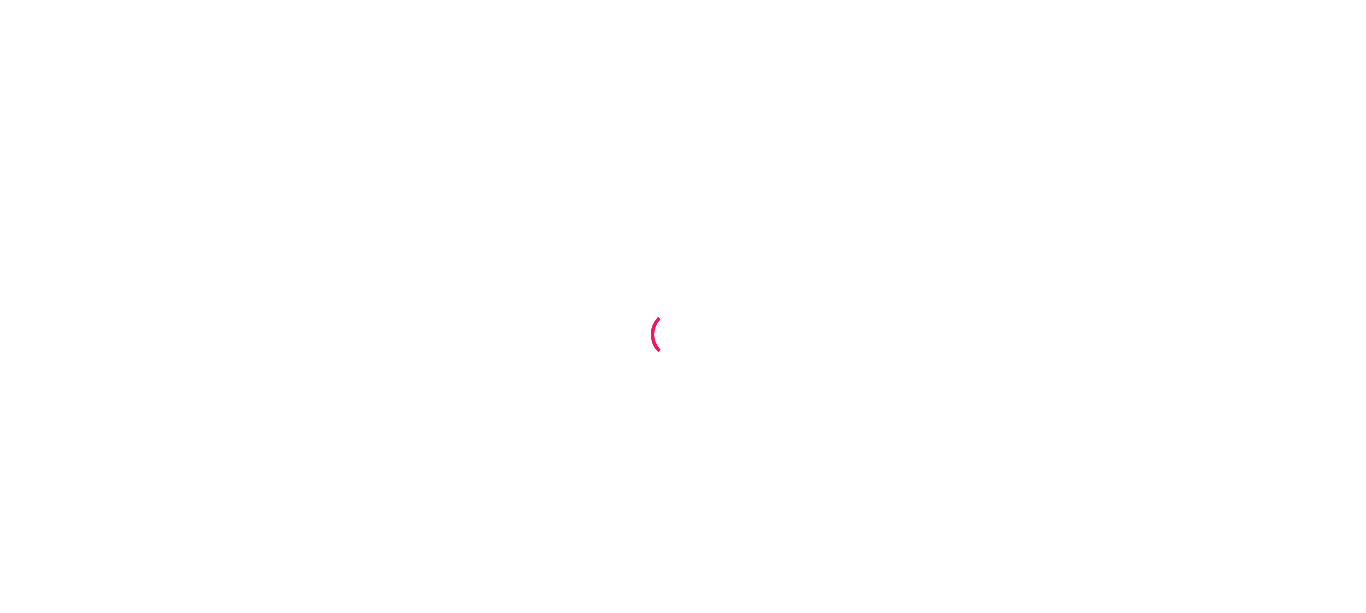 scroll, scrollTop: 0, scrollLeft: 0, axis: both 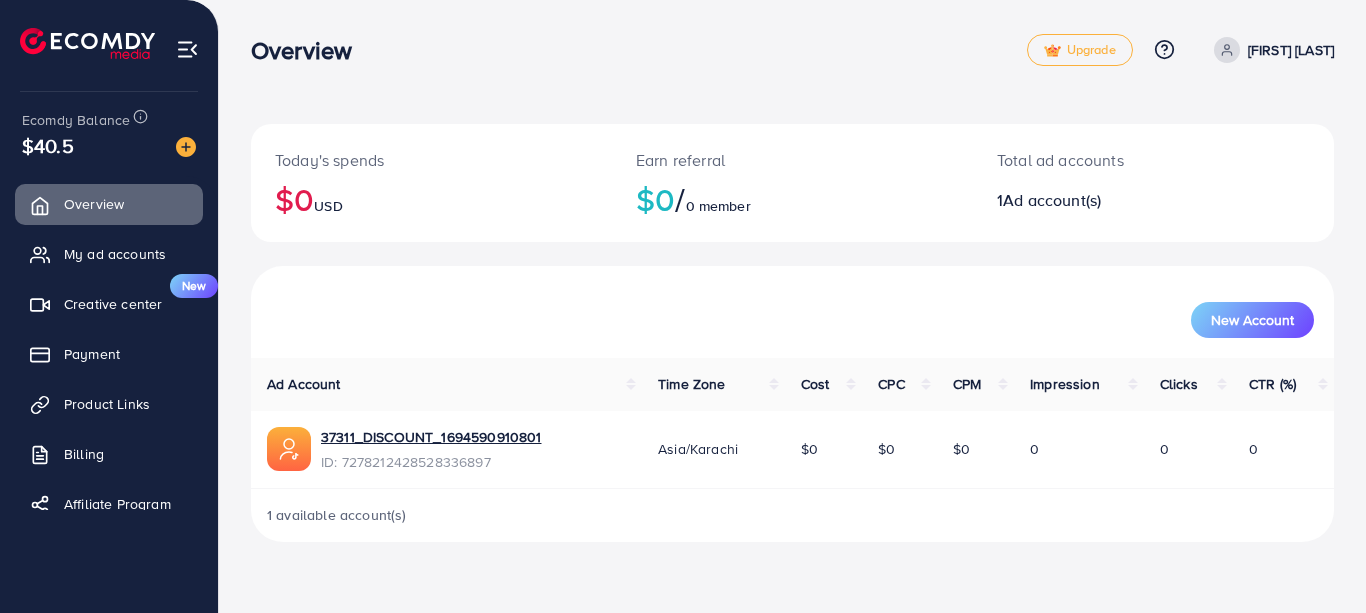 click on "My ad accounts" at bounding box center (115, 254) 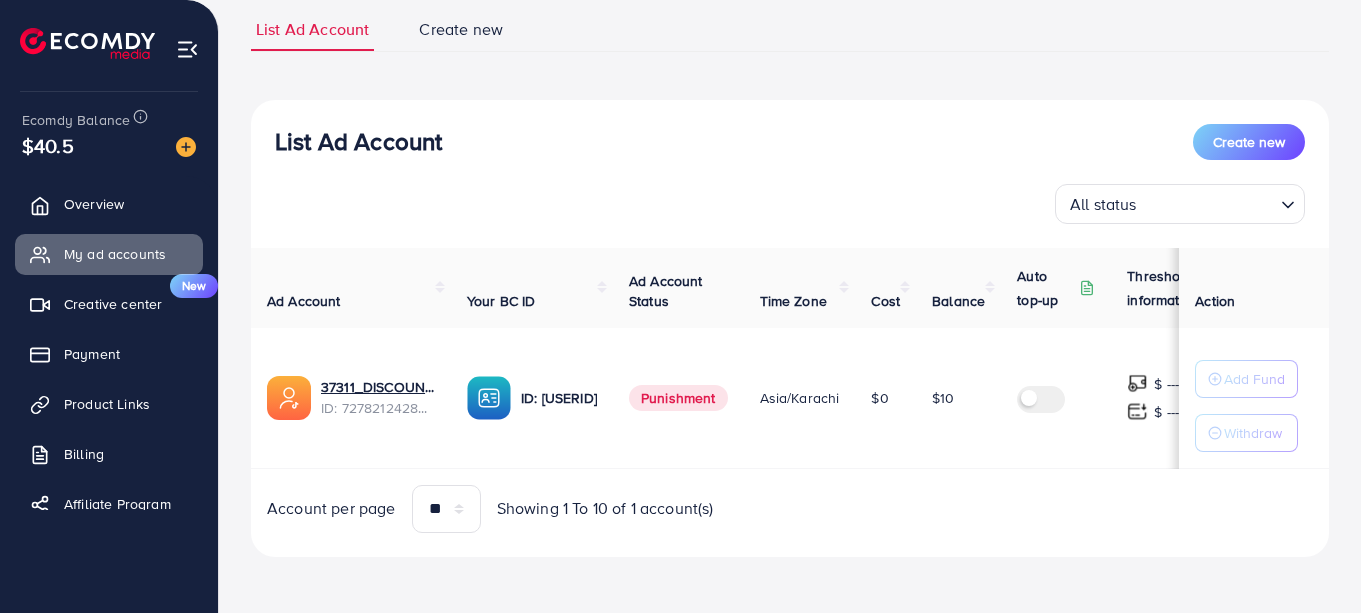 scroll, scrollTop: 145, scrollLeft: 0, axis: vertical 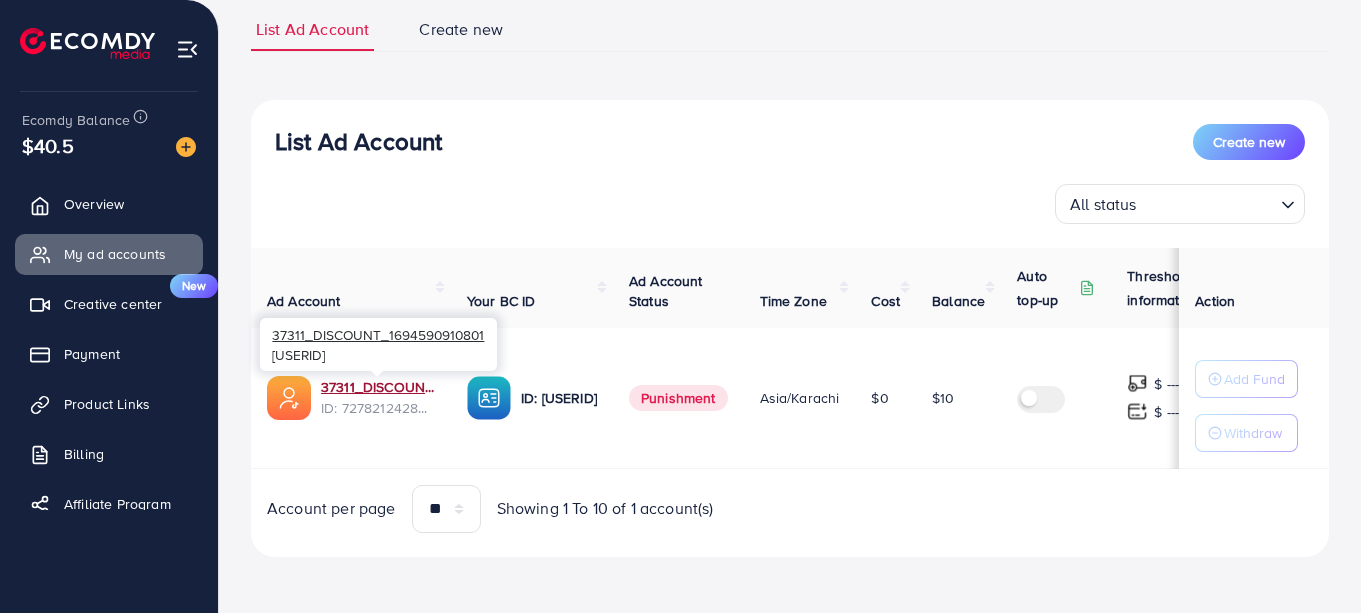 click on "37311_DISCOUNT_1694590910801" at bounding box center [378, 387] 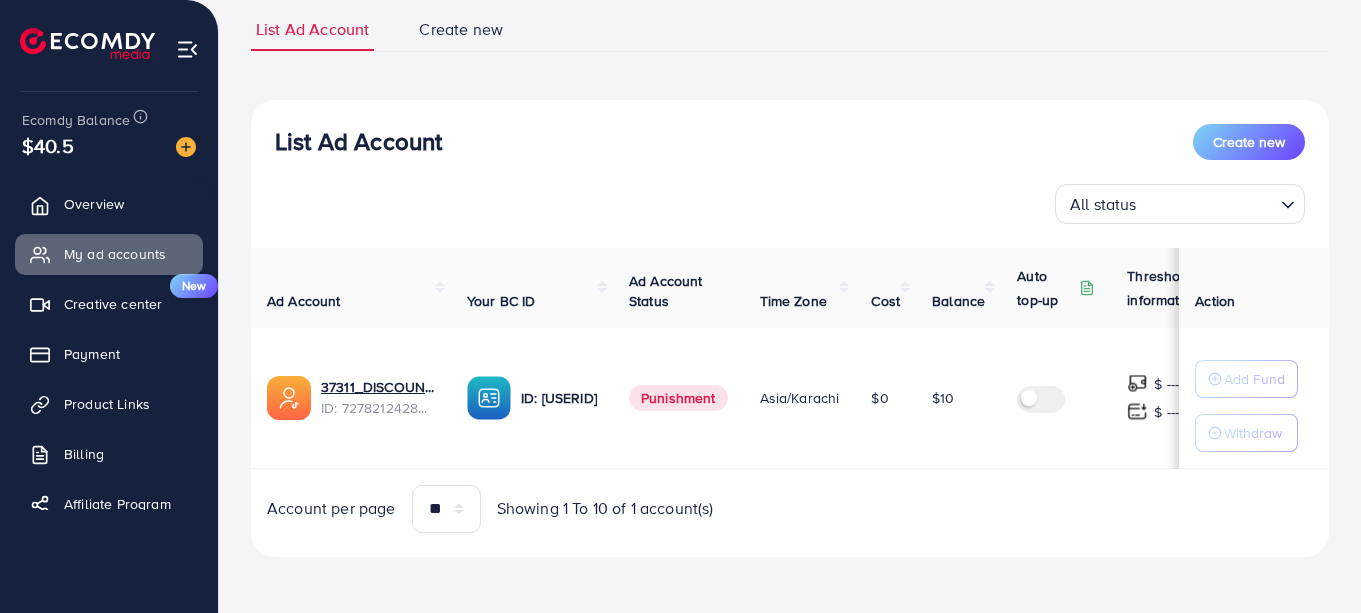 click on "Payment" at bounding box center [92, 354] 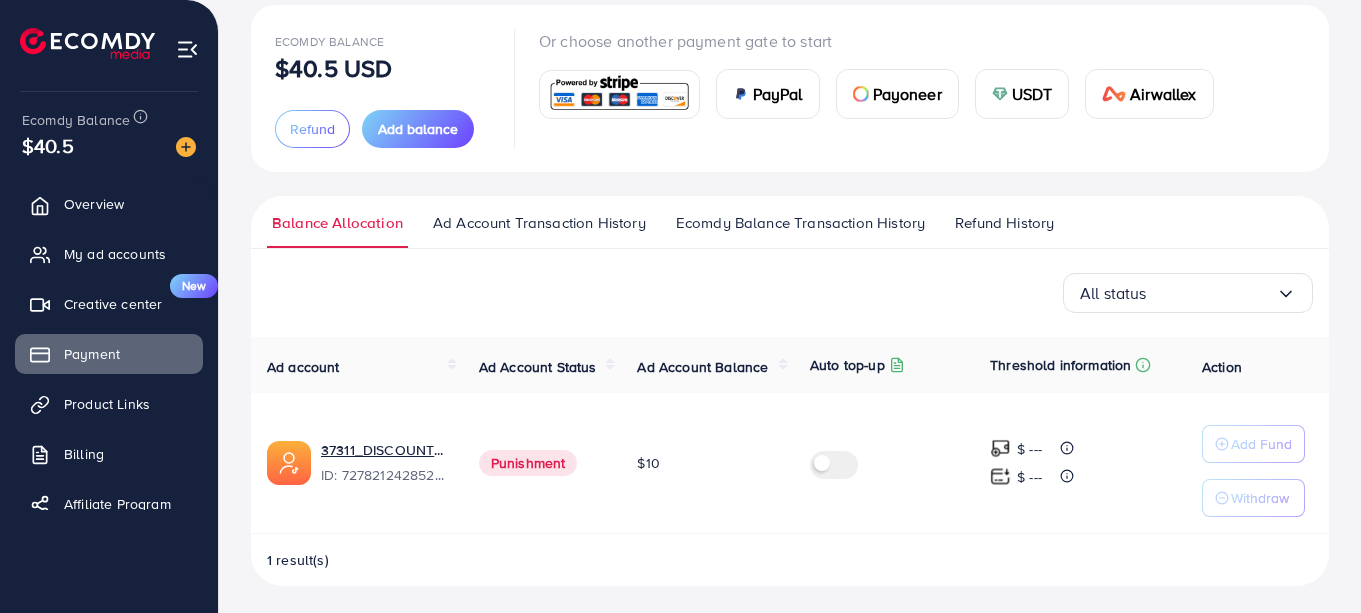 scroll, scrollTop: 124, scrollLeft: 0, axis: vertical 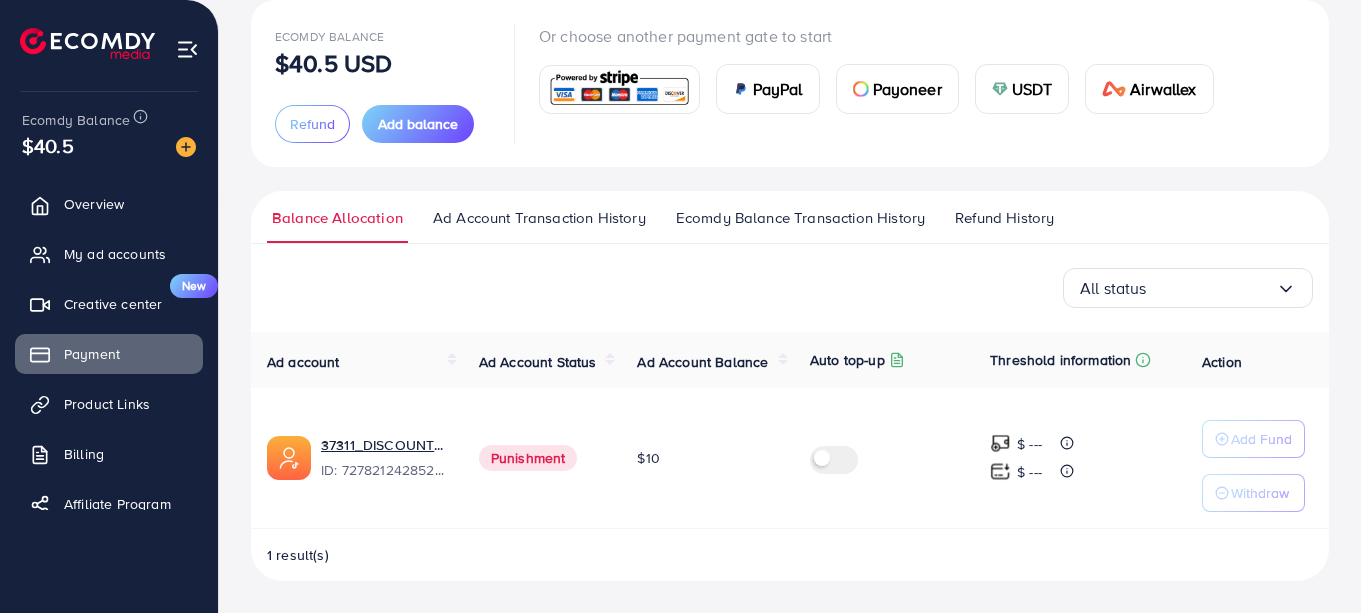 click on "Ecomdy Balance Transaction History" at bounding box center (800, 218) 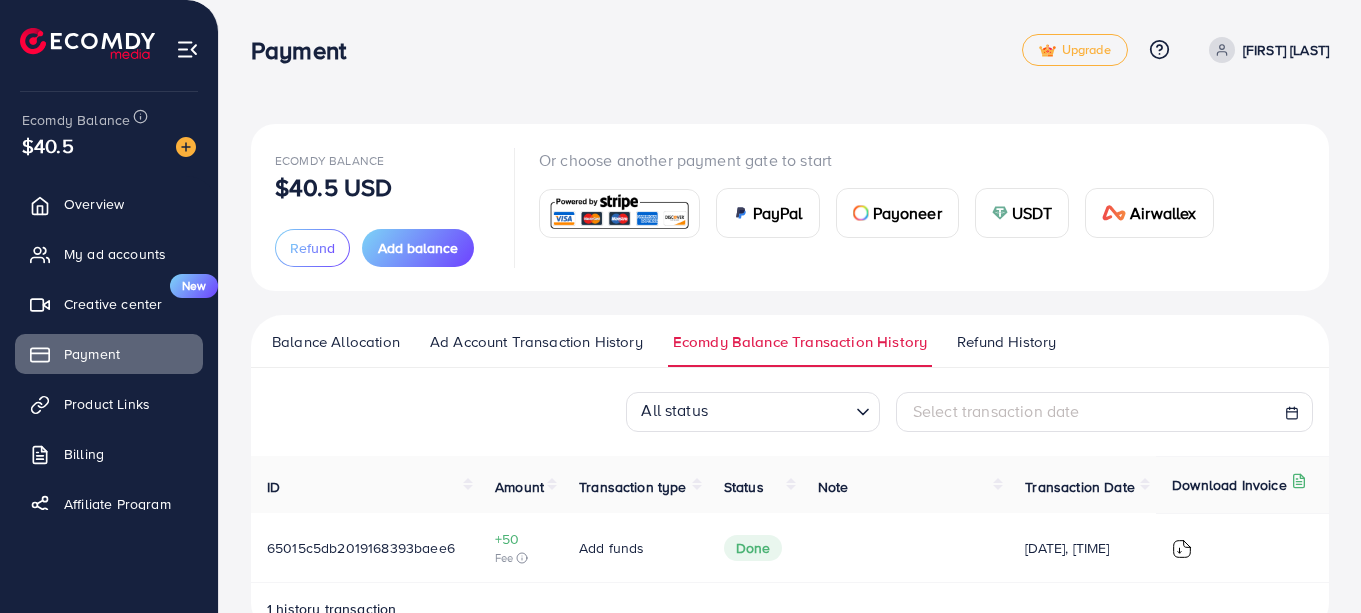 scroll, scrollTop: 54, scrollLeft: 0, axis: vertical 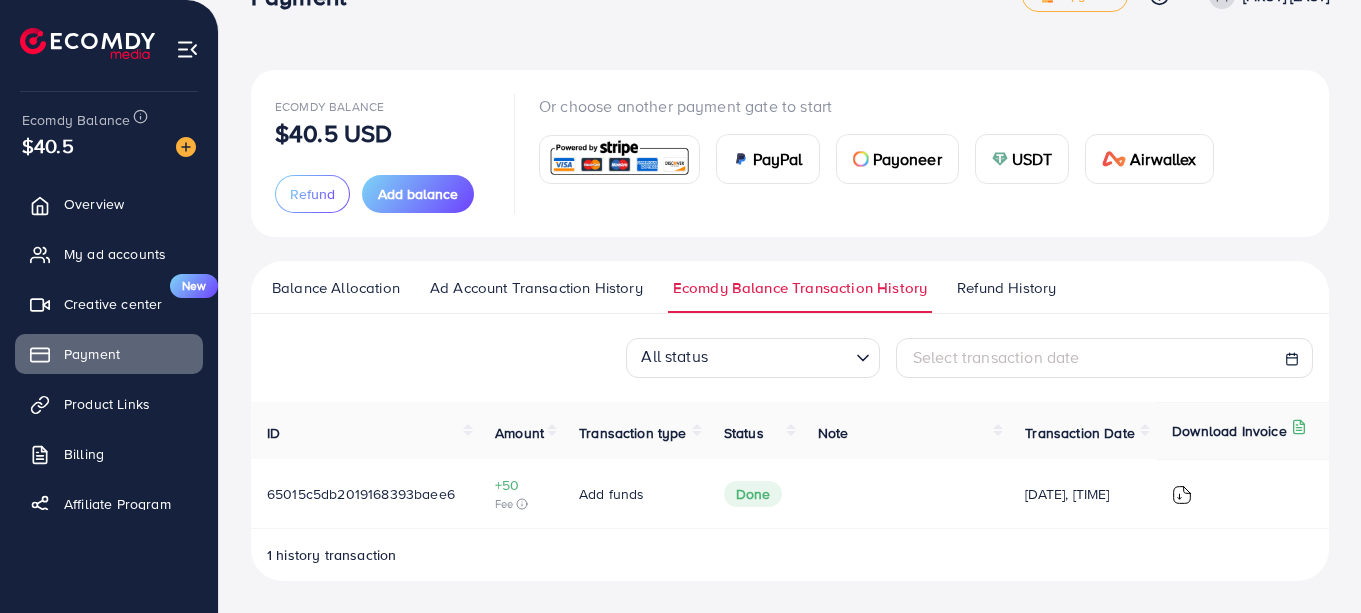 click on "Ecomdy Balance Transaction History" at bounding box center [800, 288] 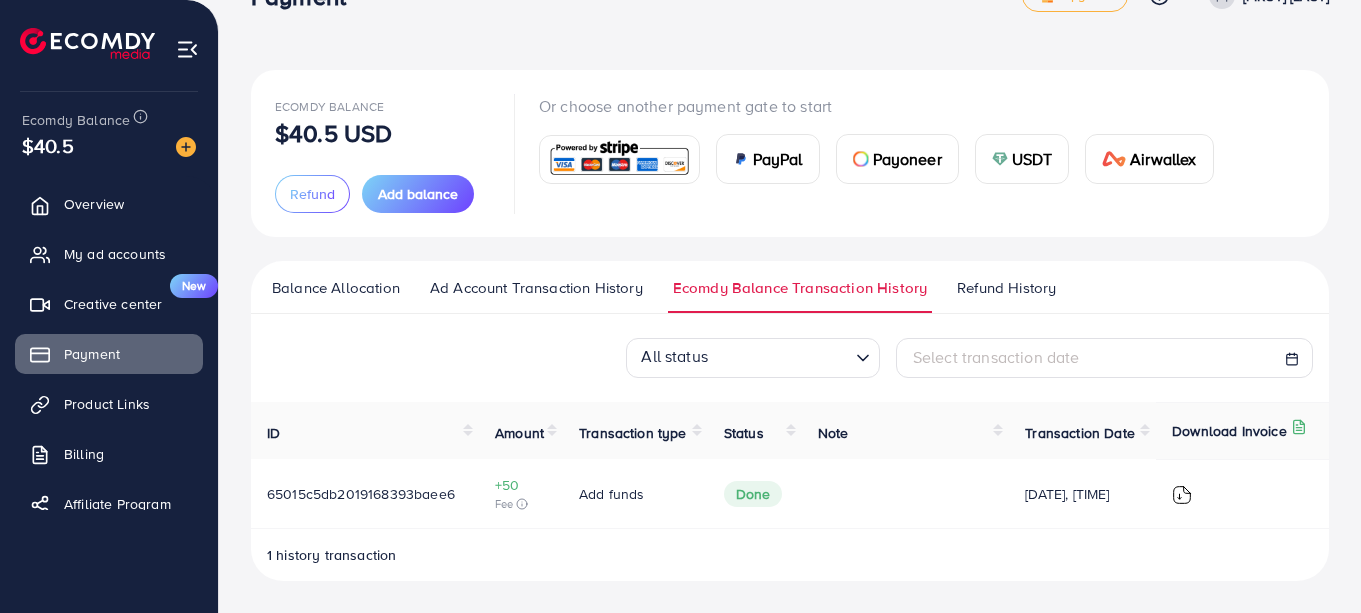 scroll, scrollTop: 0, scrollLeft: 0, axis: both 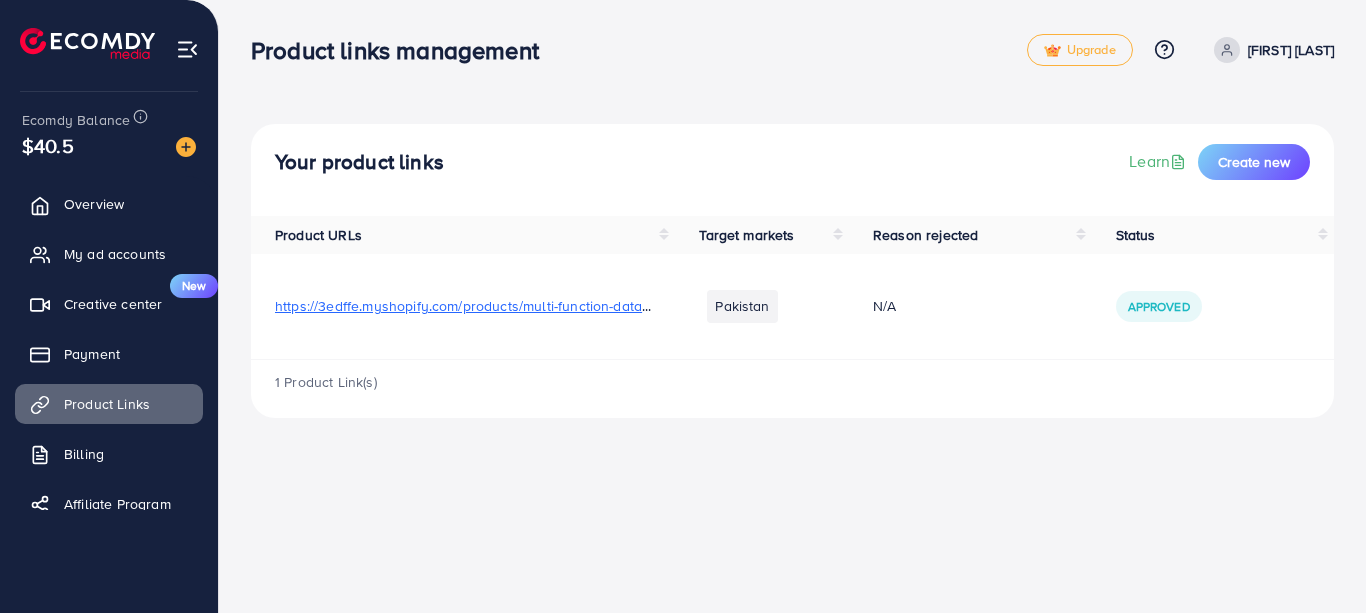 click on "https://3edffe.myshopify.com/products/multi-function-data-cable-storage-box" at bounding box center [519, 306] 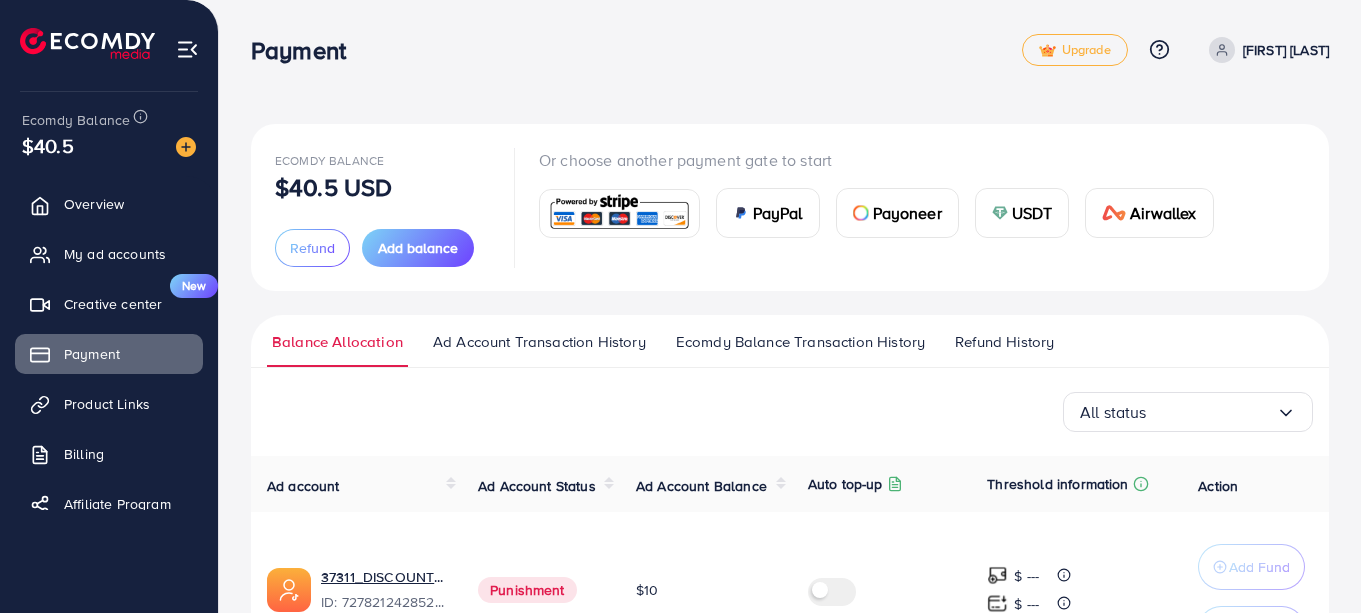 scroll, scrollTop: 140, scrollLeft: 0, axis: vertical 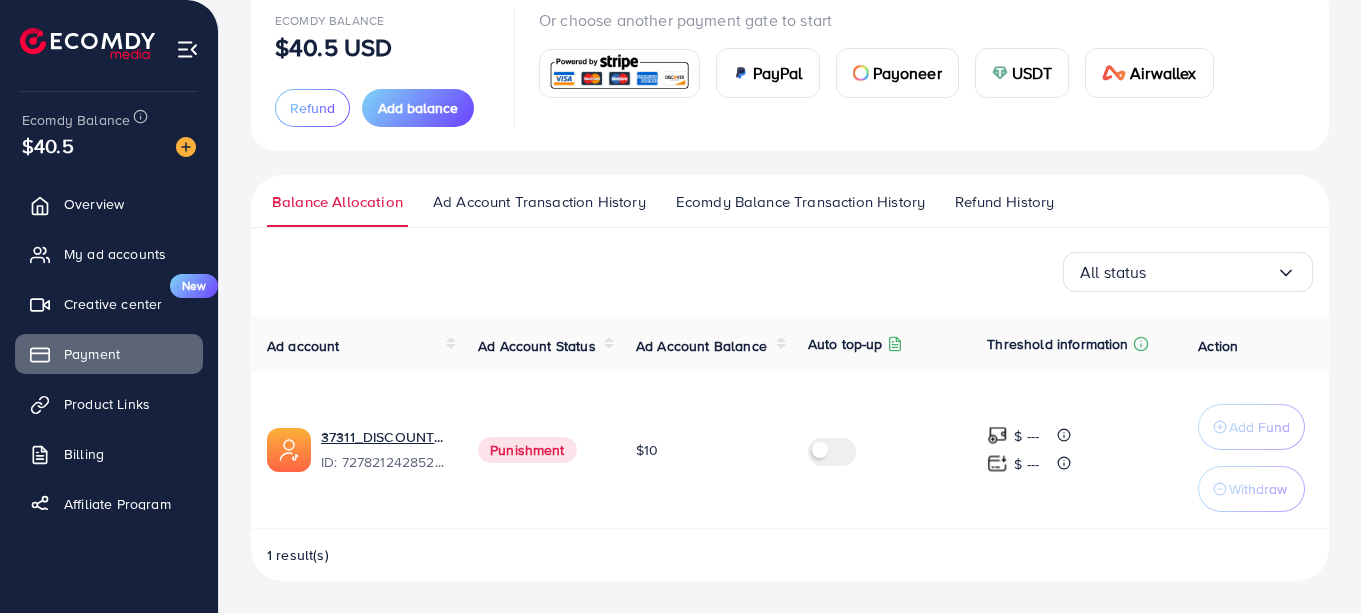click on "Ecomdy Balance Transaction History" at bounding box center (800, 202) 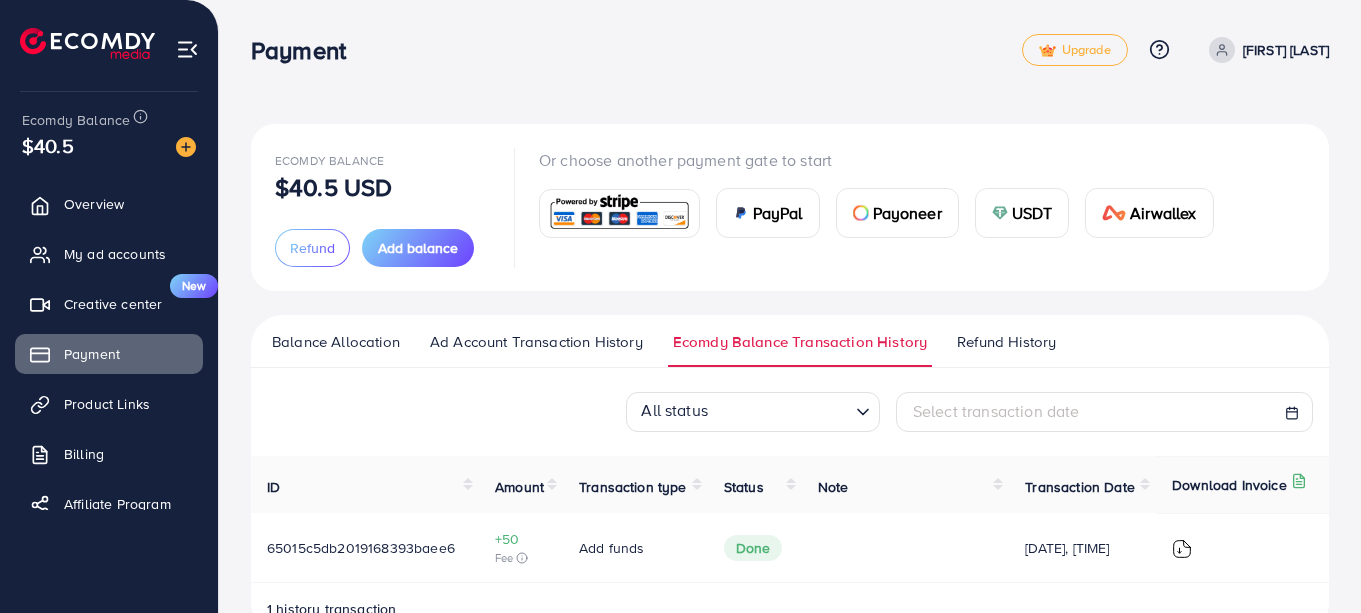scroll, scrollTop: 54, scrollLeft: 0, axis: vertical 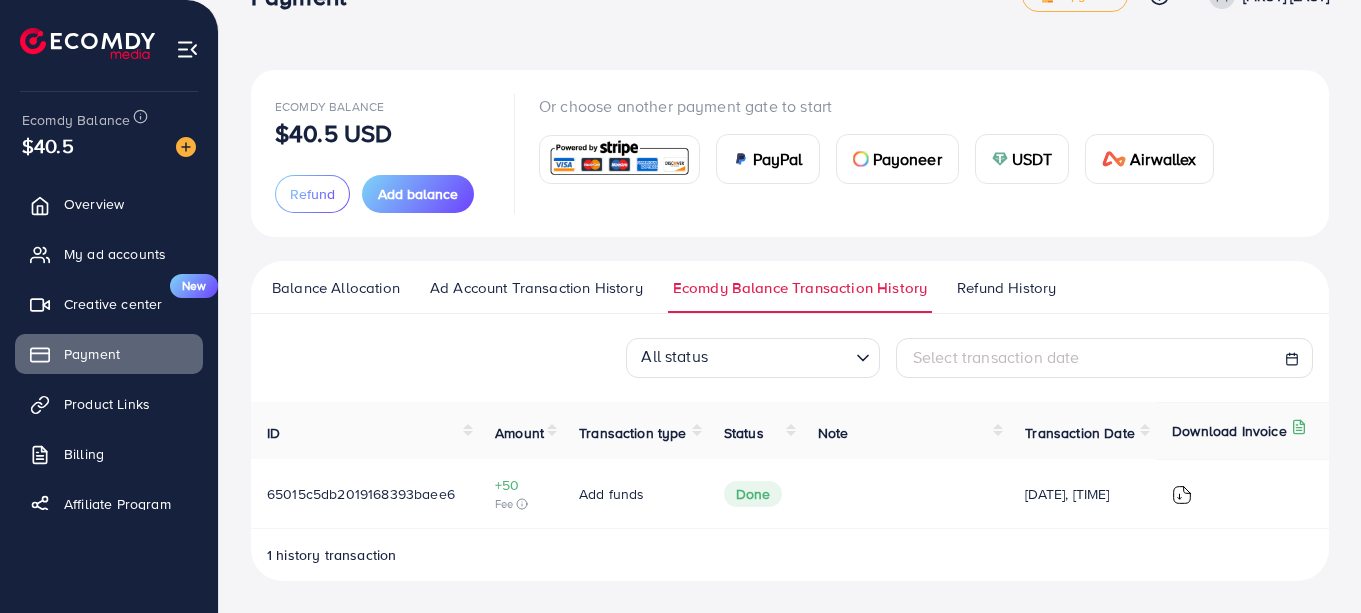 click on "Select transaction date" at bounding box center [996, 357] 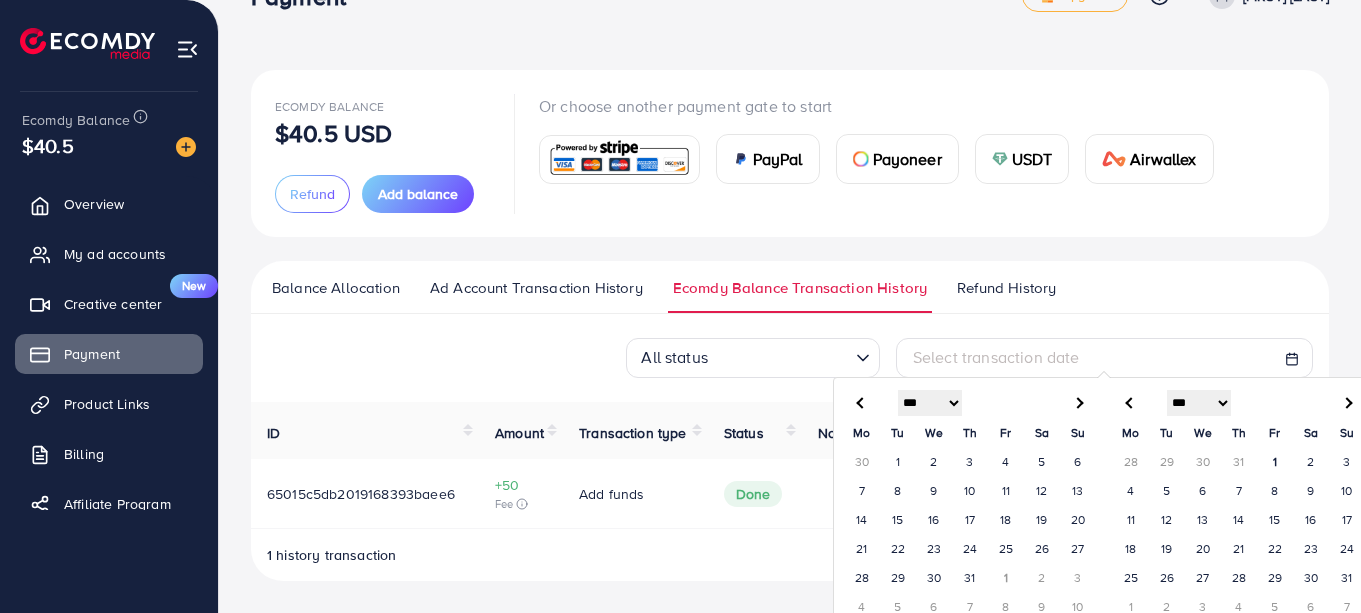 click at bounding box center (781, 359) 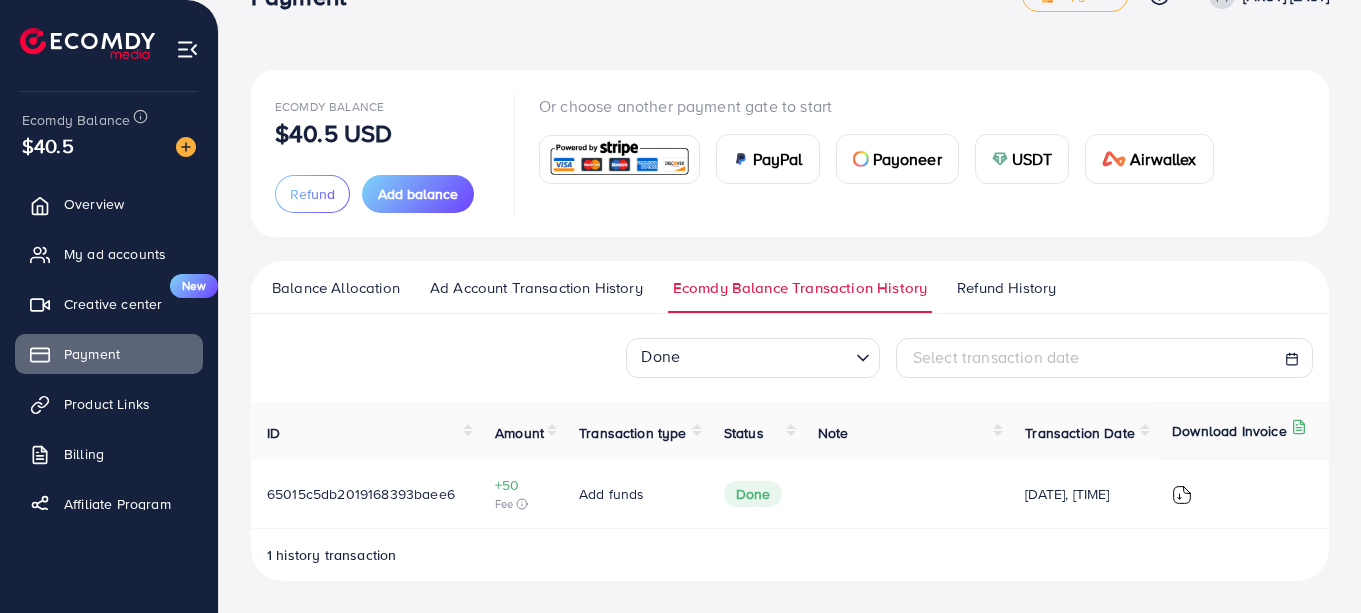click on "Select transaction date" at bounding box center [996, 357] 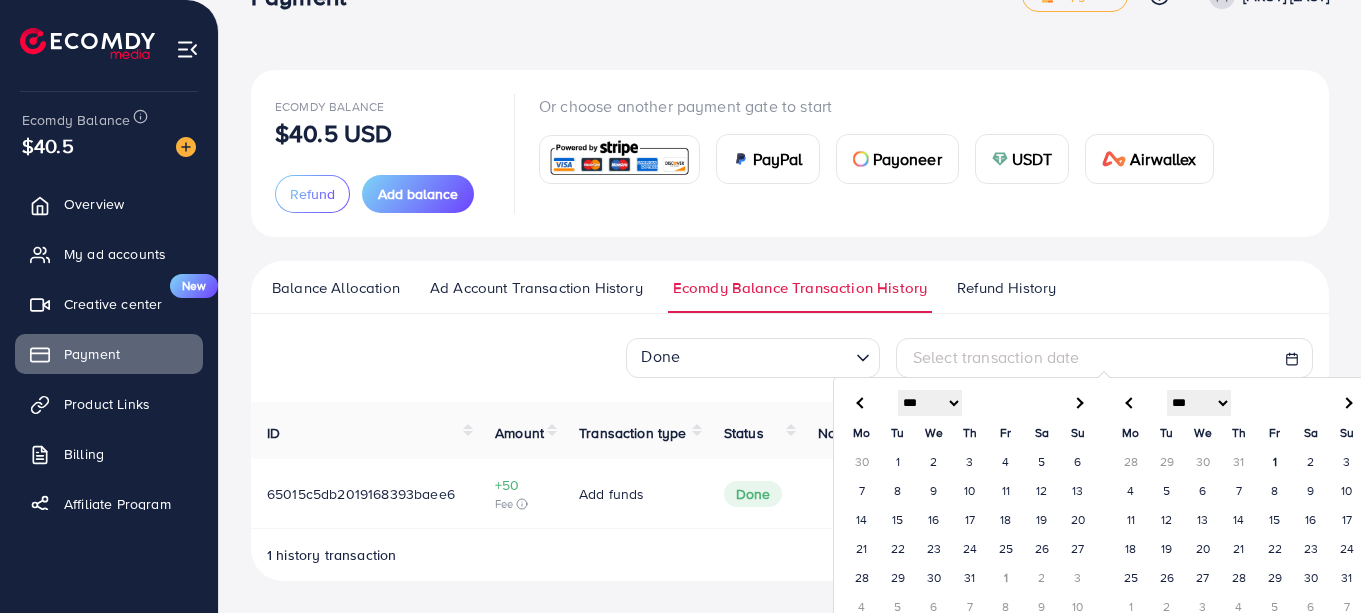 click at bounding box center (861, 402) 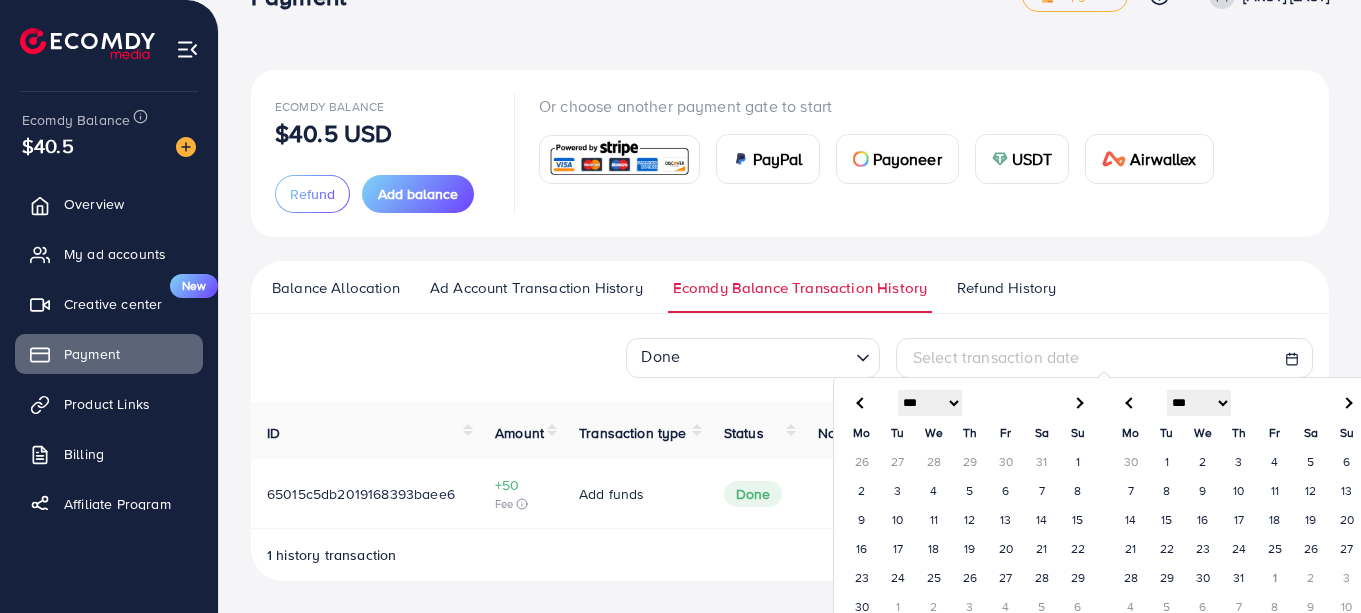 click at bounding box center (861, 402) 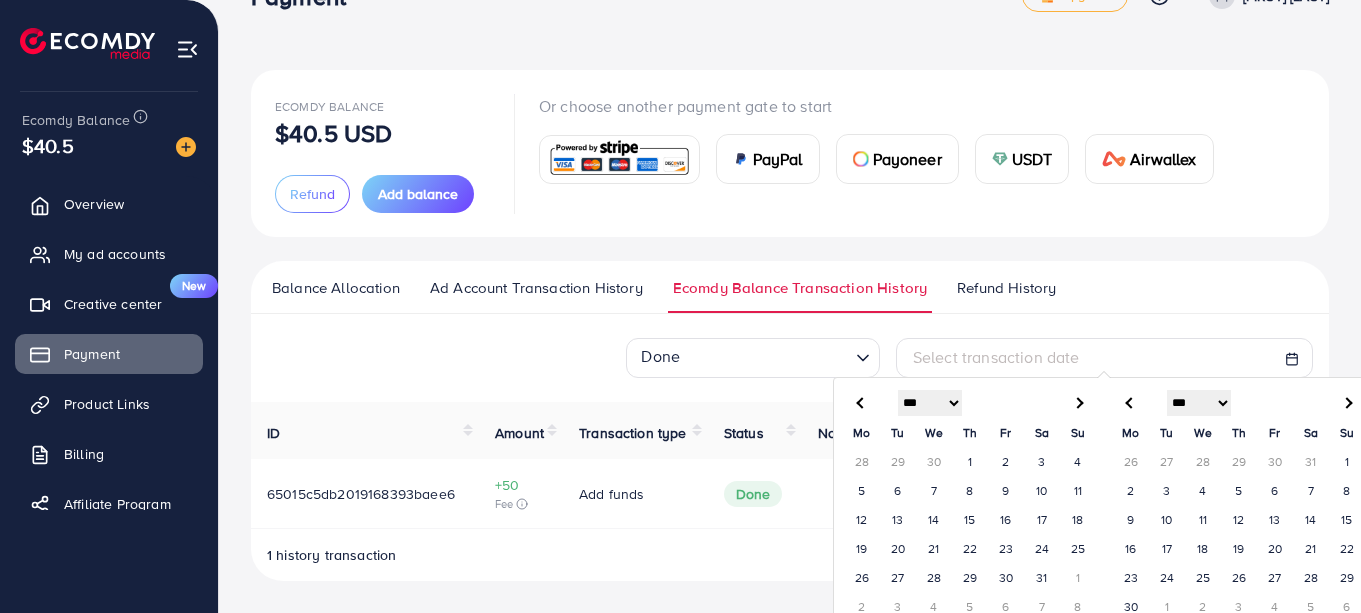 click at bounding box center [861, 402] 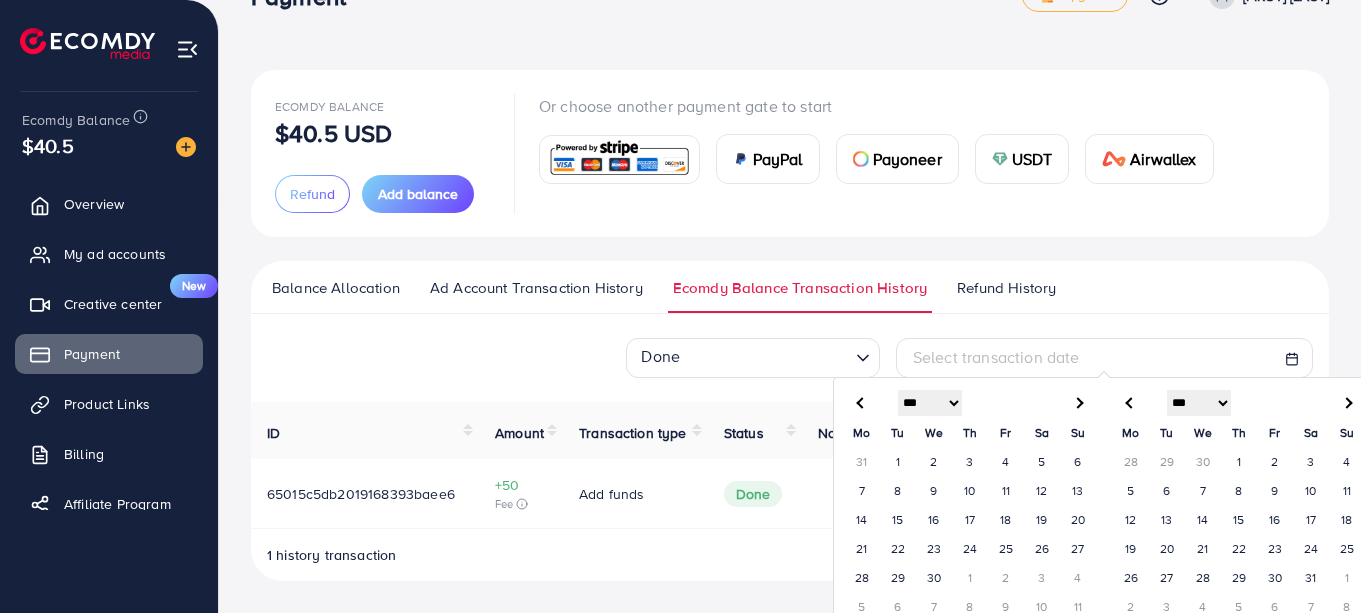 click at bounding box center [861, 402] 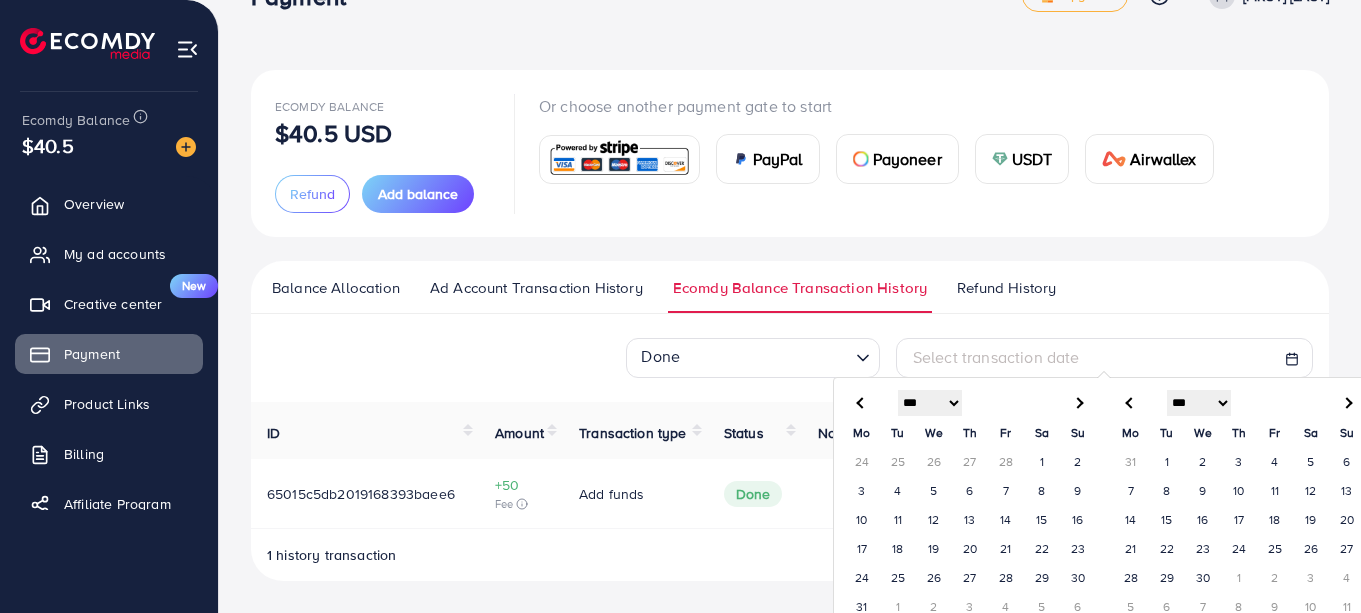 click at bounding box center (861, 402) 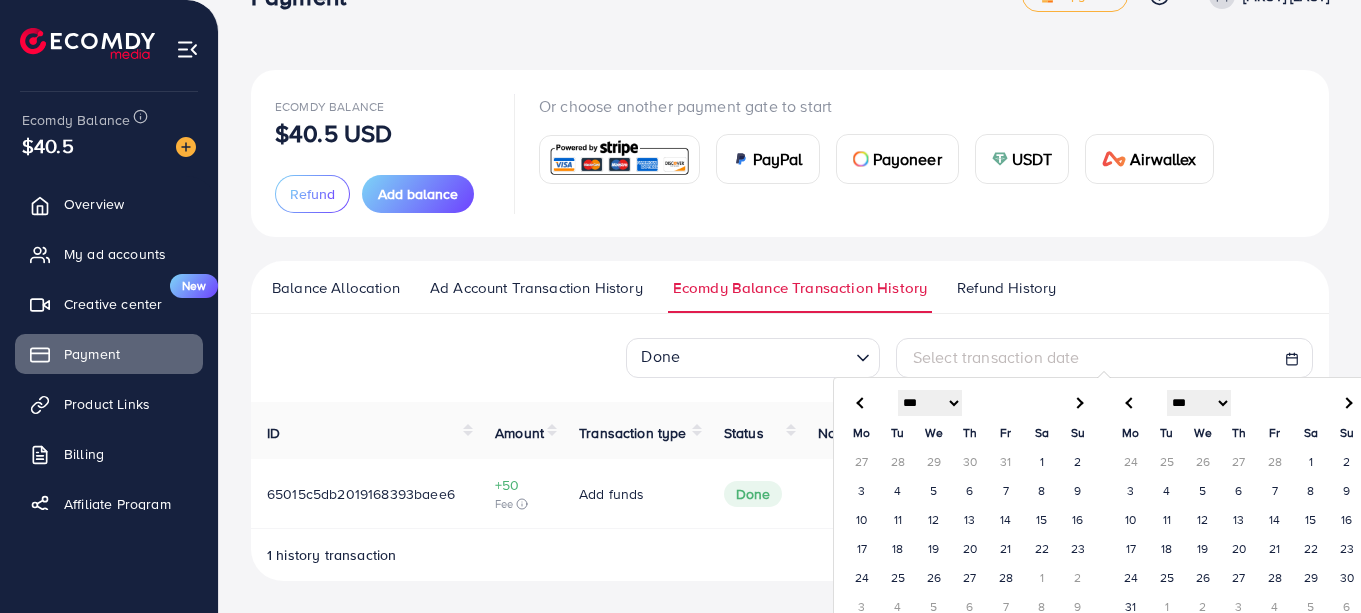 click at bounding box center (861, 402) 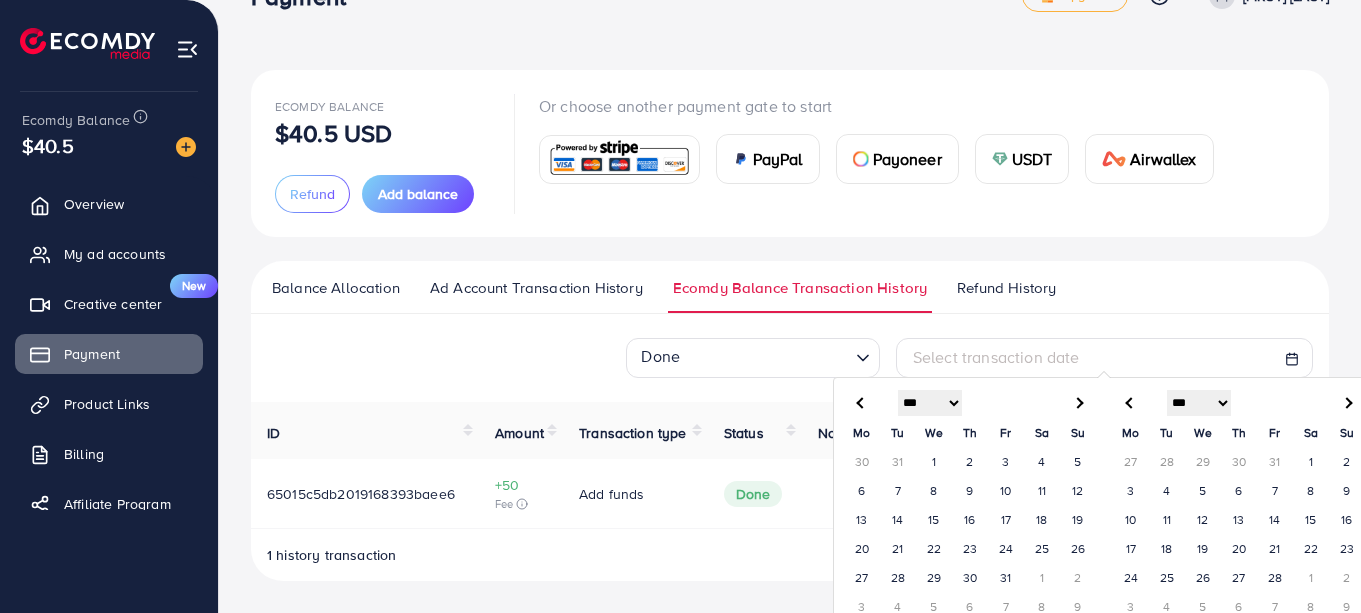 scroll, scrollTop: 73, scrollLeft: 0, axis: vertical 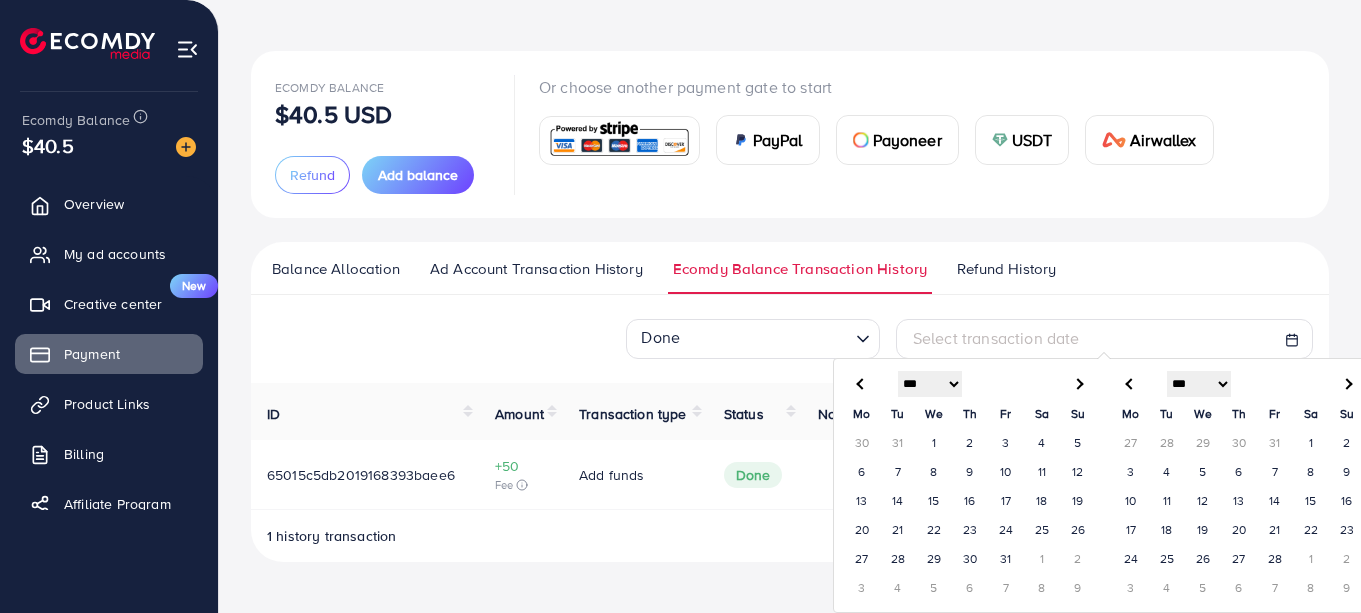 click on "Select transaction date" at bounding box center (996, 338) 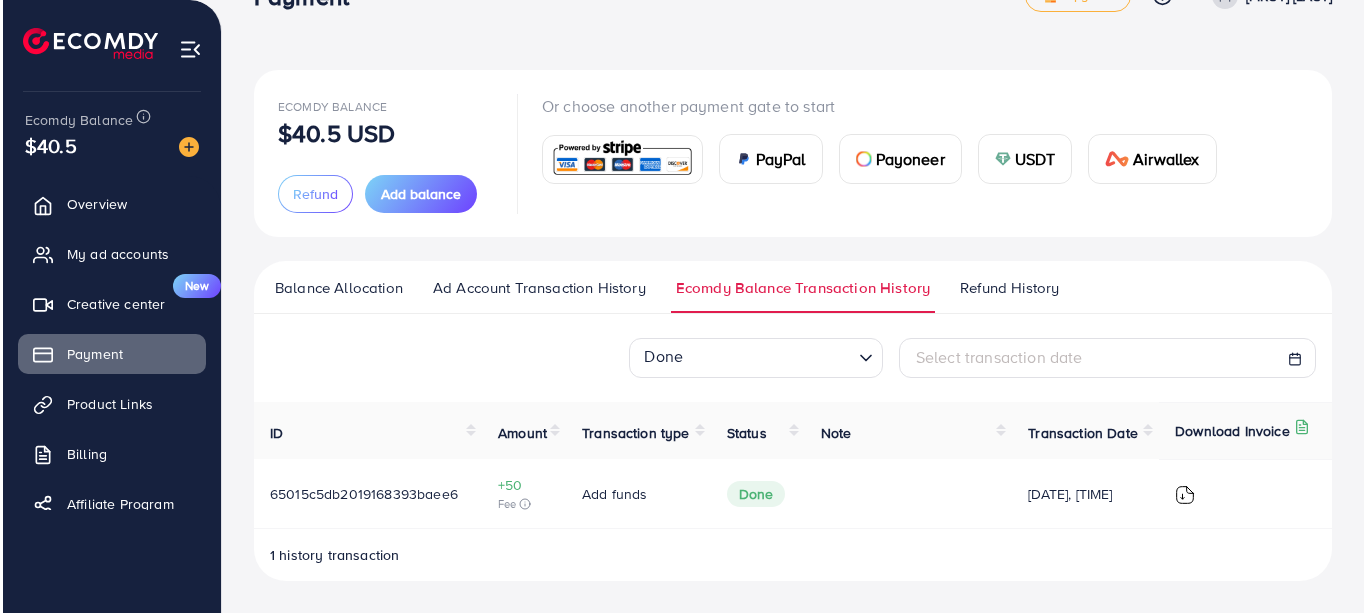 scroll, scrollTop: 54, scrollLeft: 0, axis: vertical 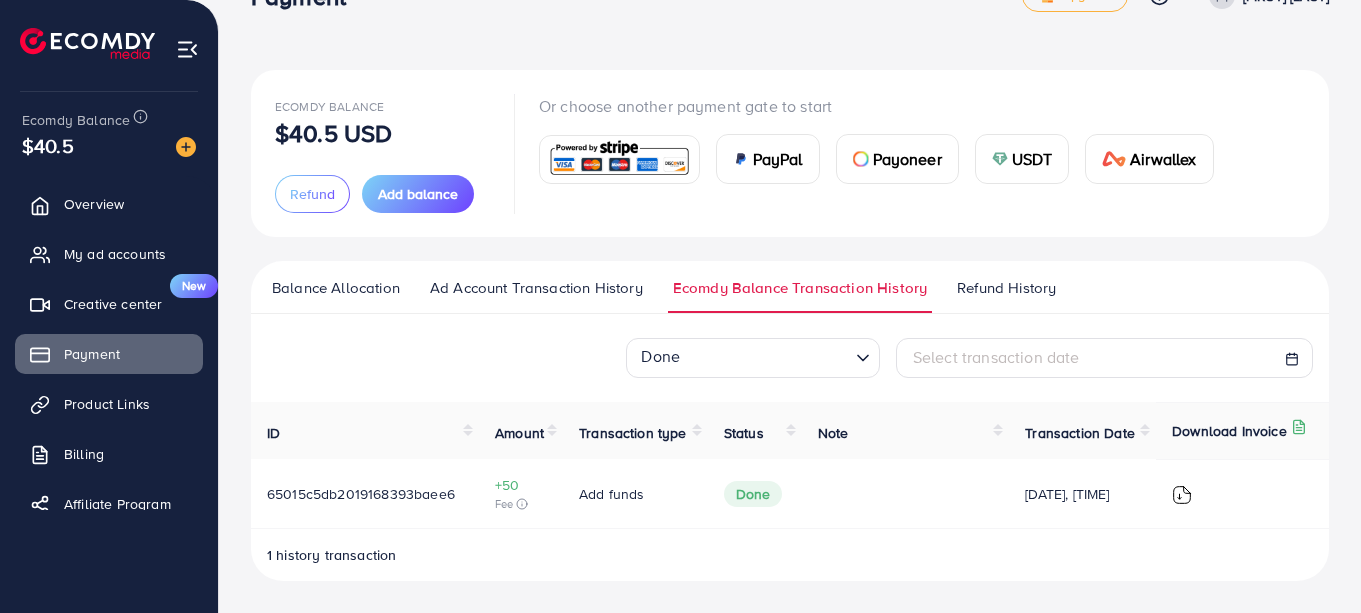 click at bounding box center [1182, 495] 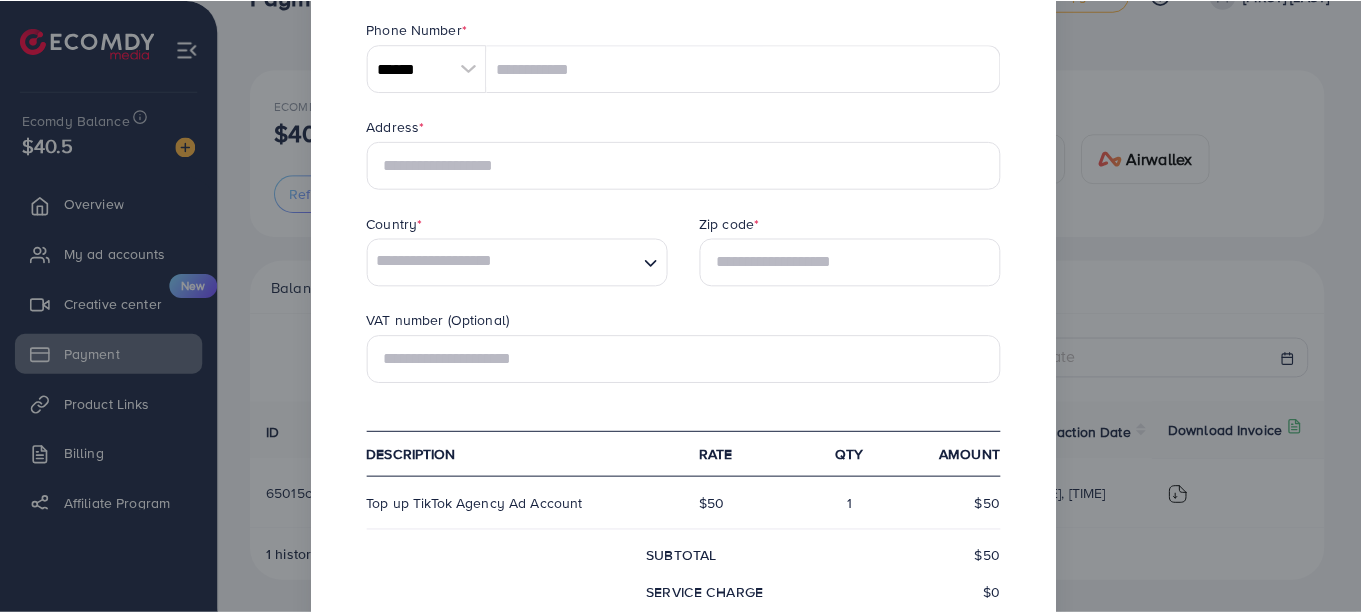 scroll, scrollTop: 444, scrollLeft: 0, axis: vertical 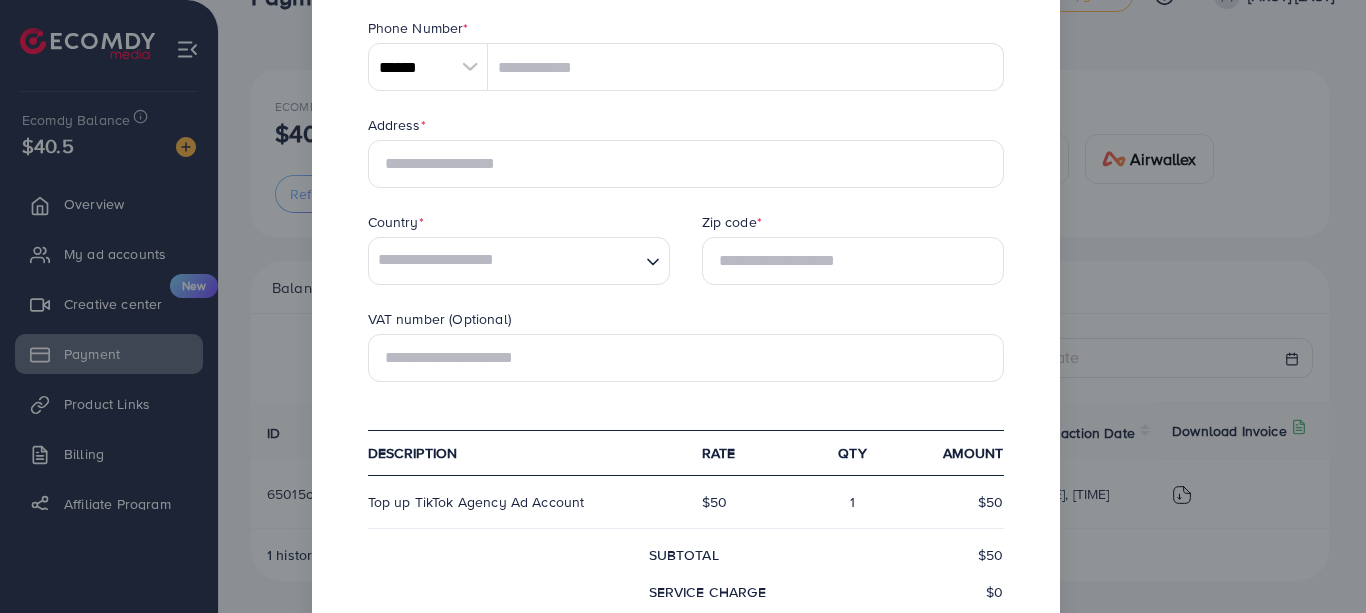 click on "×  Ecomdy Media  Business Number  202113175W   68 CIRCULAR ROAD #02-01   Singapore   049422   +84944399996   support@ecomdymedia.com   Invoice   pi_3NpmwsKSX4ar8JgY1ZQGmVtt   Date   Wed Sep 13 2023   Due   On Receipt   balance due   USD $53.5   BILL TO   Company name  *  Email  *  Phone Number  * ****** A B C D E F G H I J K L M N O P Q R S T U V W X Y Z search no result Afghanistan (‫افغانستان‬‎) +93 Albania (Shqipëri) +355 Algeria (‫الجزائر‬‎) +213 American Samoa +1684 Andorra +376 Angola +244 Anguilla +1264 Antigua and Barbuda +1268 Argentina +54 Armenia (Հայաստան) +374 Aruba +297 Australia +61 Austria (Österreich) +43 Azerbaijan (Azərbaycan) +994 Bahamas +1242 Bahrain (‫البحرين‬‎) +973 Bangladesh (বাংলাদেশ) +880 Barbados +1246 Belarus (Беларусь) +375 Belgium (België) +32 Belize +501 Benin (Bénin) +229 Bermuda +1441 Bhutan (འབྲུག) +975 Bolivia +591 Bosnia and Herzegovina (Босна и Херцеговина) +387 +267" at bounding box center (683, 306) 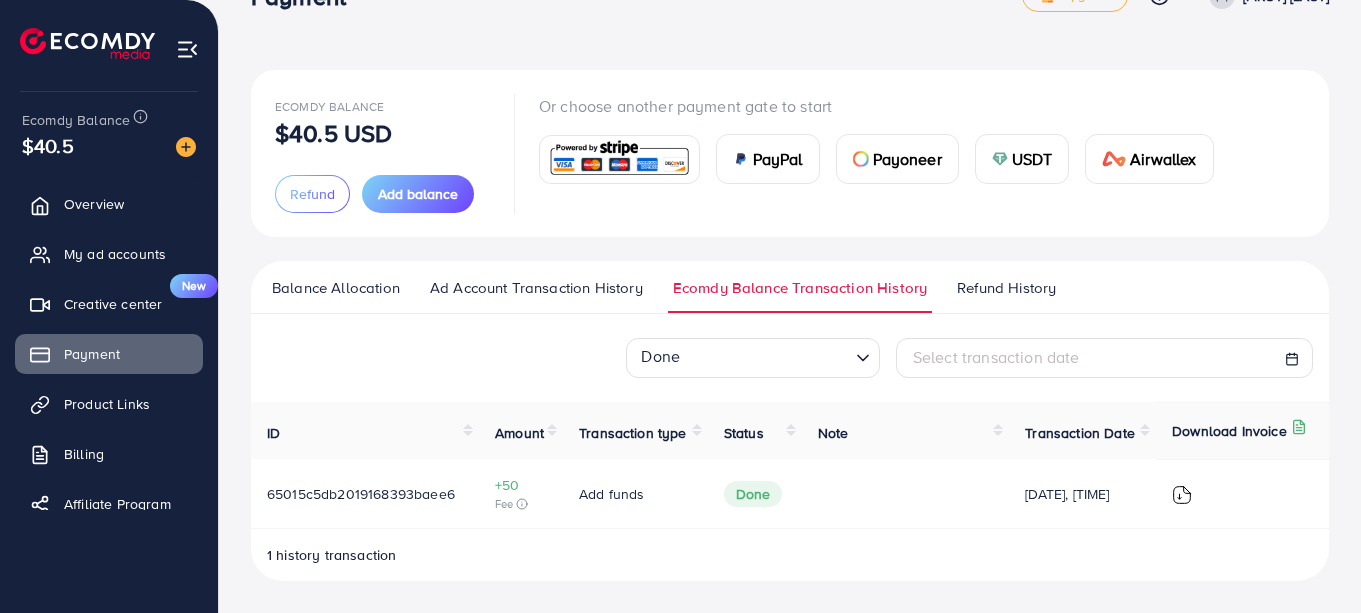 click on "Ad Account Transaction History" at bounding box center (536, 288) 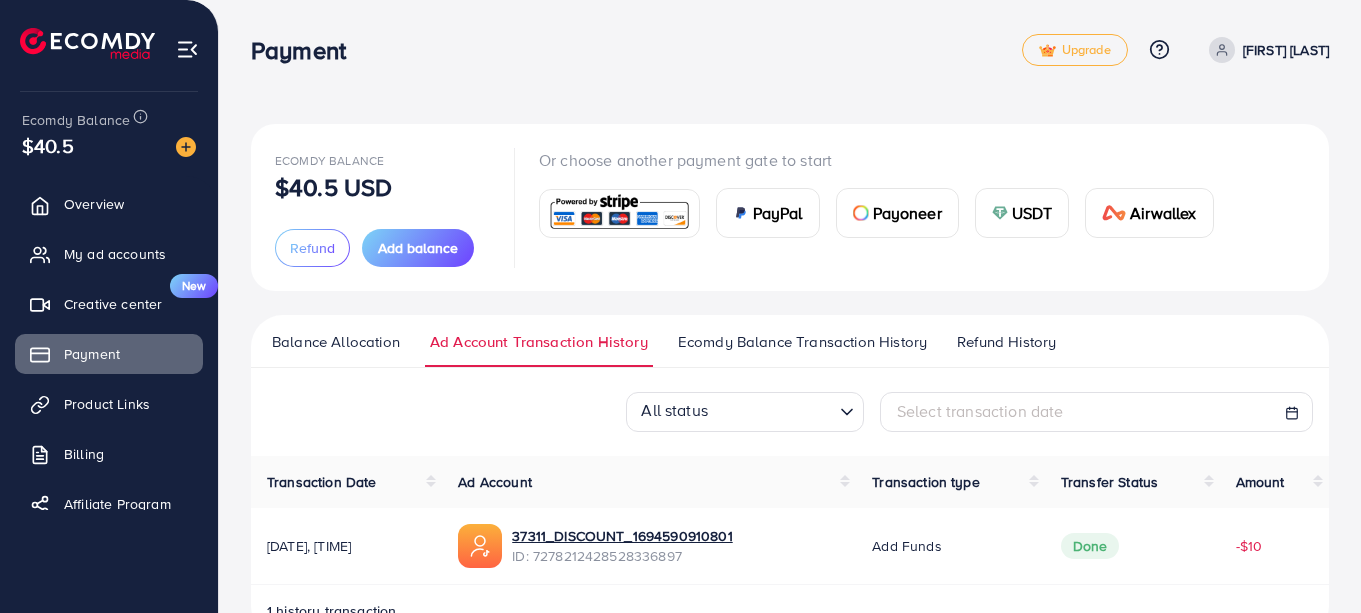 scroll, scrollTop: 57, scrollLeft: 0, axis: vertical 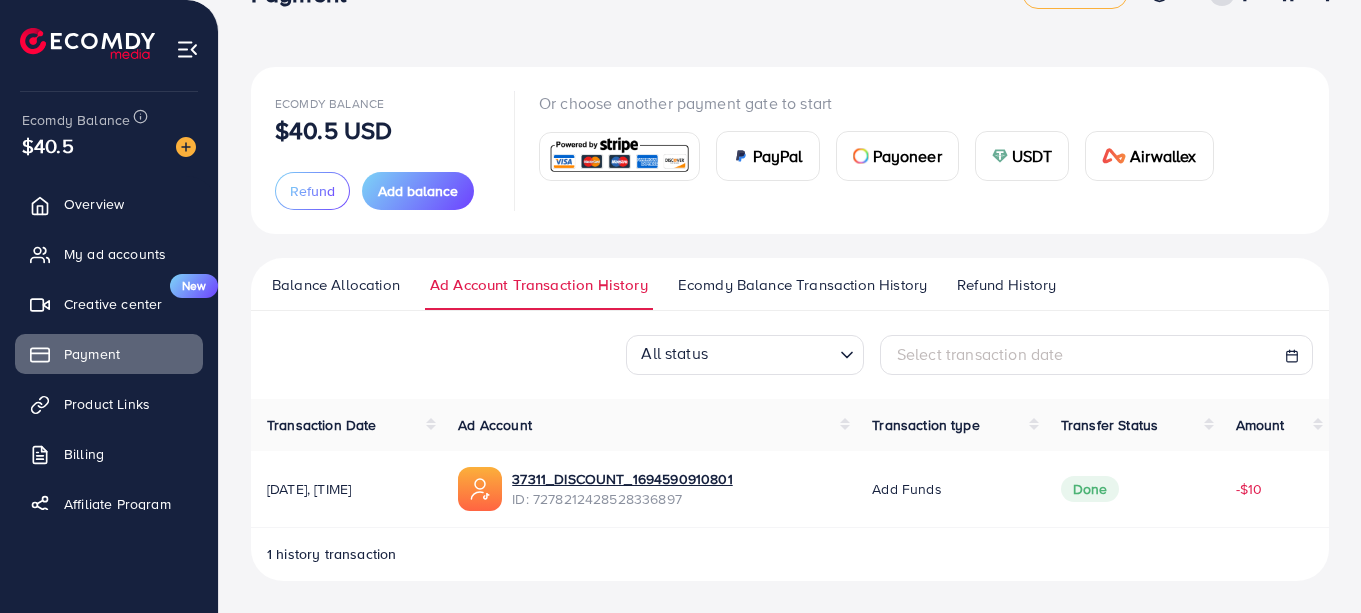 click on "37311_DISCOUNT_1694590910801   ID: 7278212428528336897" at bounding box center (649, 489) 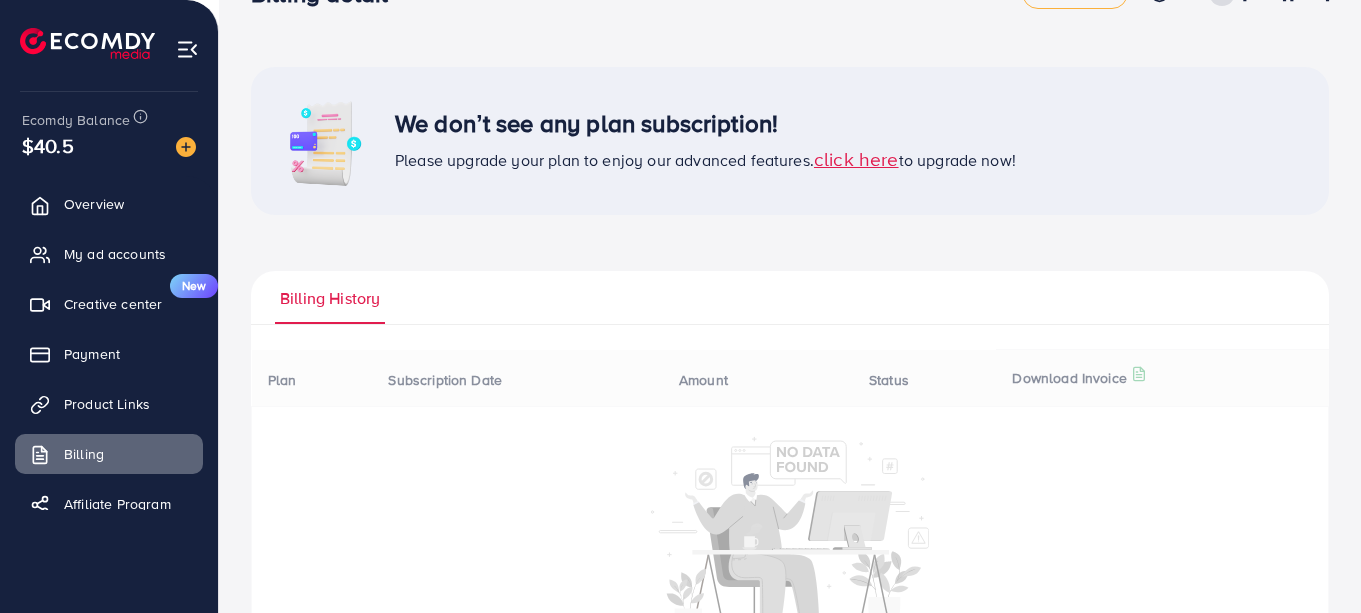 scroll, scrollTop: 0, scrollLeft: 0, axis: both 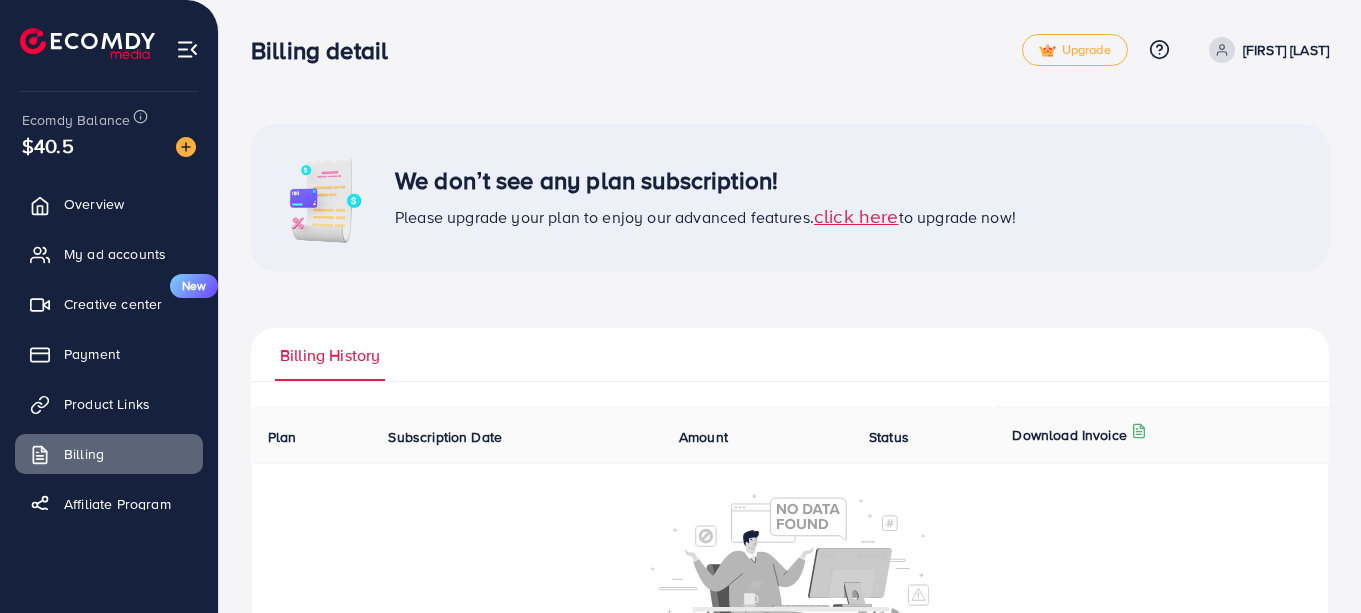 click on "My ad accounts" at bounding box center (115, 254) 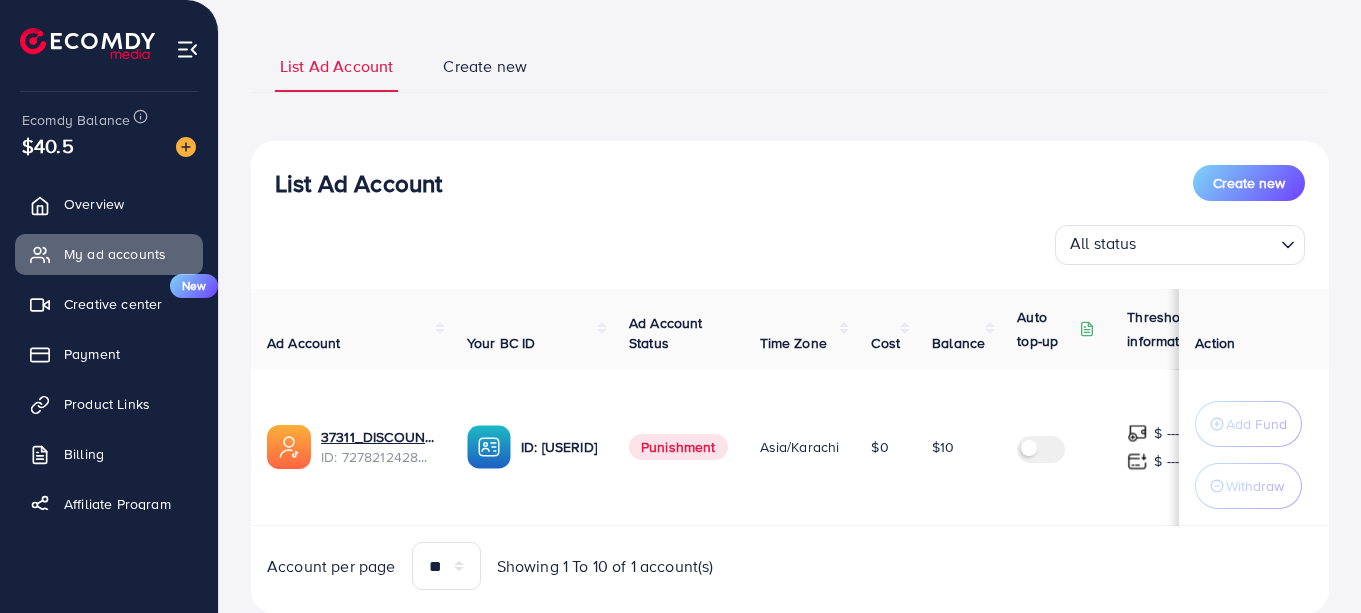 scroll, scrollTop: 171, scrollLeft: 0, axis: vertical 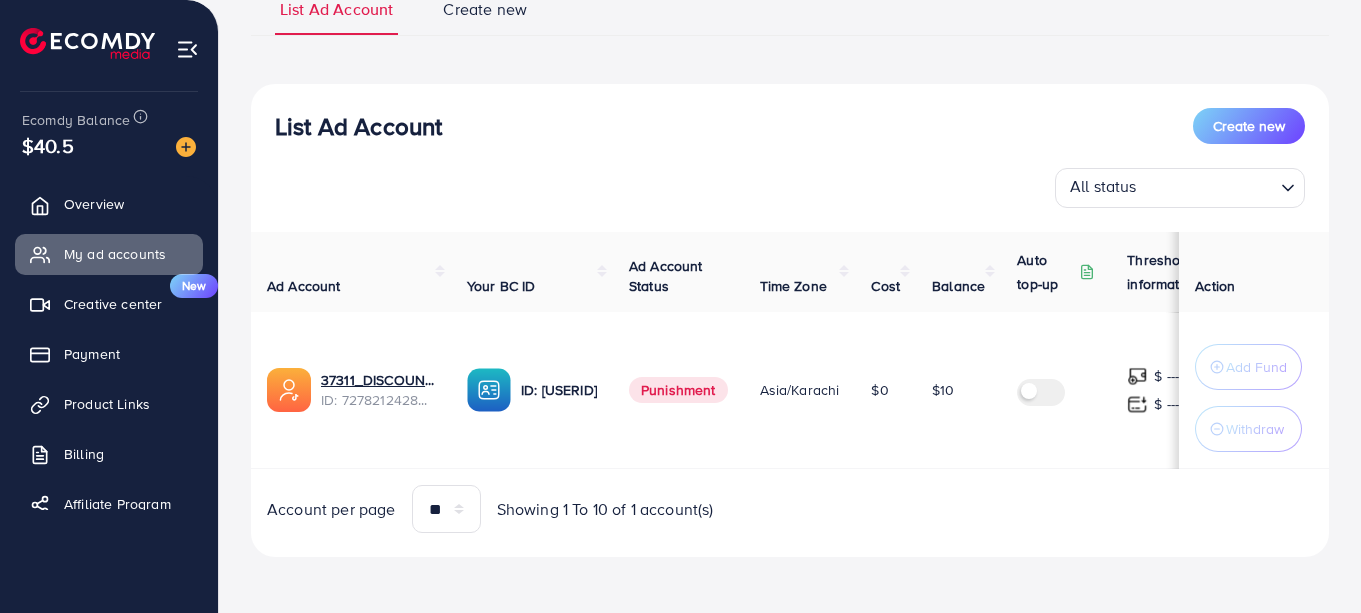 click on "Payment" at bounding box center [109, 354] 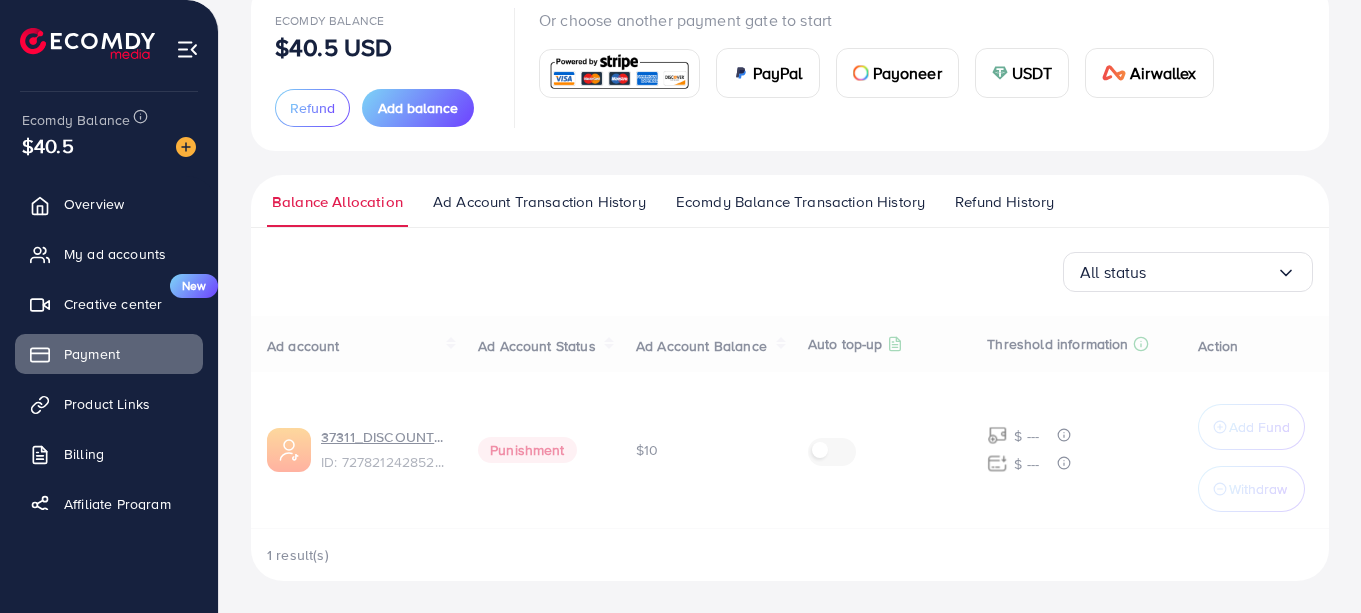 scroll, scrollTop: 0, scrollLeft: 0, axis: both 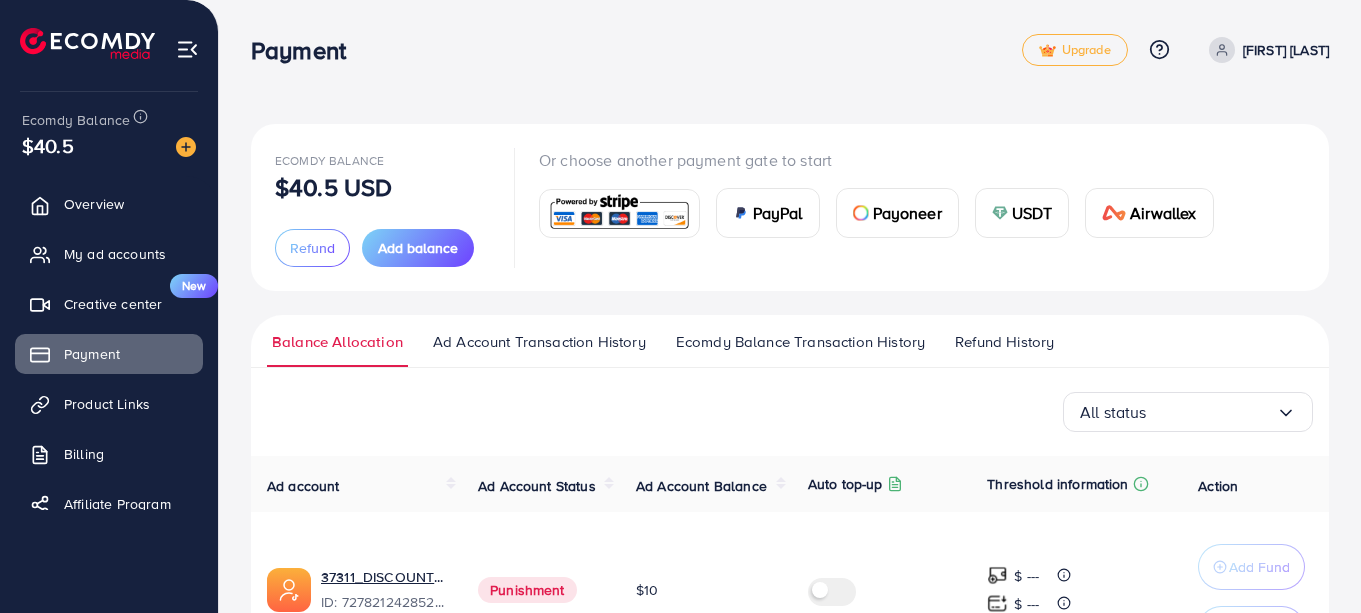 click on "My ad accounts" at bounding box center [115, 254] 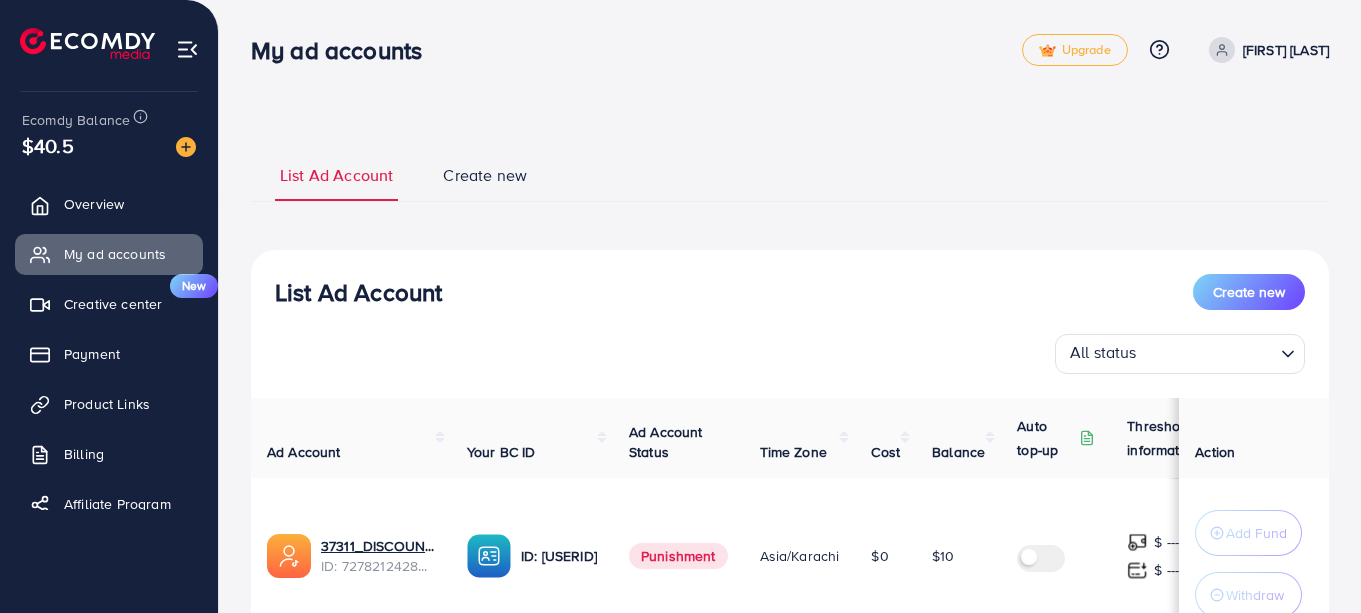 click on "List Ad Account Create new" at bounding box center [790, 175] 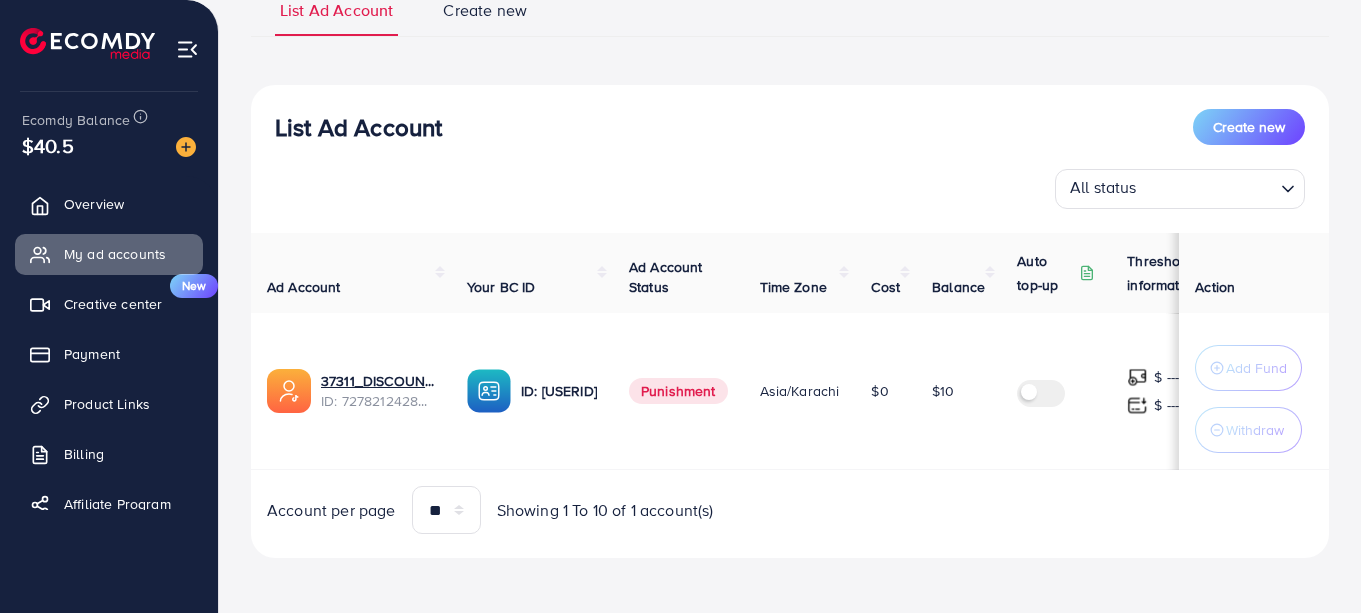 scroll, scrollTop: 171, scrollLeft: 0, axis: vertical 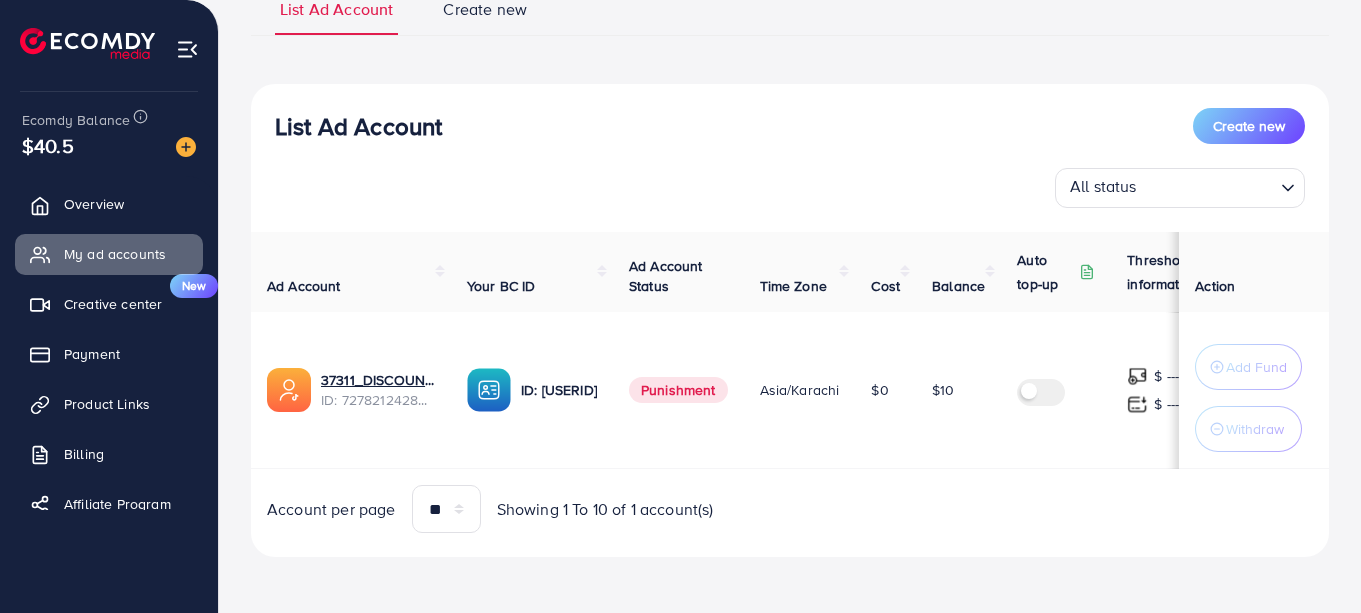 click on "All status
Loading..." at bounding box center (790, 188) 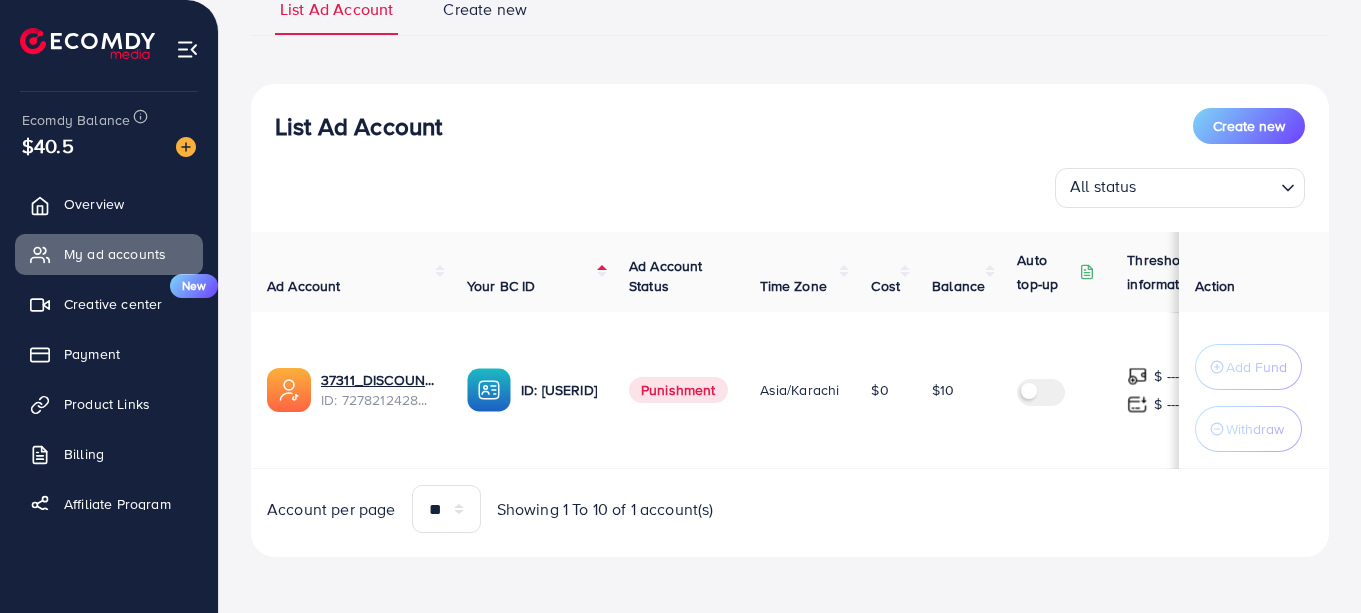 click on "Your BC ID" at bounding box center [501, 286] 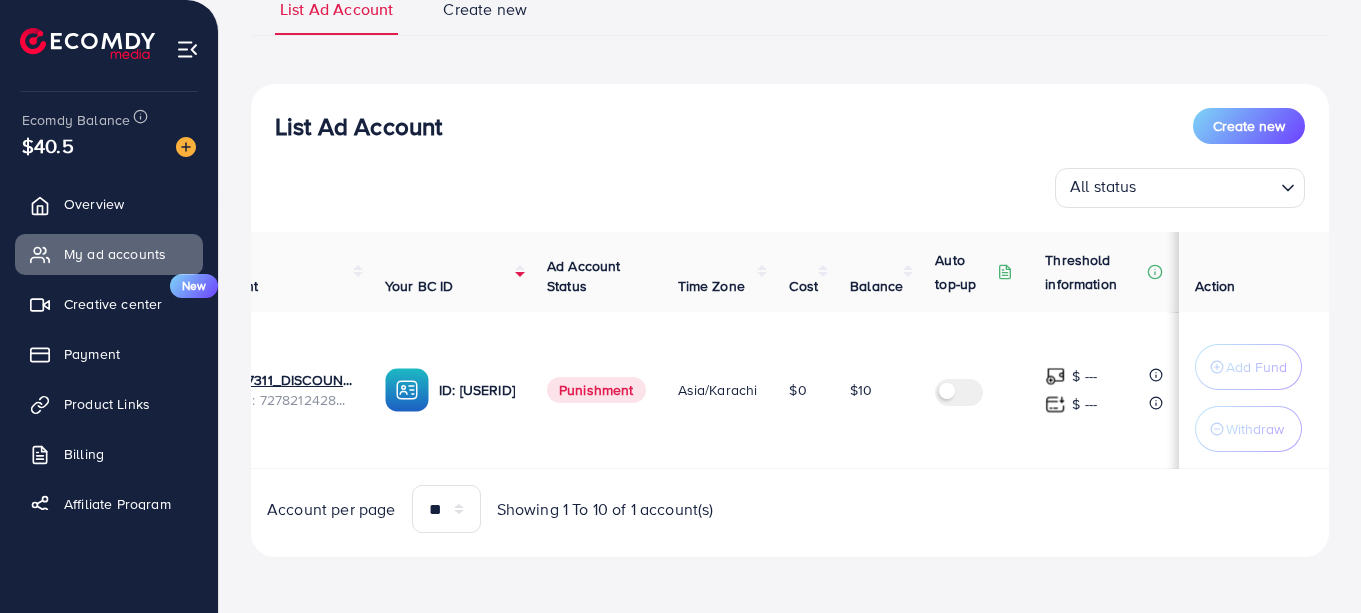 scroll, scrollTop: 0, scrollLeft: 0, axis: both 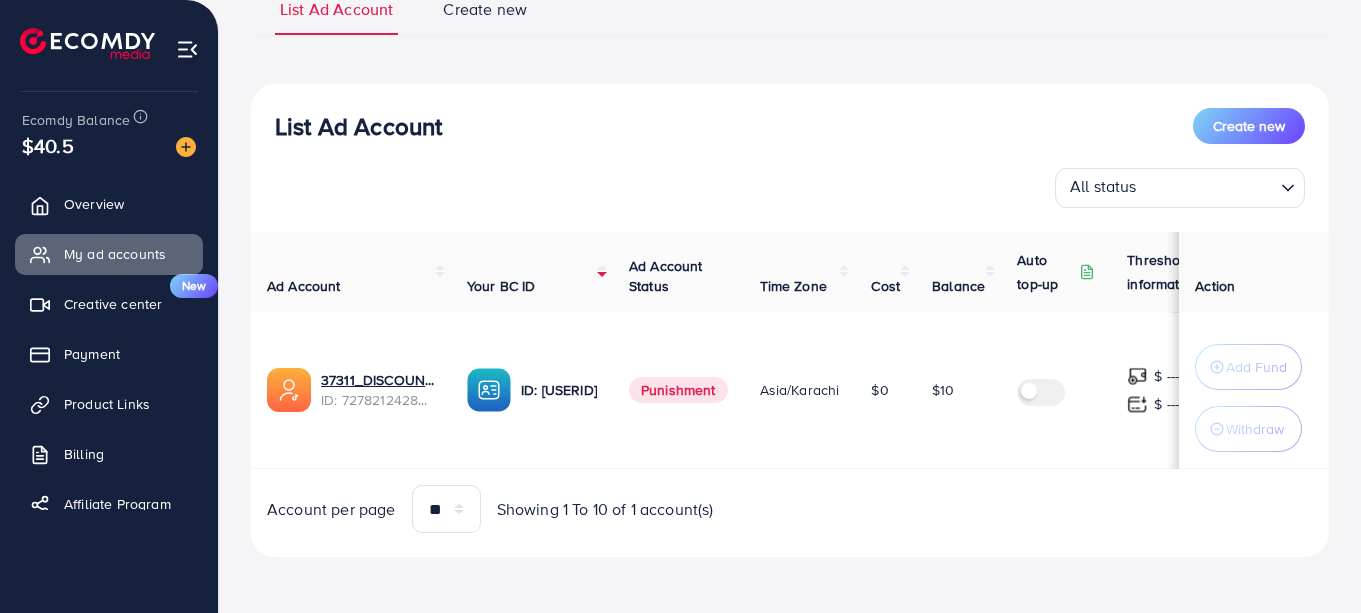 click on "All status
Loading..." at bounding box center (790, 188) 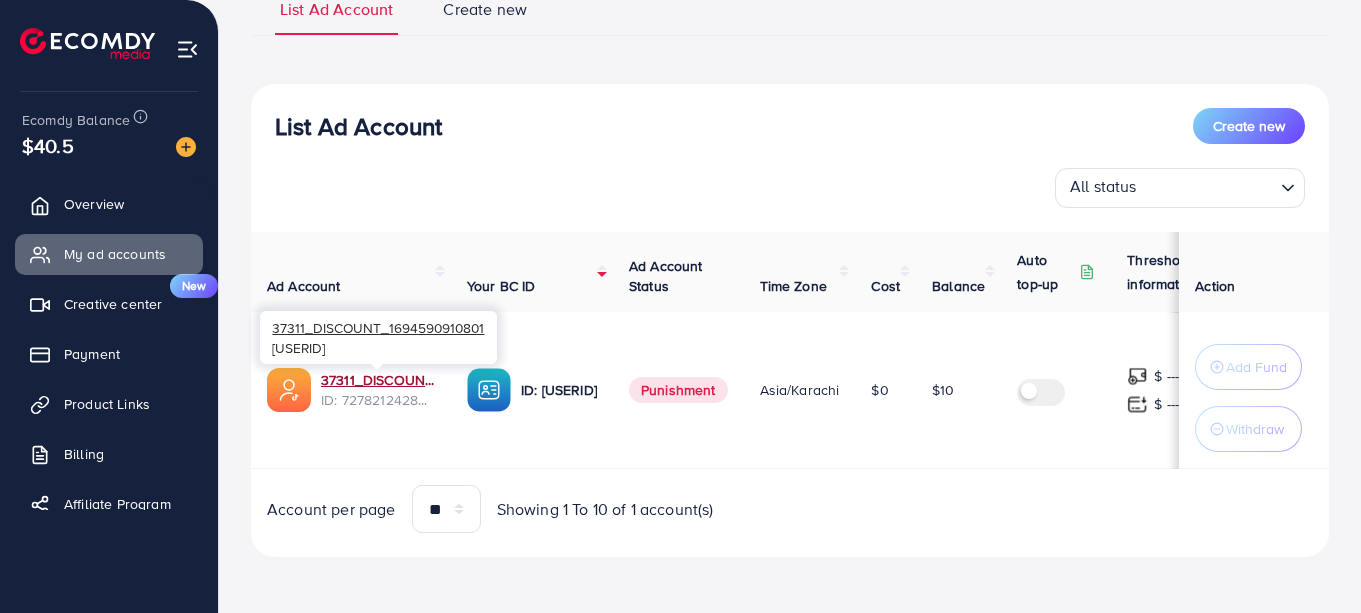 click on "37311_DISCOUNT_1694590910801" at bounding box center (378, 380) 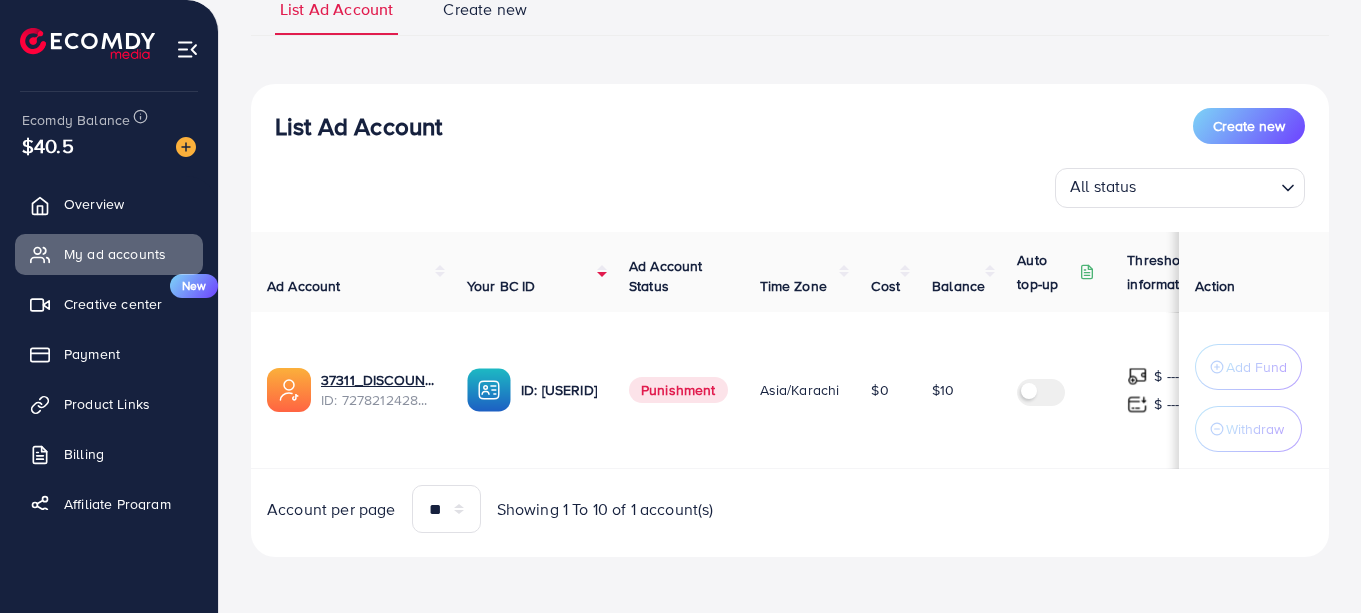 click on "Payment" at bounding box center [92, 354] 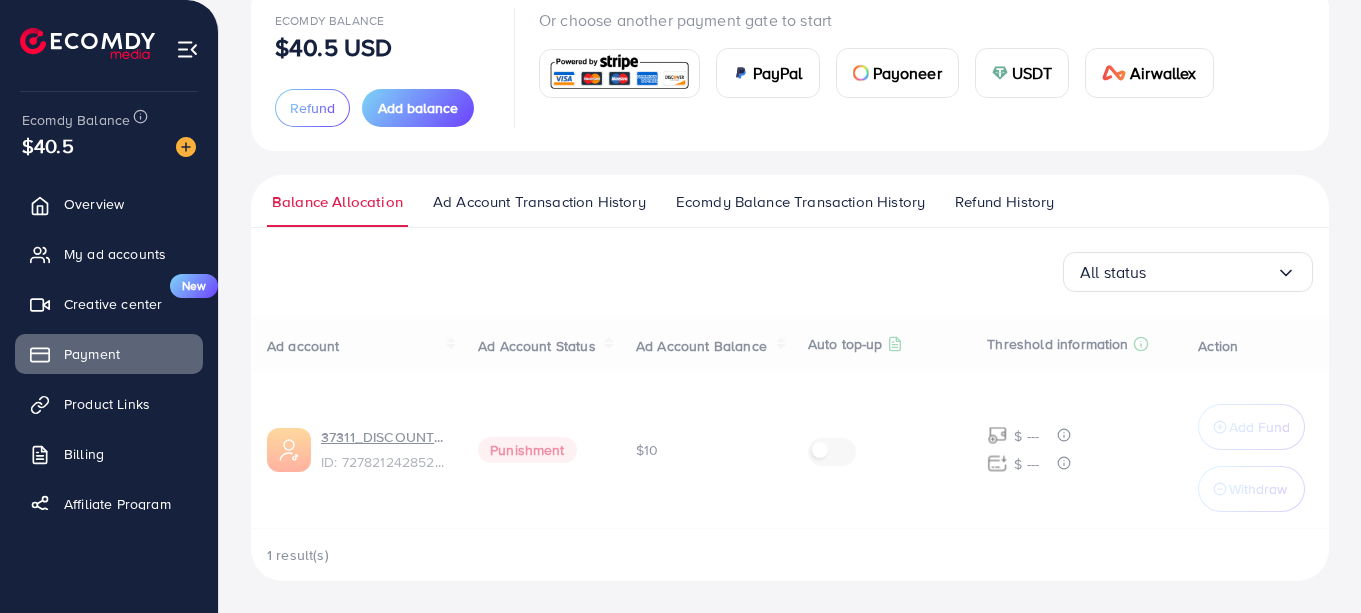 scroll, scrollTop: 0, scrollLeft: 0, axis: both 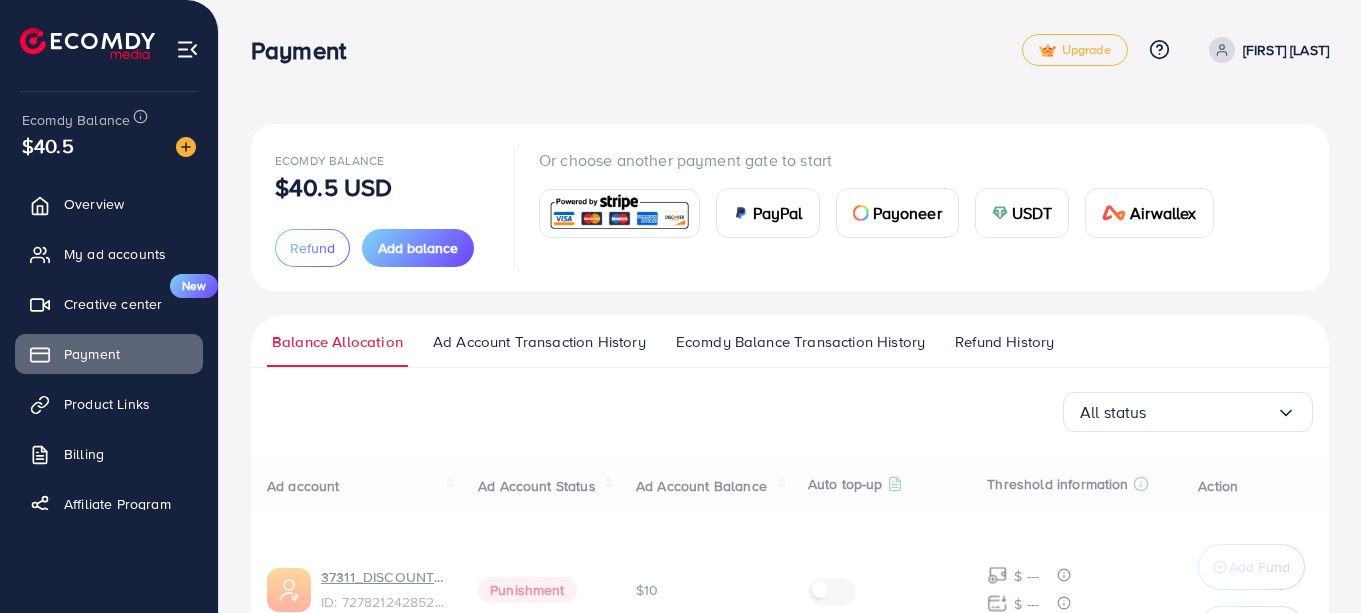 click on "Add balance" at bounding box center [418, 248] 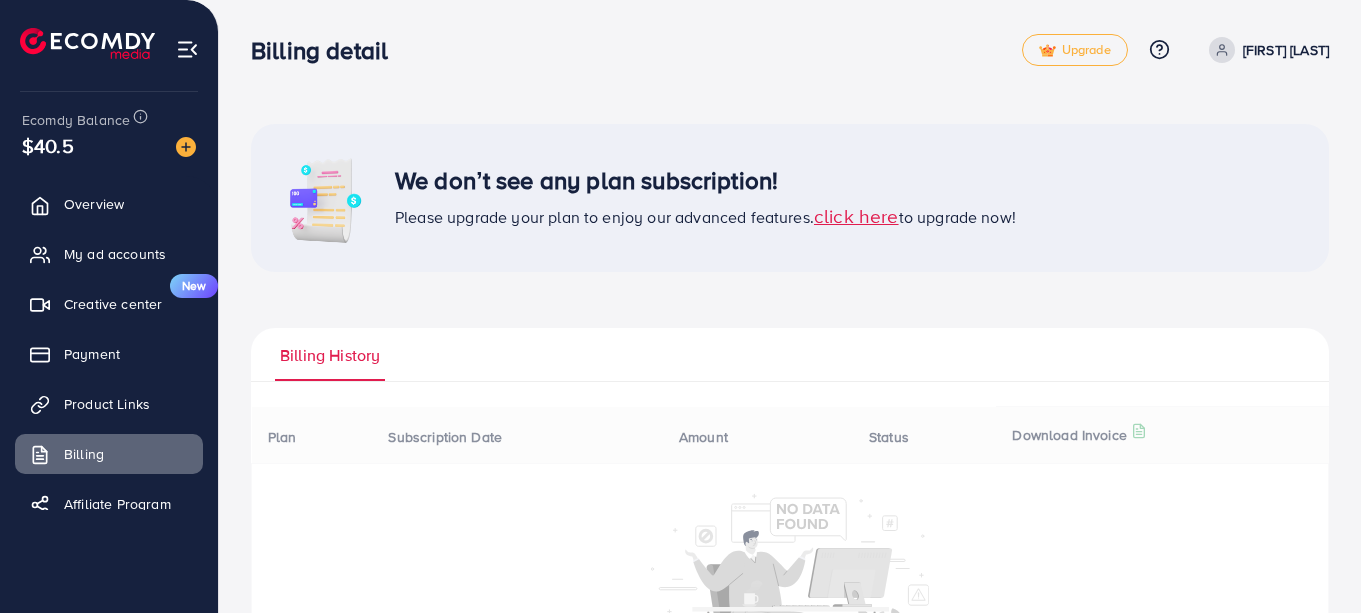 scroll, scrollTop: 137, scrollLeft: 0, axis: vertical 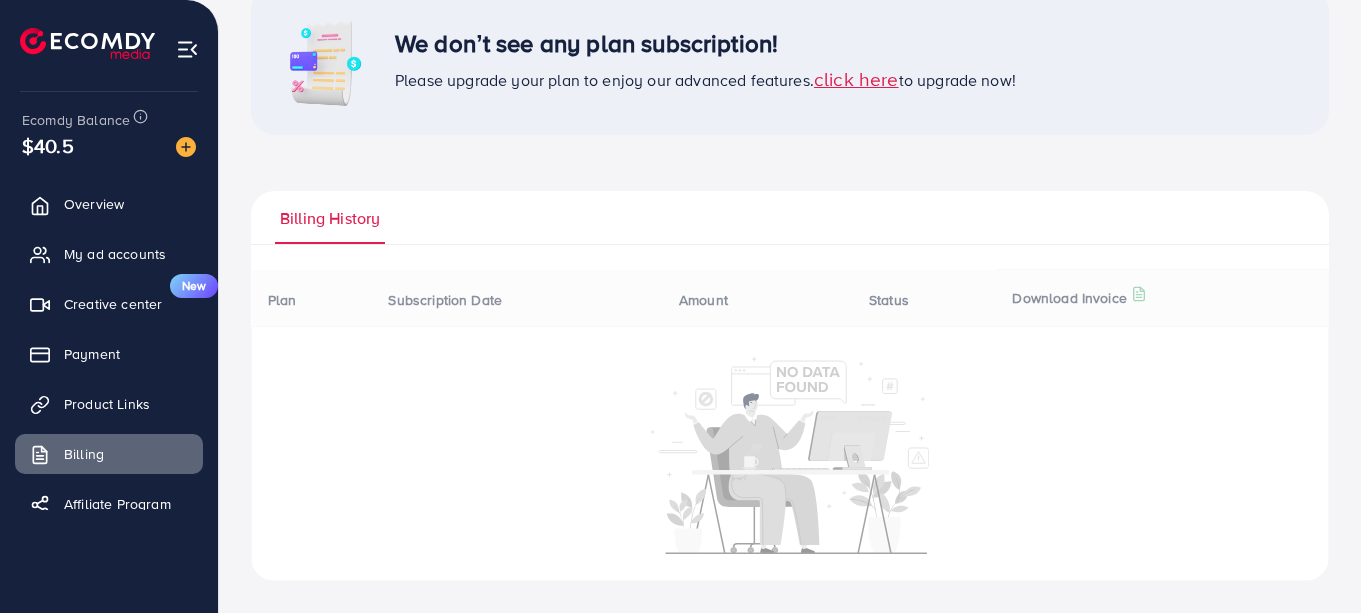 click on "Payment" at bounding box center [109, 354] 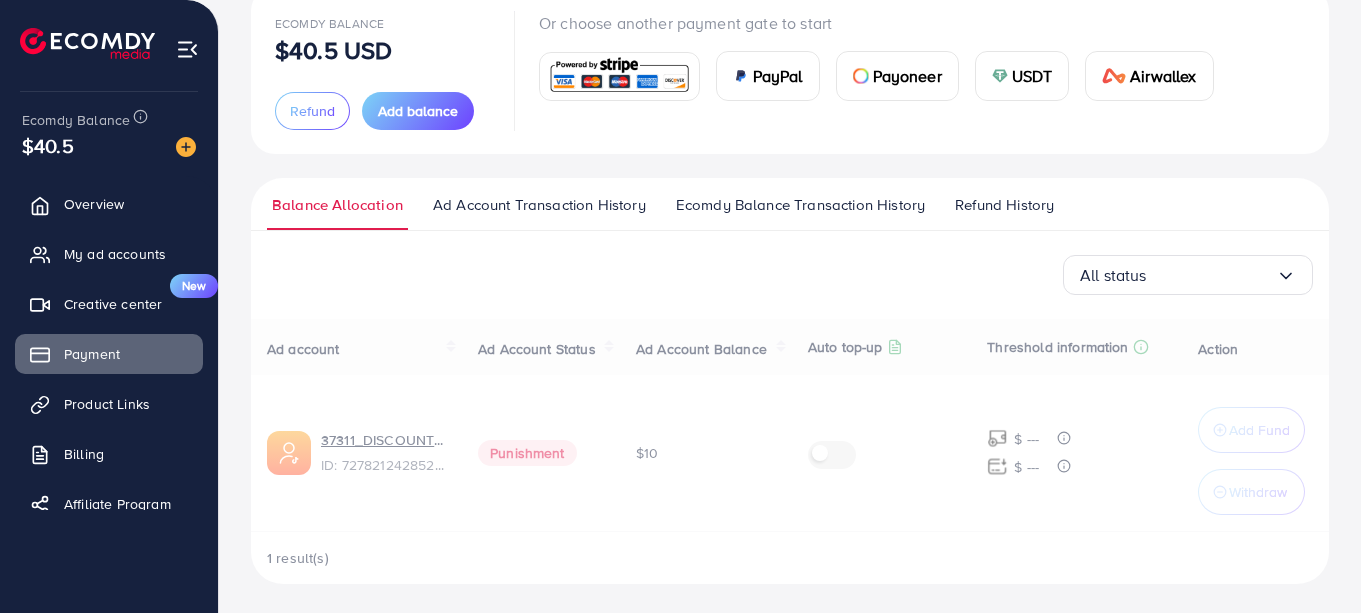 scroll, scrollTop: 0, scrollLeft: 0, axis: both 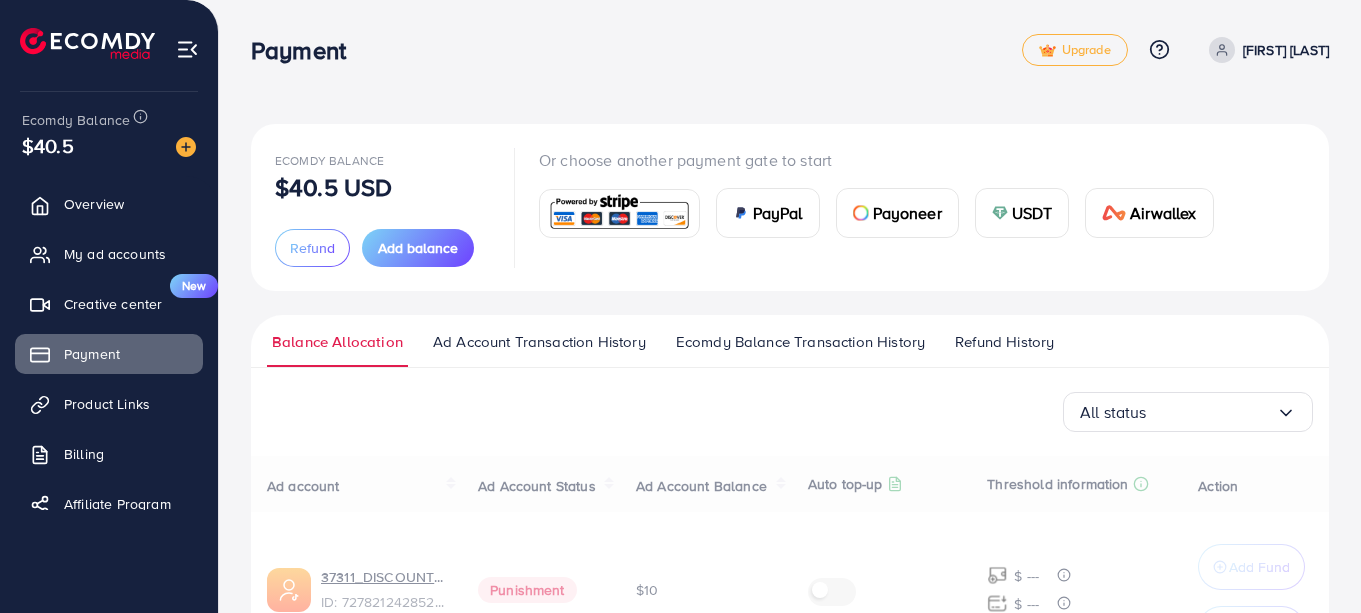 click on "Refund" at bounding box center [312, 248] 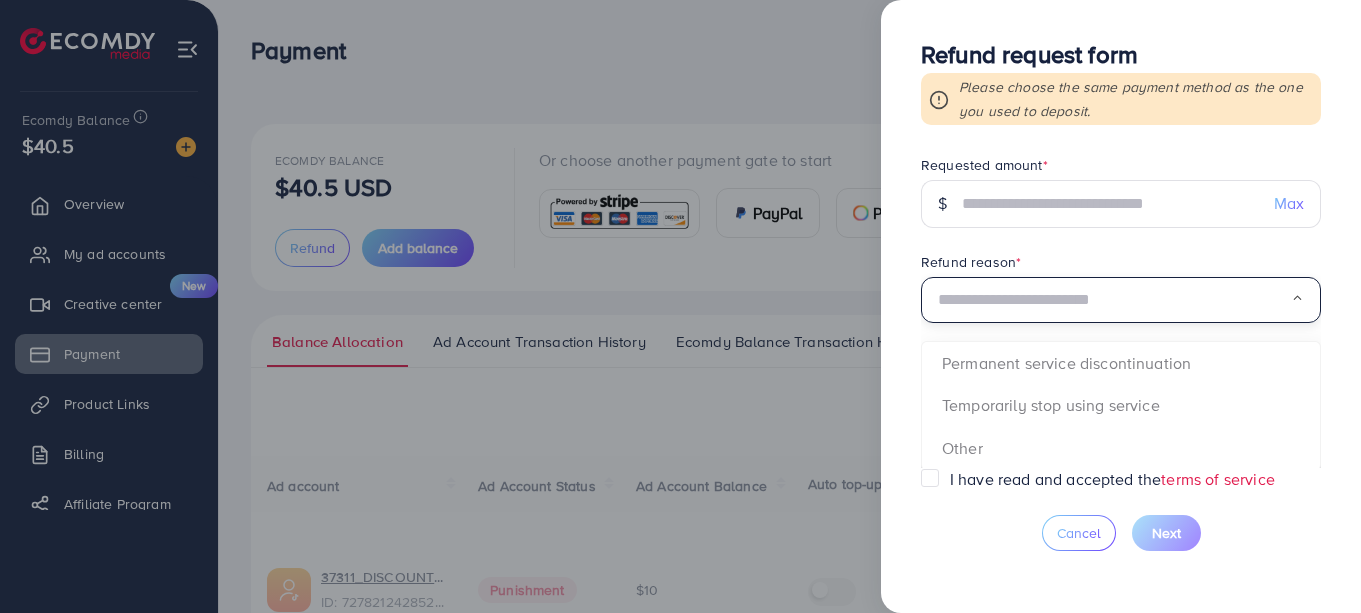 click at bounding box center (1114, 300) 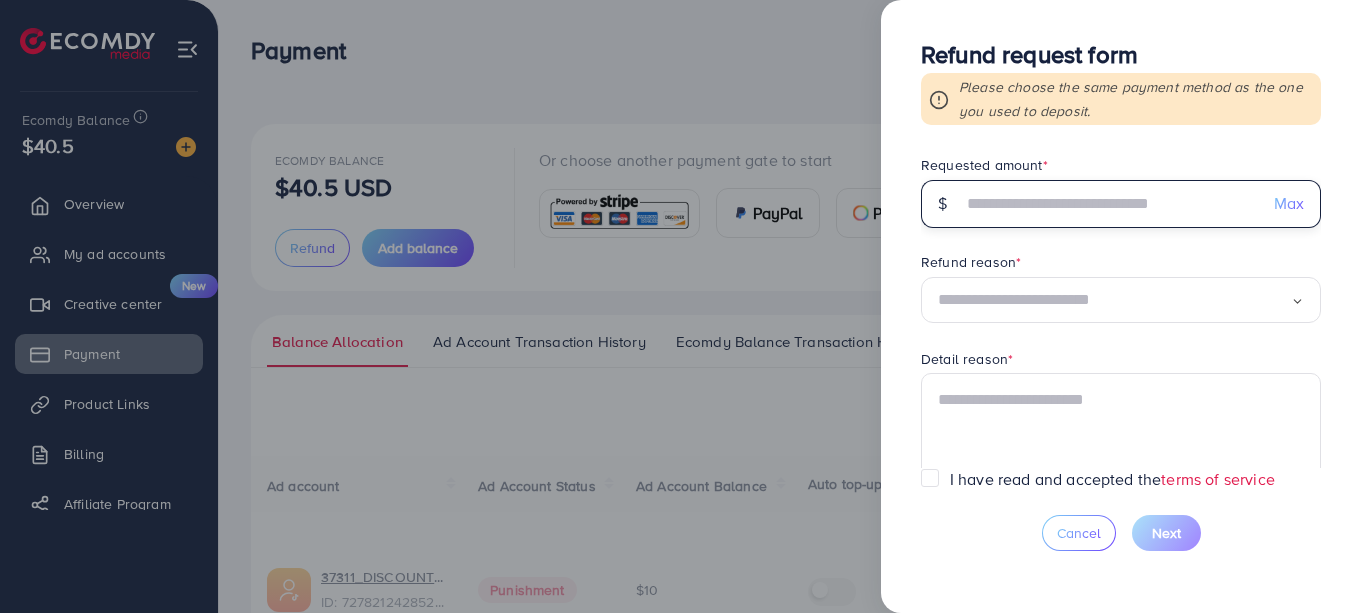 click at bounding box center (1110, 204) 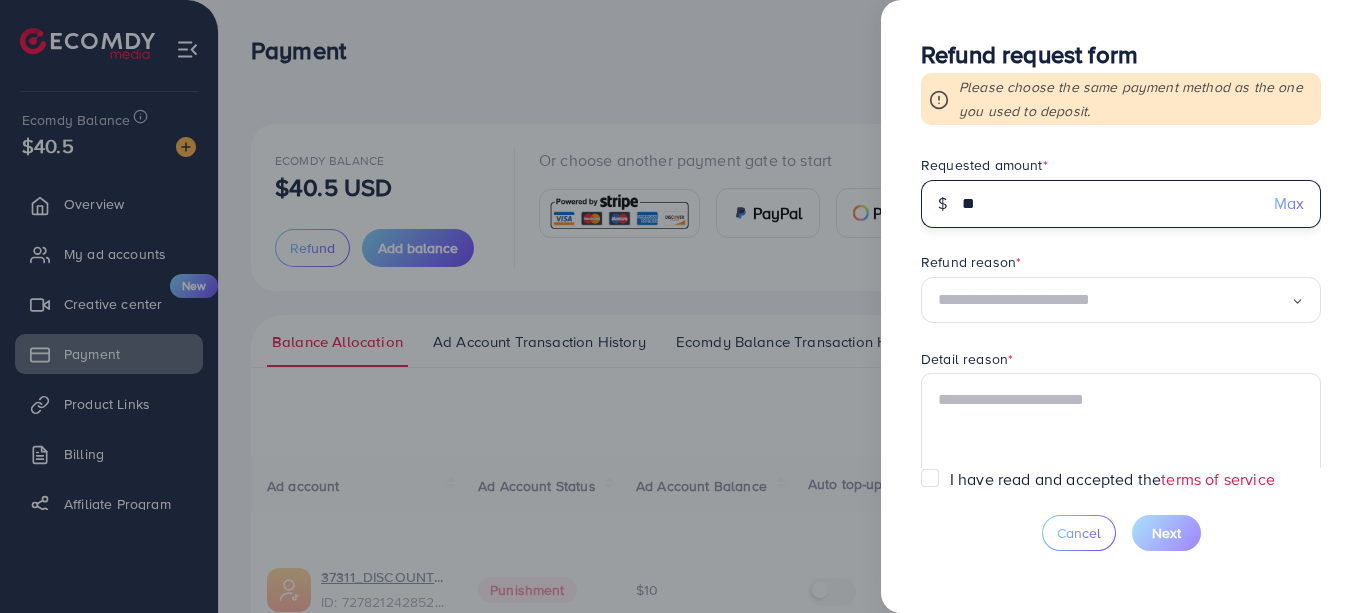 type on "**" 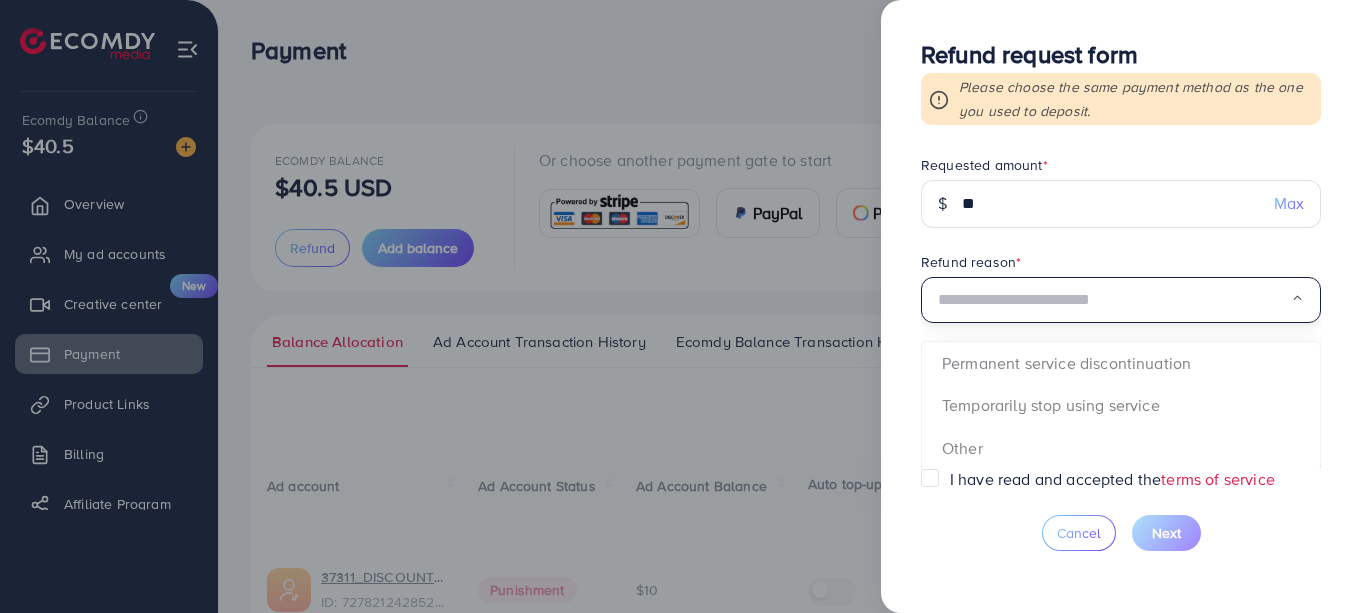click at bounding box center [1114, 300] 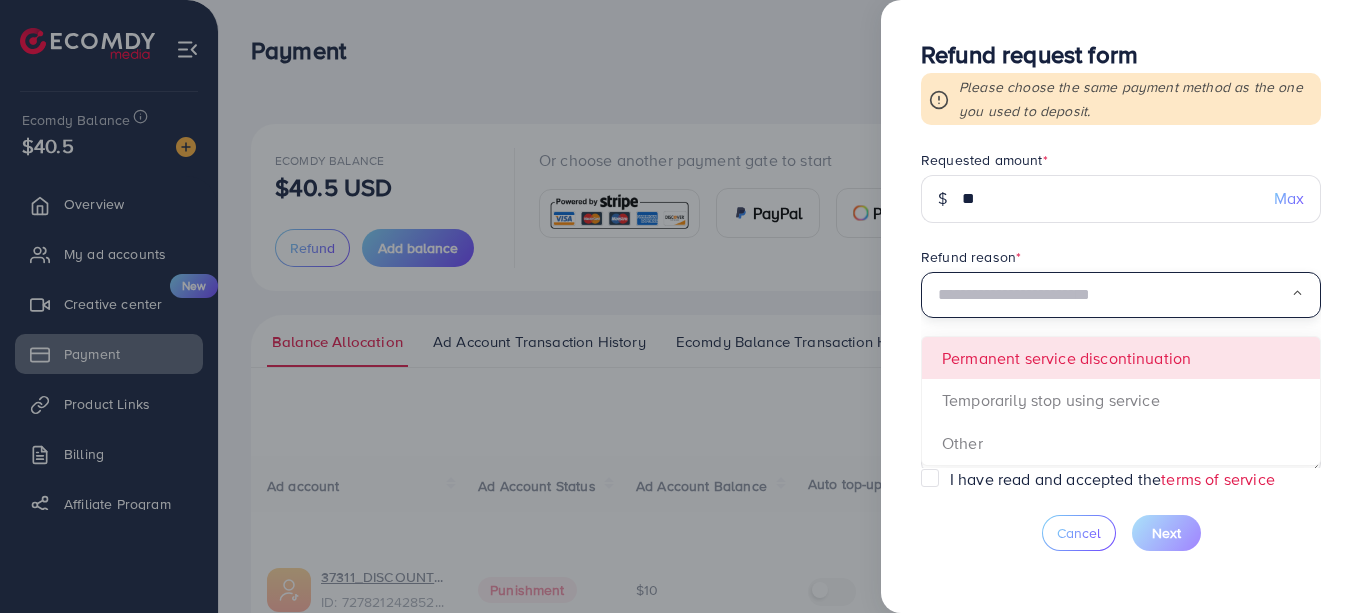 scroll, scrollTop: 8, scrollLeft: 0, axis: vertical 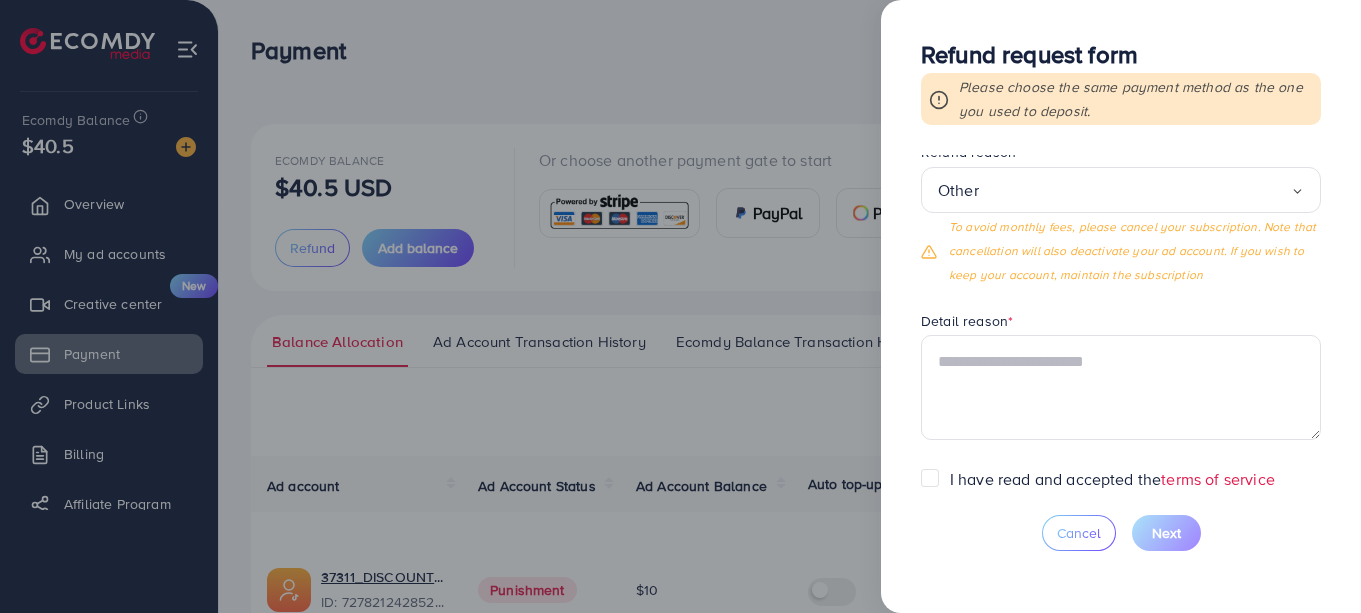 click on "Refund request form" at bounding box center (1121, 54) 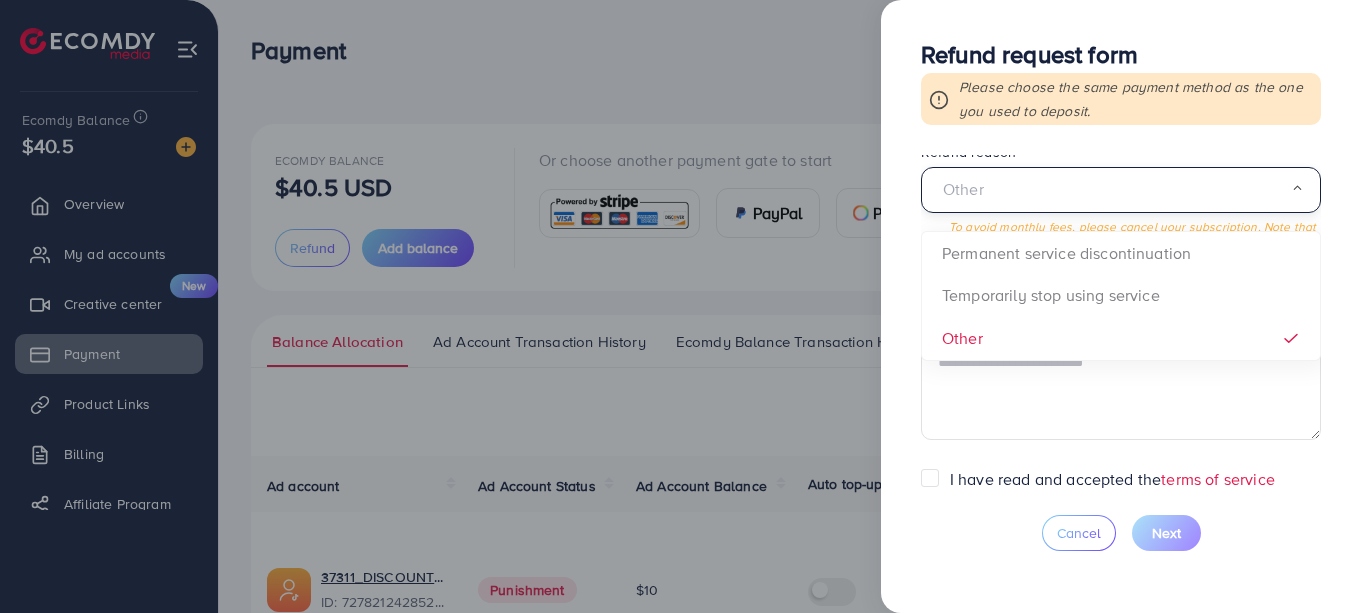 click at bounding box center [1114, 190] 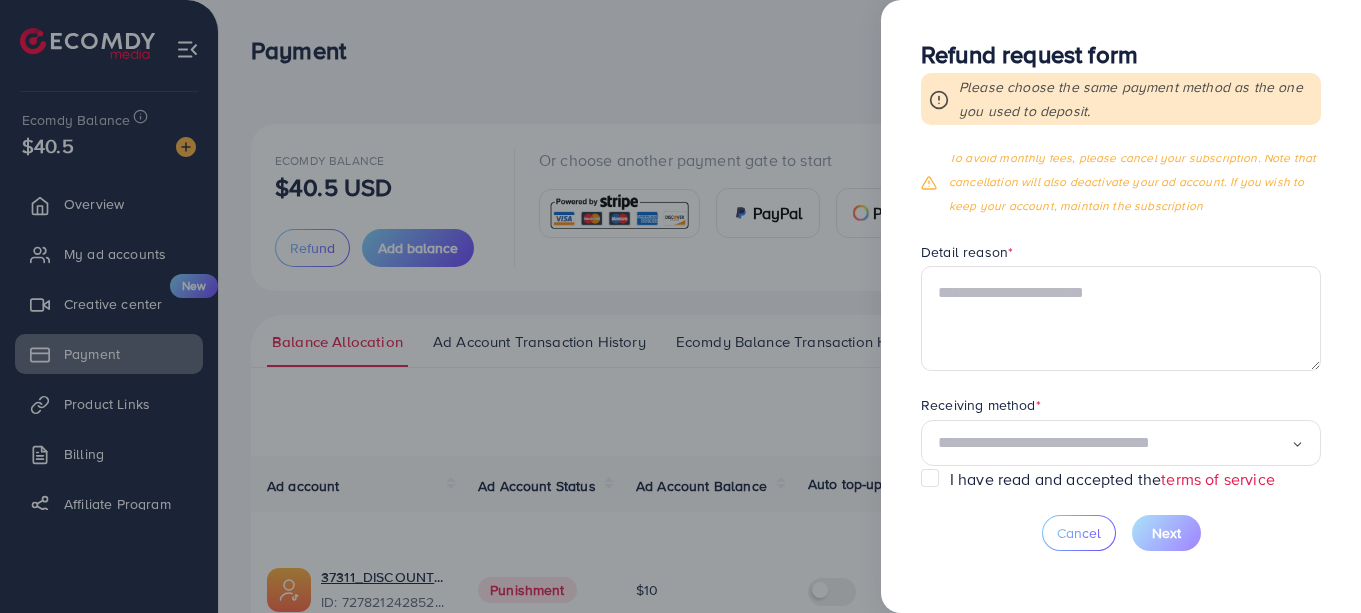 scroll, scrollTop: 203, scrollLeft: 0, axis: vertical 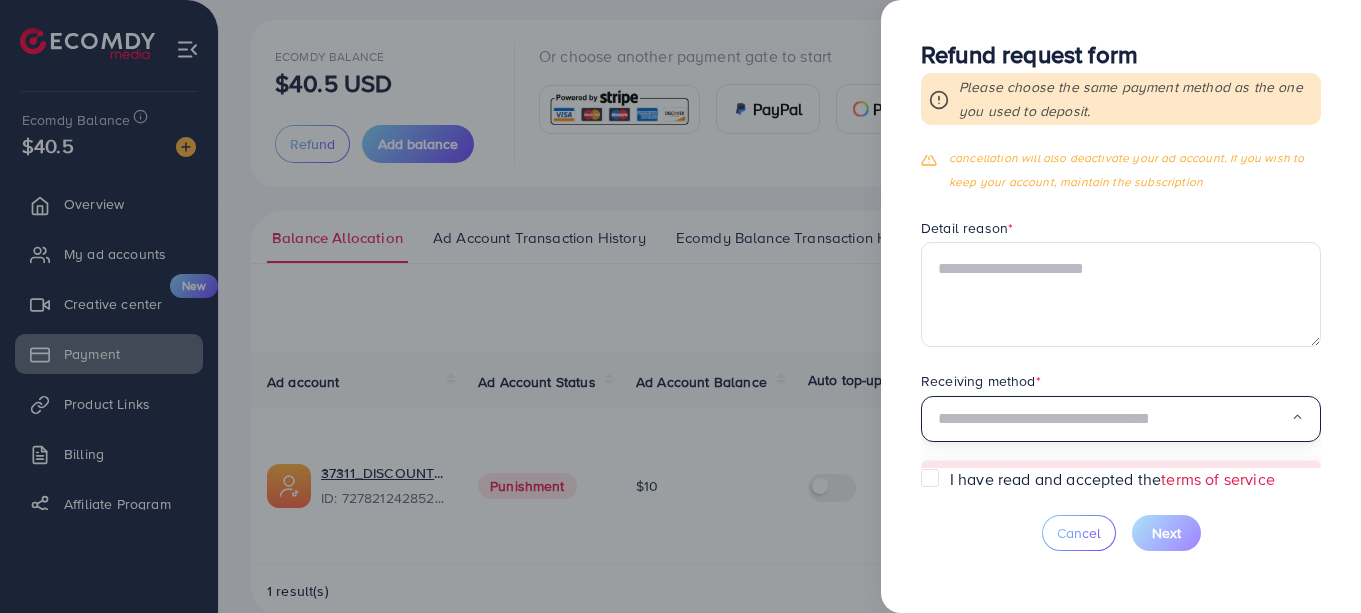click at bounding box center (1114, 419) 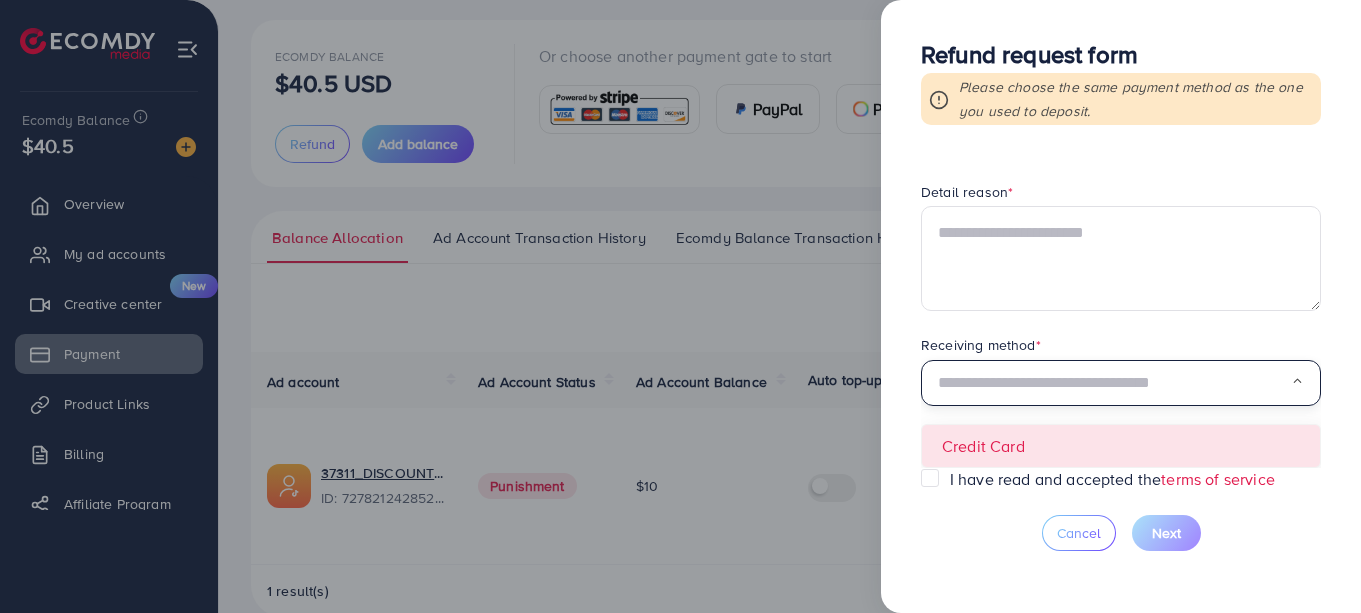 scroll, scrollTop: 140, scrollLeft: 0, axis: vertical 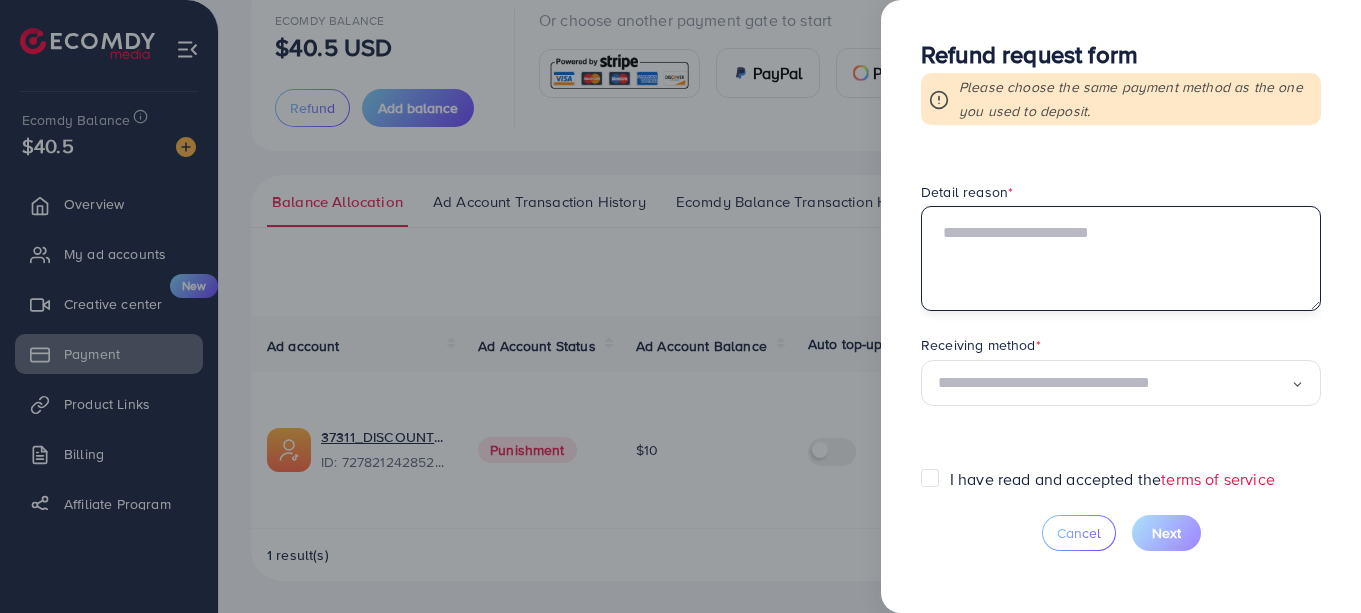 click at bounding box center [1121, 258] 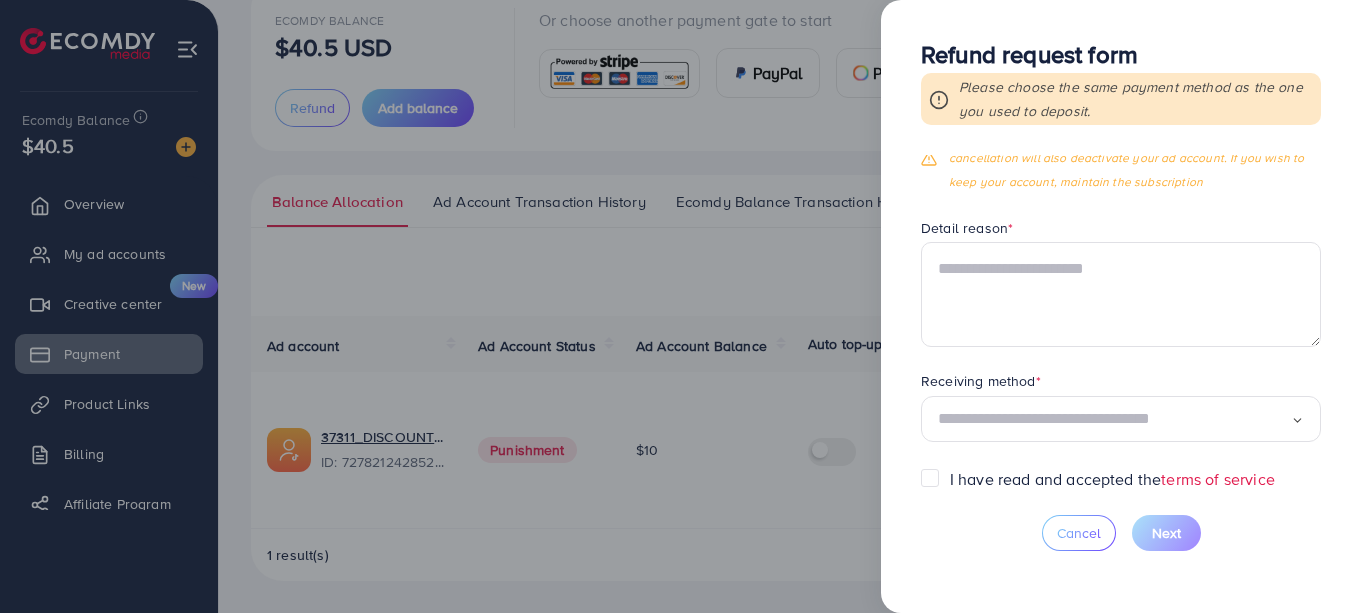 click on "Loading..." at bounding box center (1121, 419) 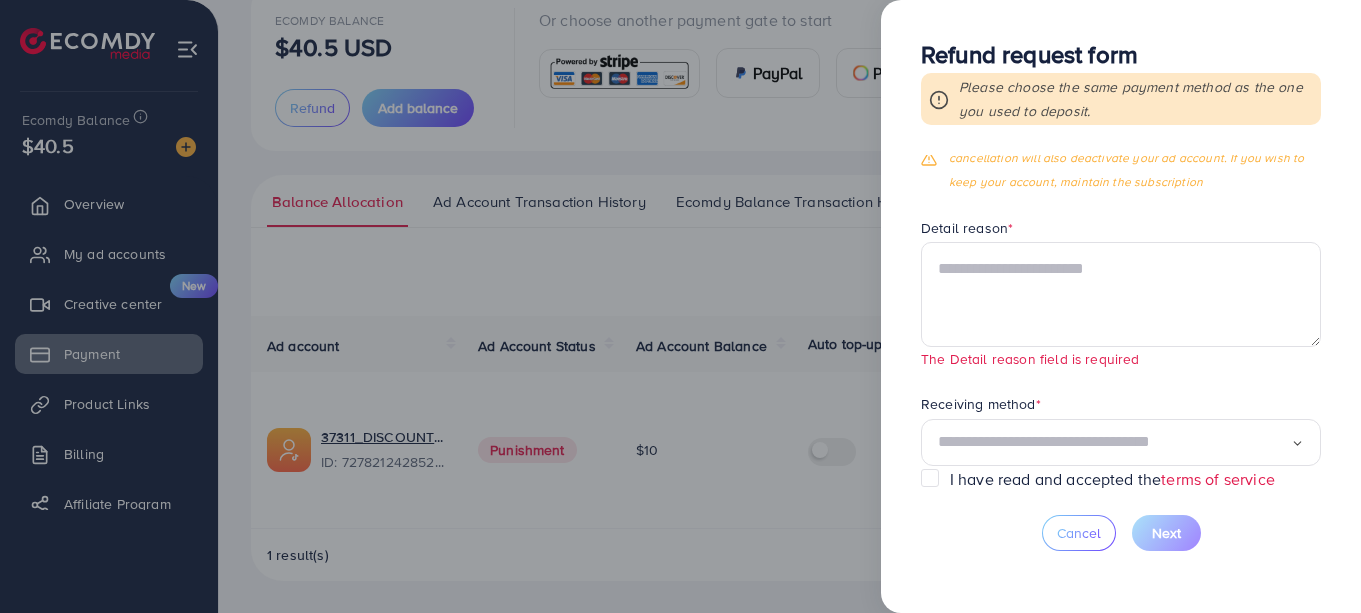 click on "Loading..." at bounding box center [1121, 442] 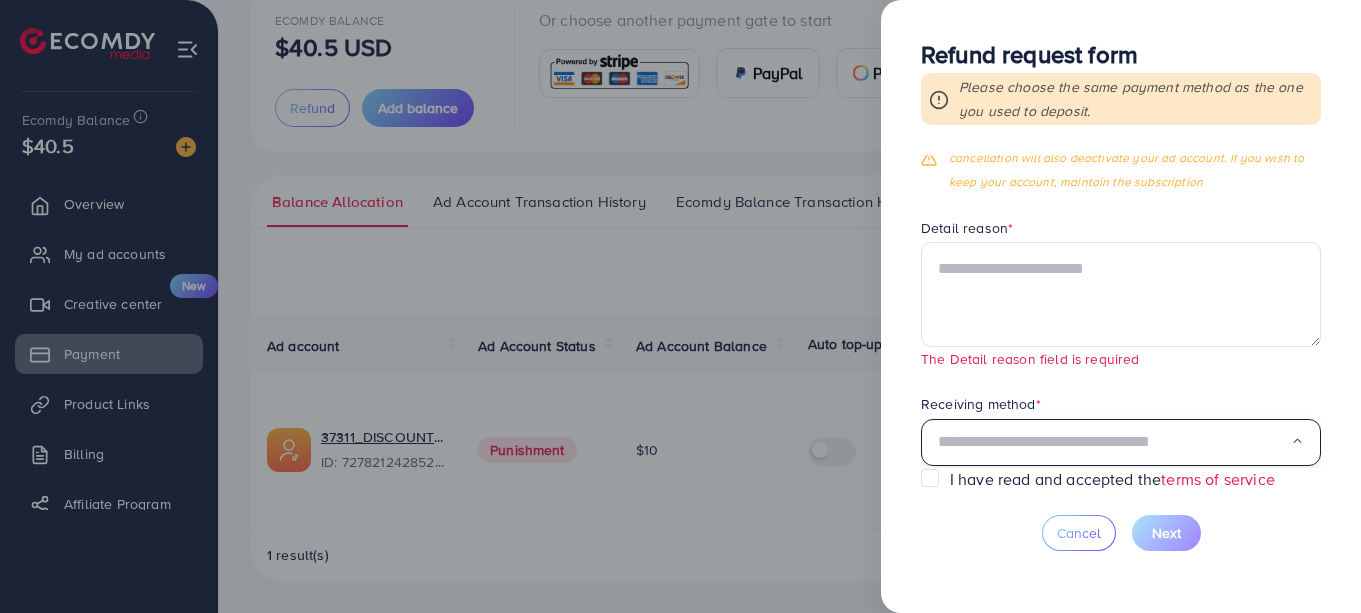 click 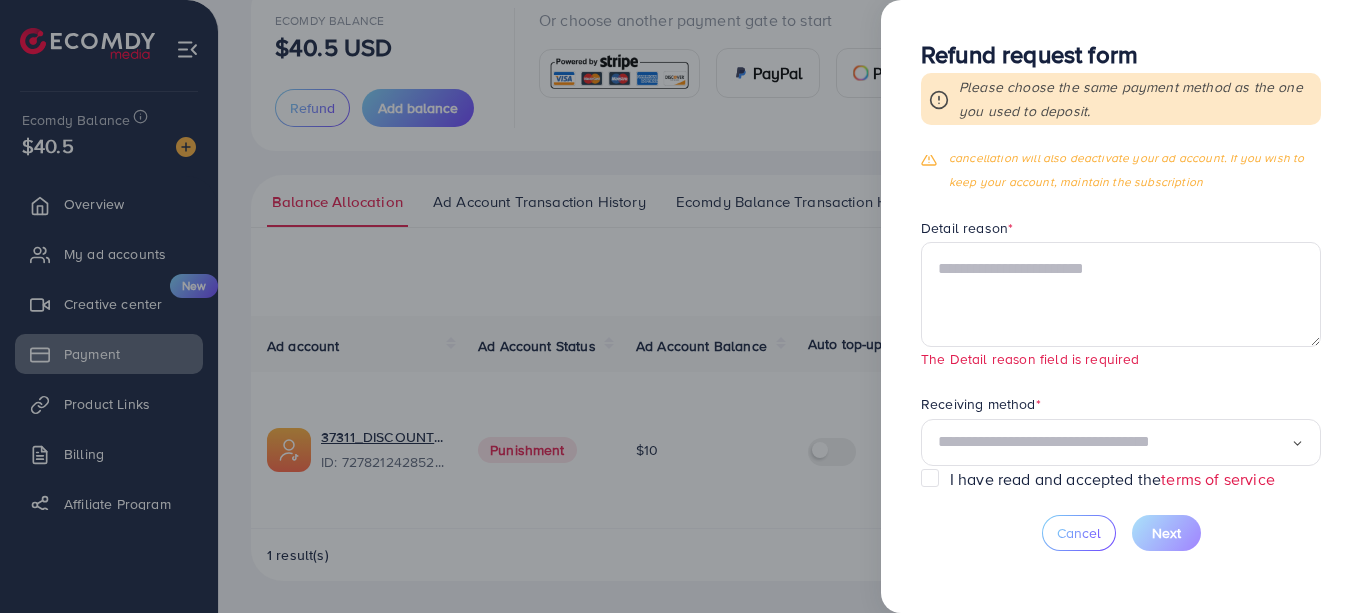 scroll, scrollTop: 226, scrollLeft: 0, axis: vertical 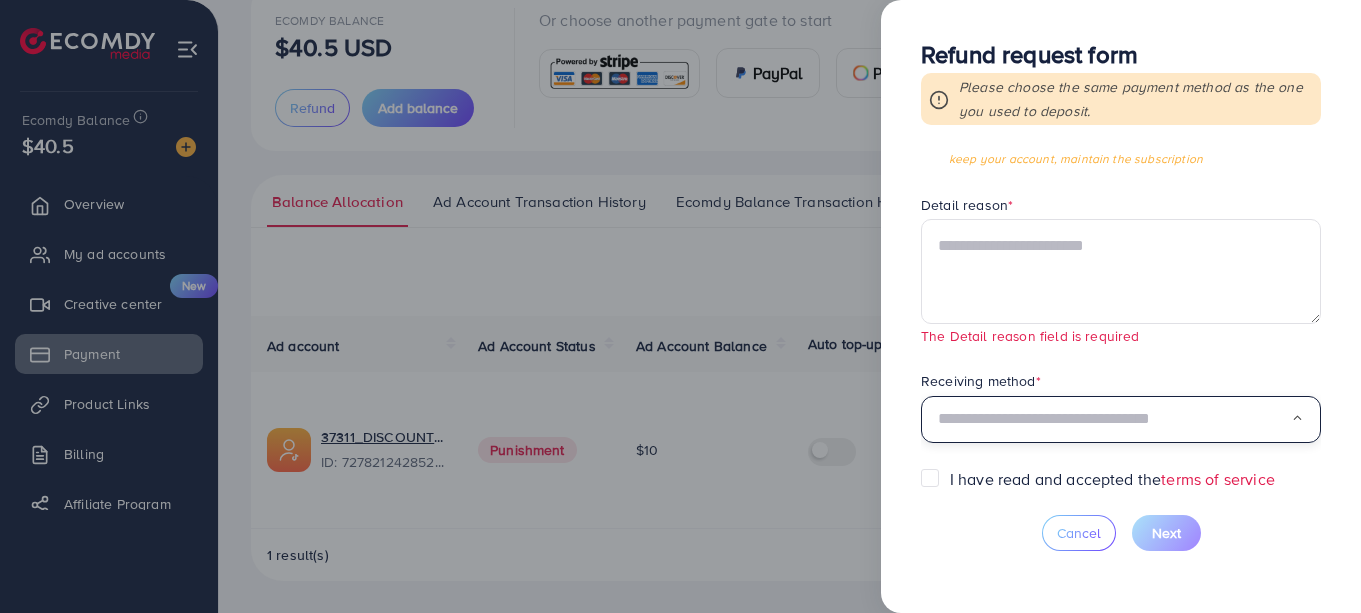 click 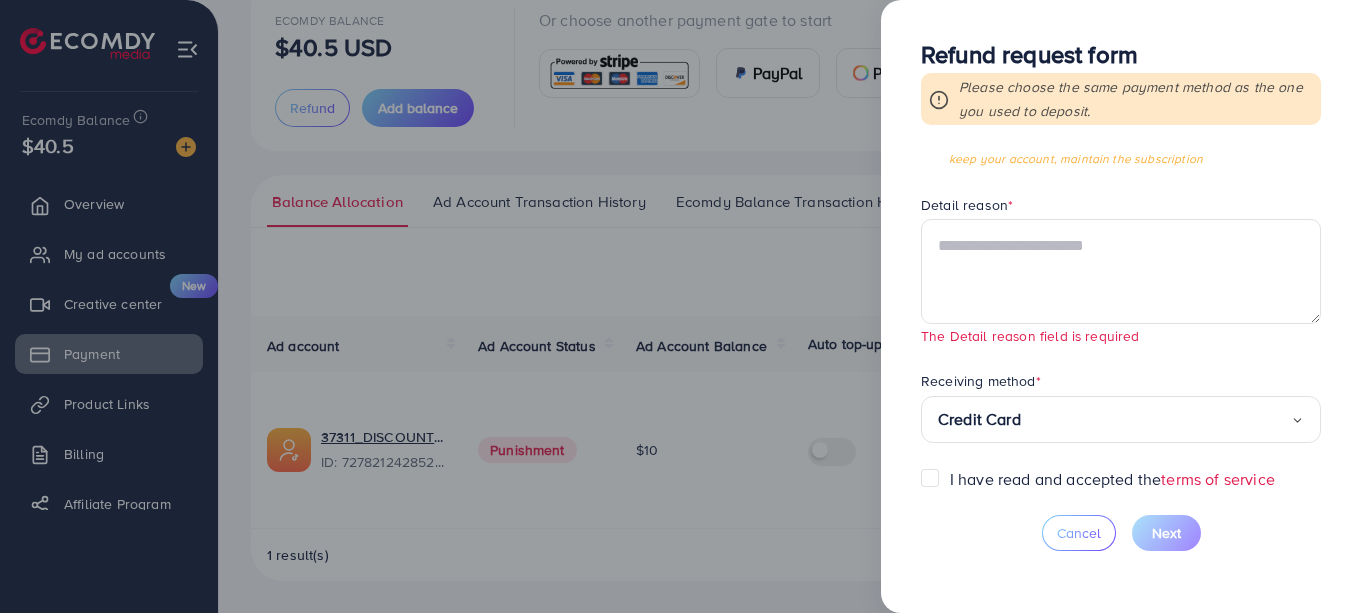 scroll, scrollTop: 226, scrollLeft: 0, axis: vertical 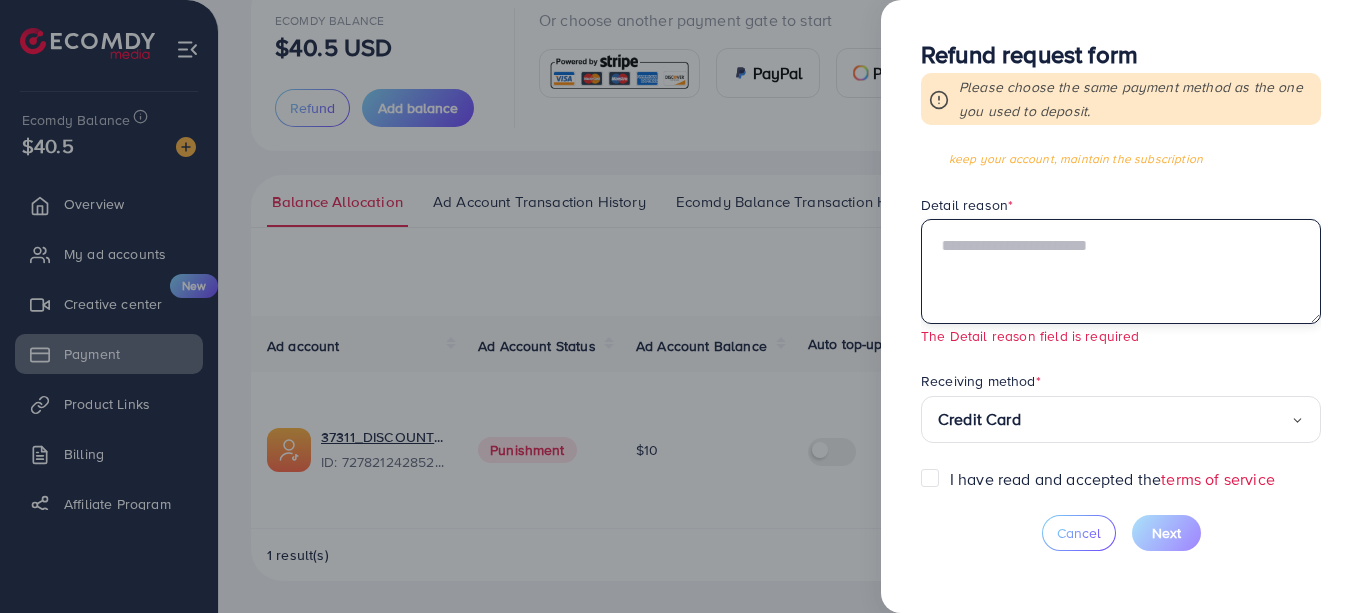 click at bounding box center [1121, 271] 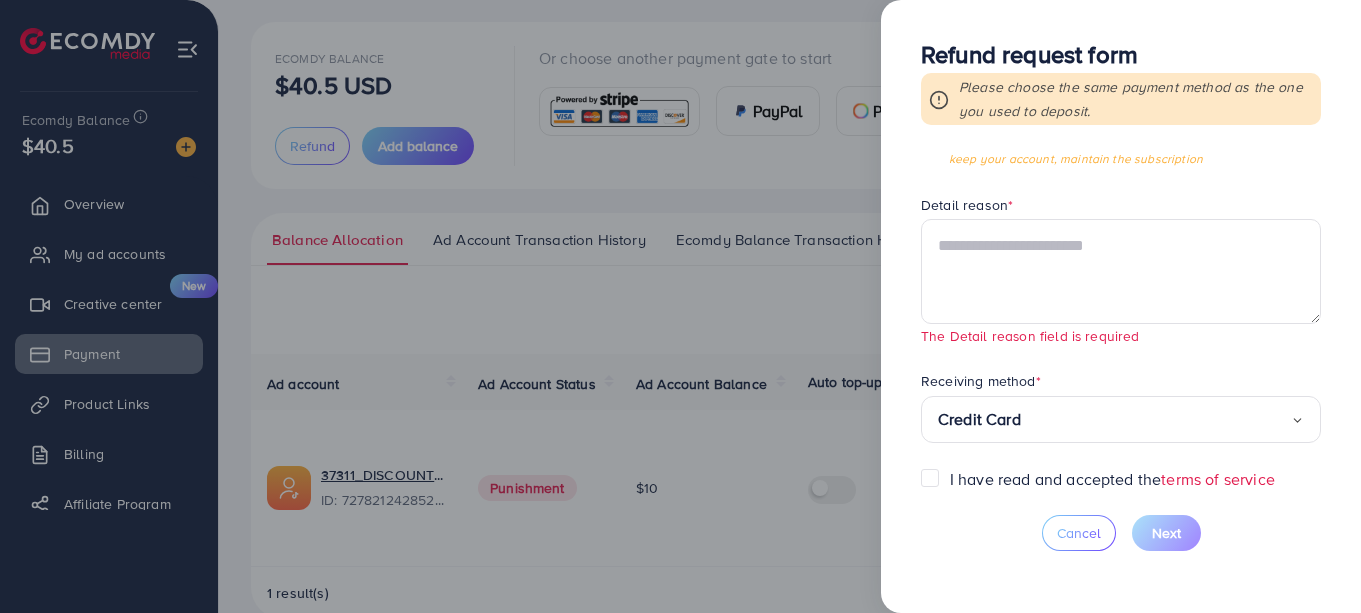 scroll, scrollTop: 140, scrollLeft: 0, axis: vertical 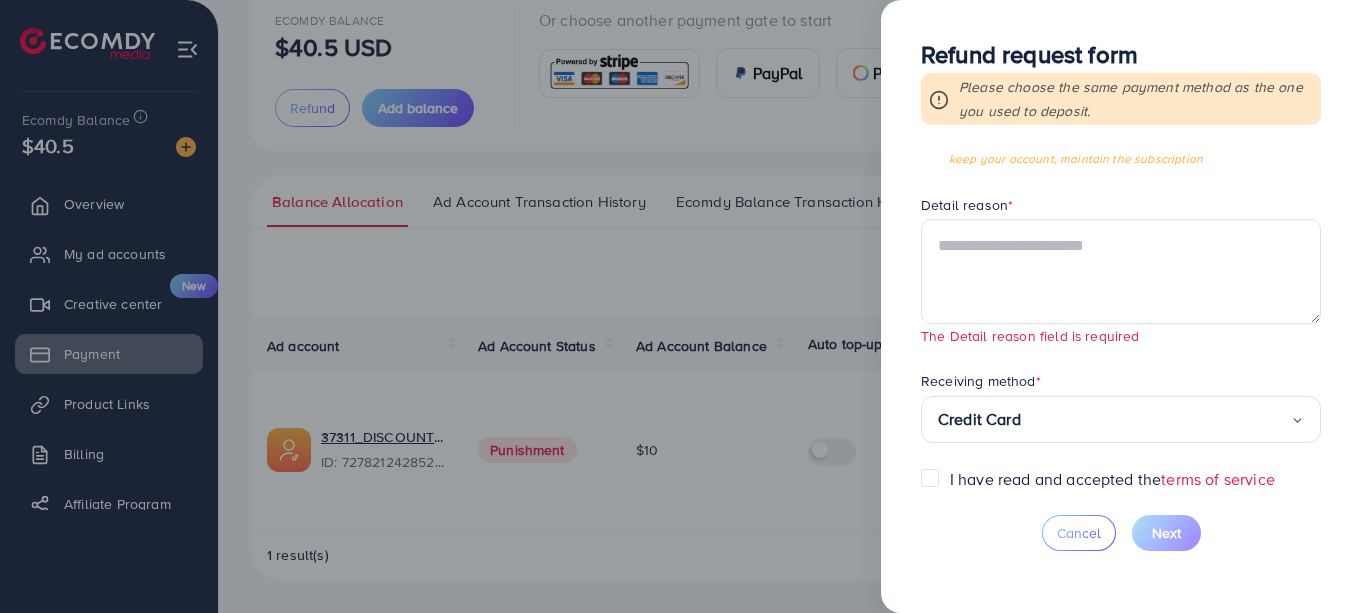 click on "I have read and accepted the  terms of service" at bounding box center (1112, 479) 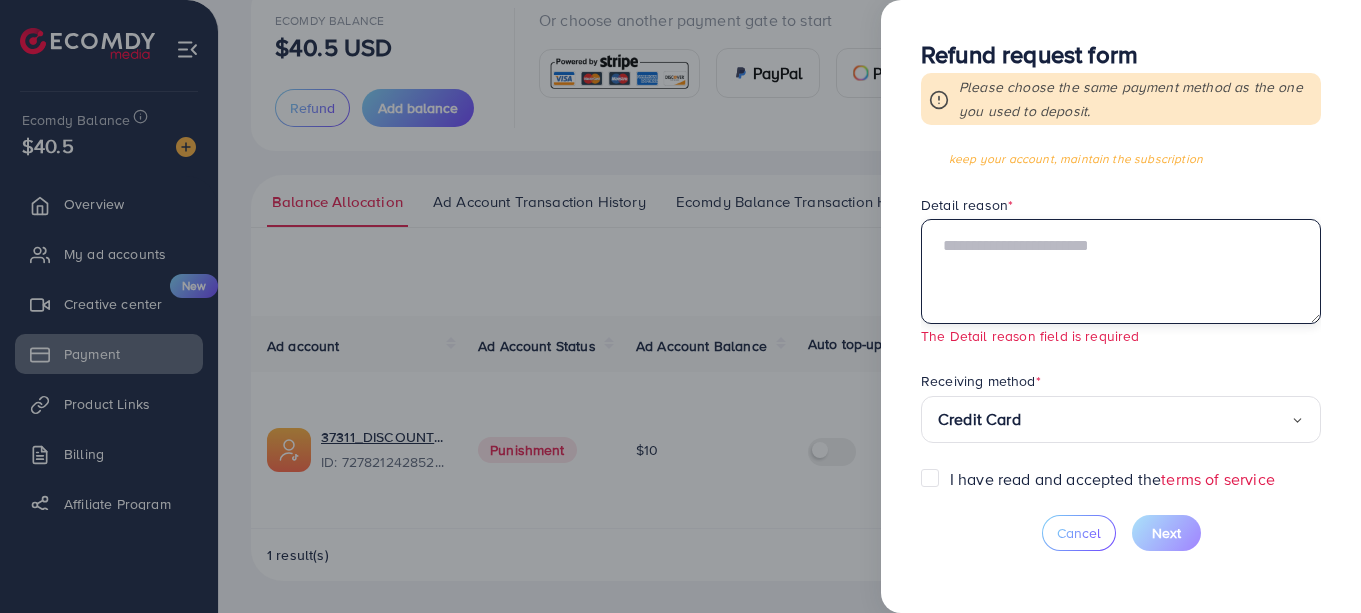 click at bounding box center (1121, 271) 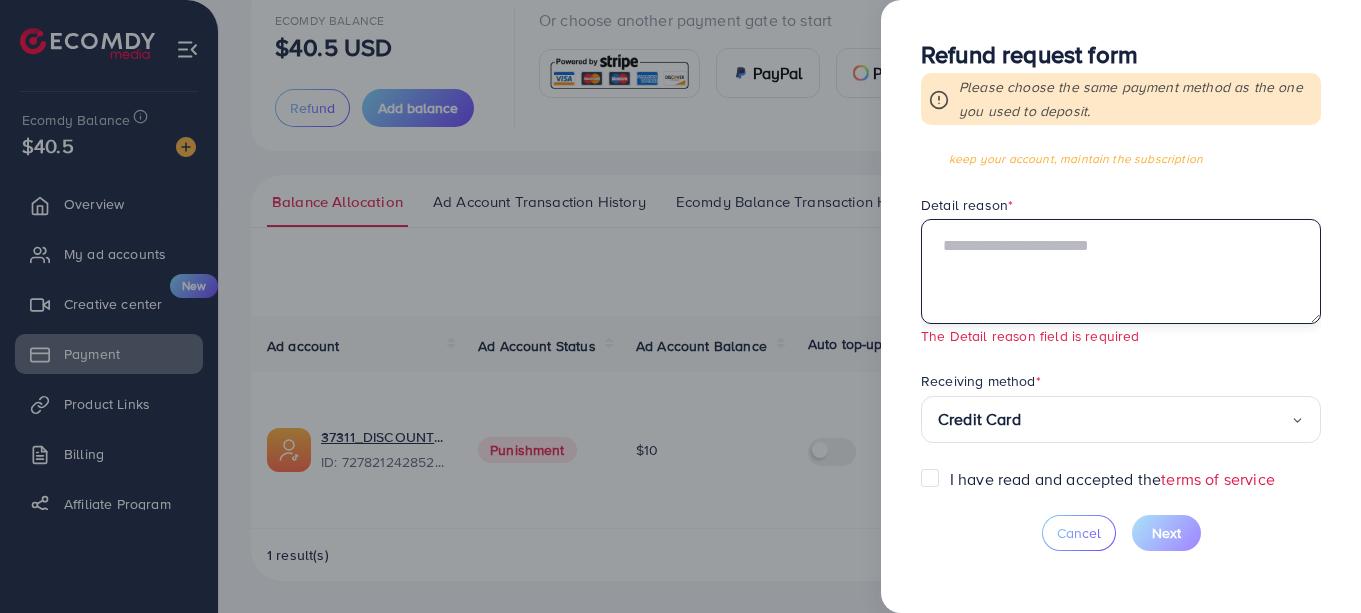 click at bounding box center (1121, 271) 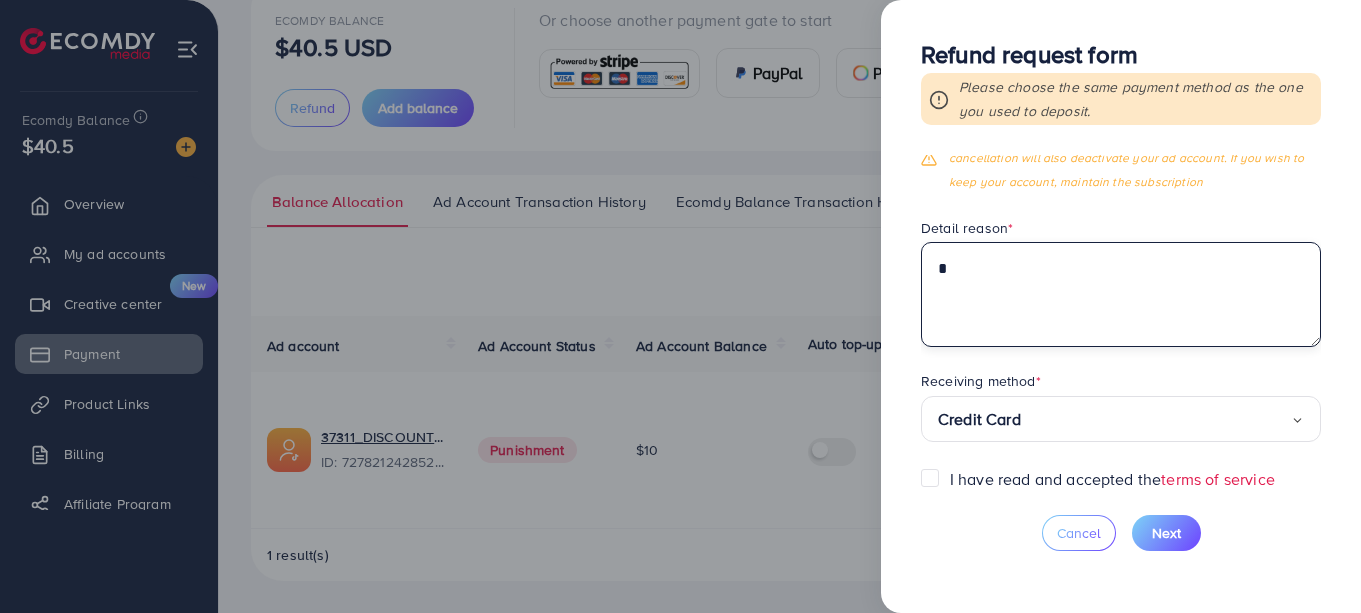 scroll, scrollTop: 203, scrollLeft: 0, axis: vertical 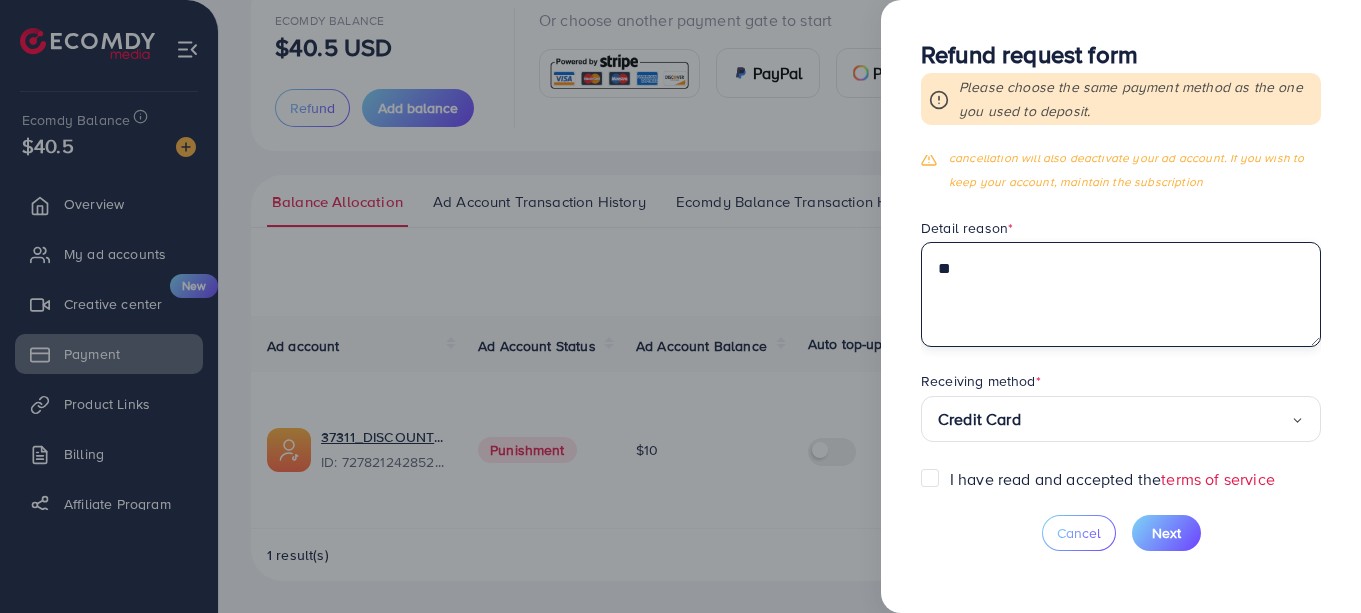 type on "*" 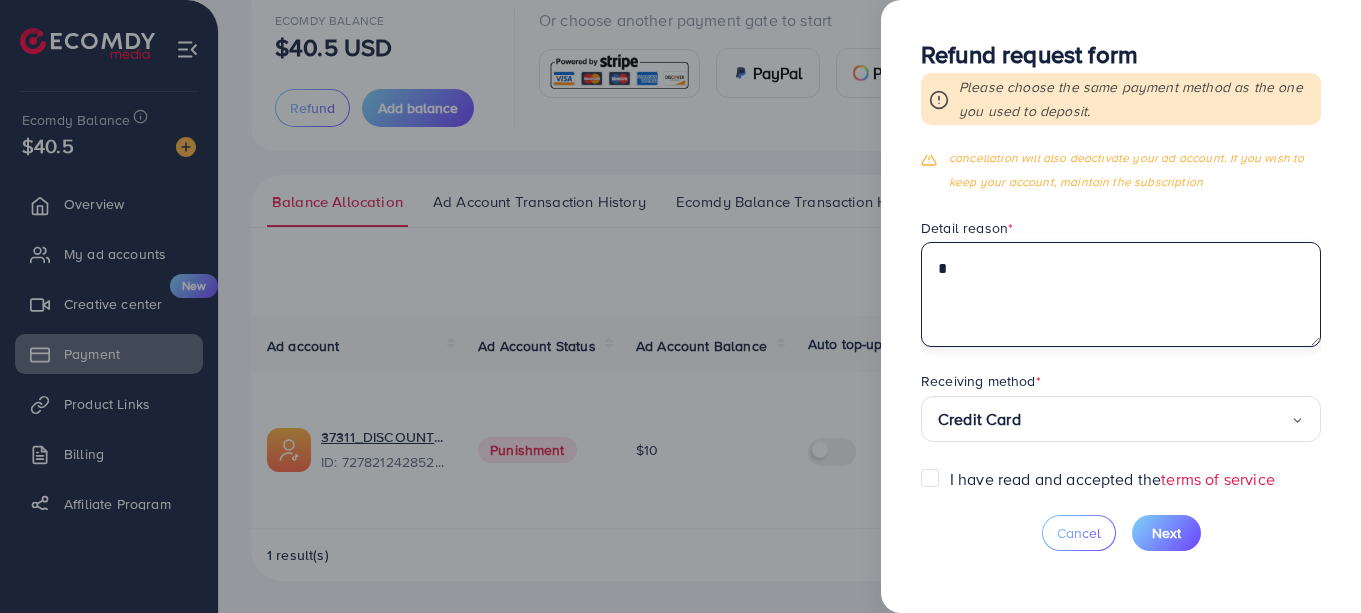 type 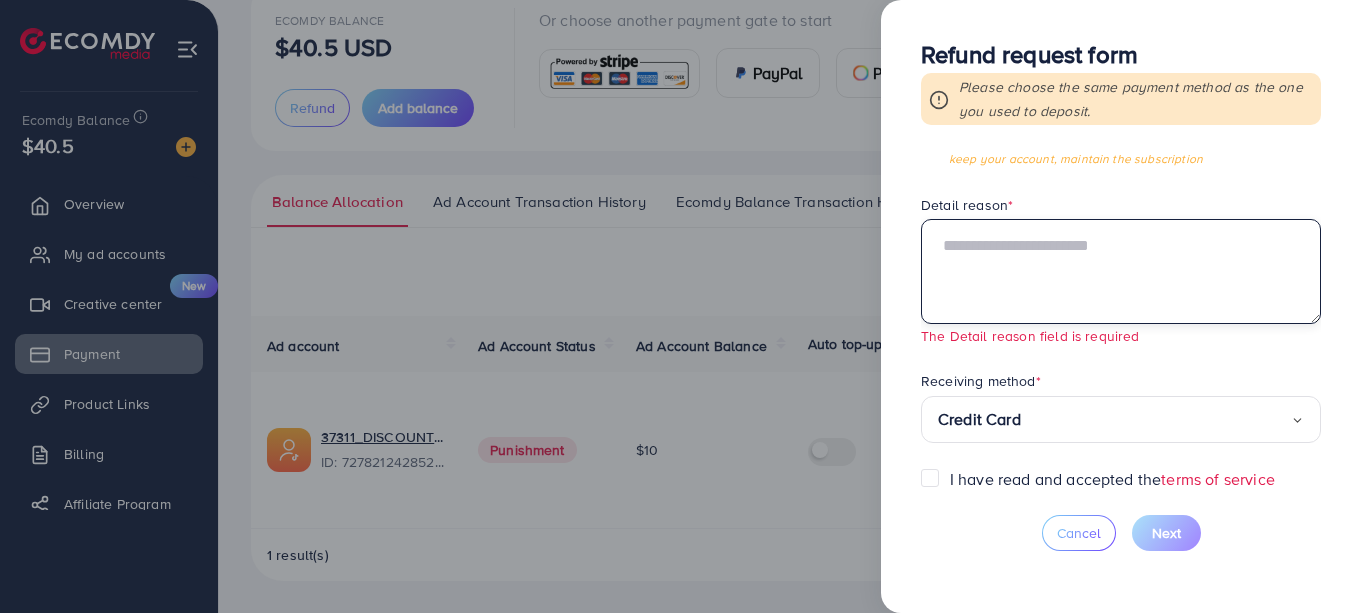 scroll, scrollTop: 0, scrollLeft: 0, axis: both 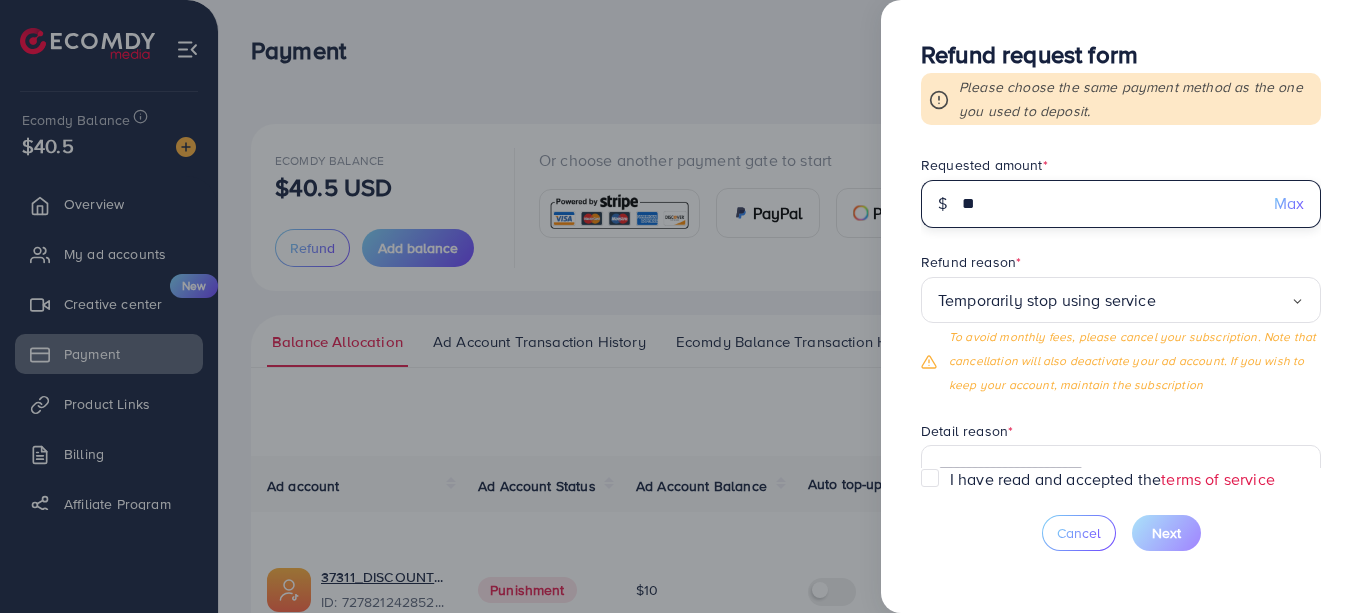 click on "**" at bounding box center (1110, 204) 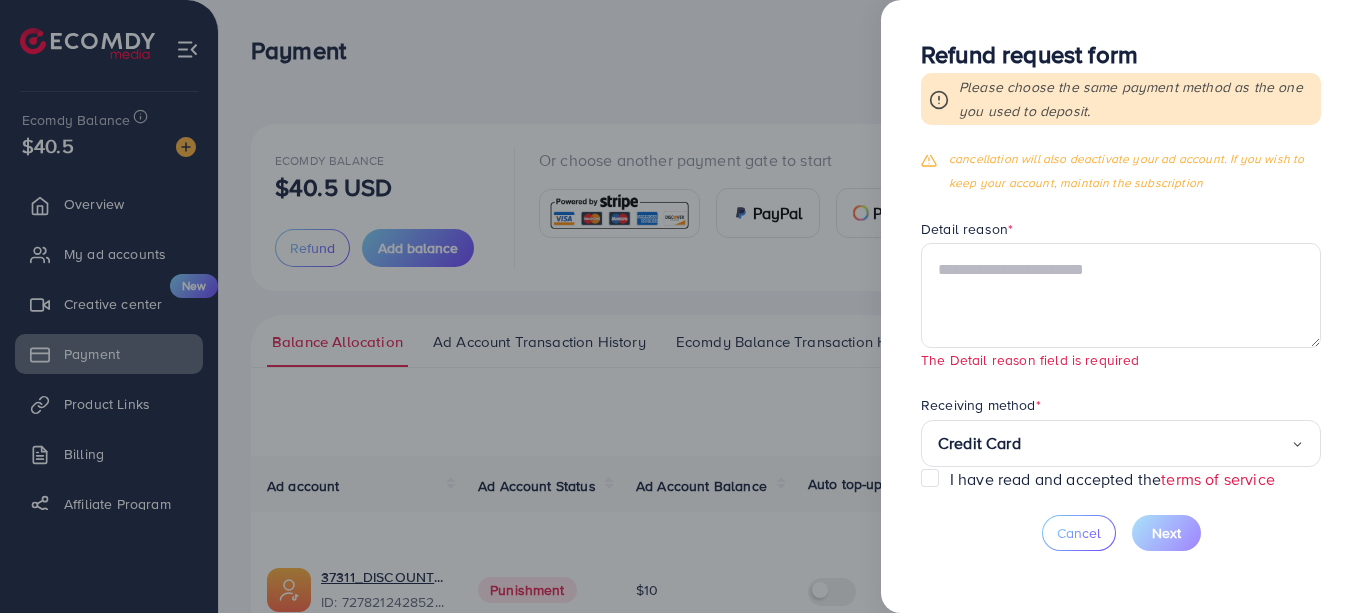 scroll, scrollTop: 226, scrollLeft: 0, axis: vertical 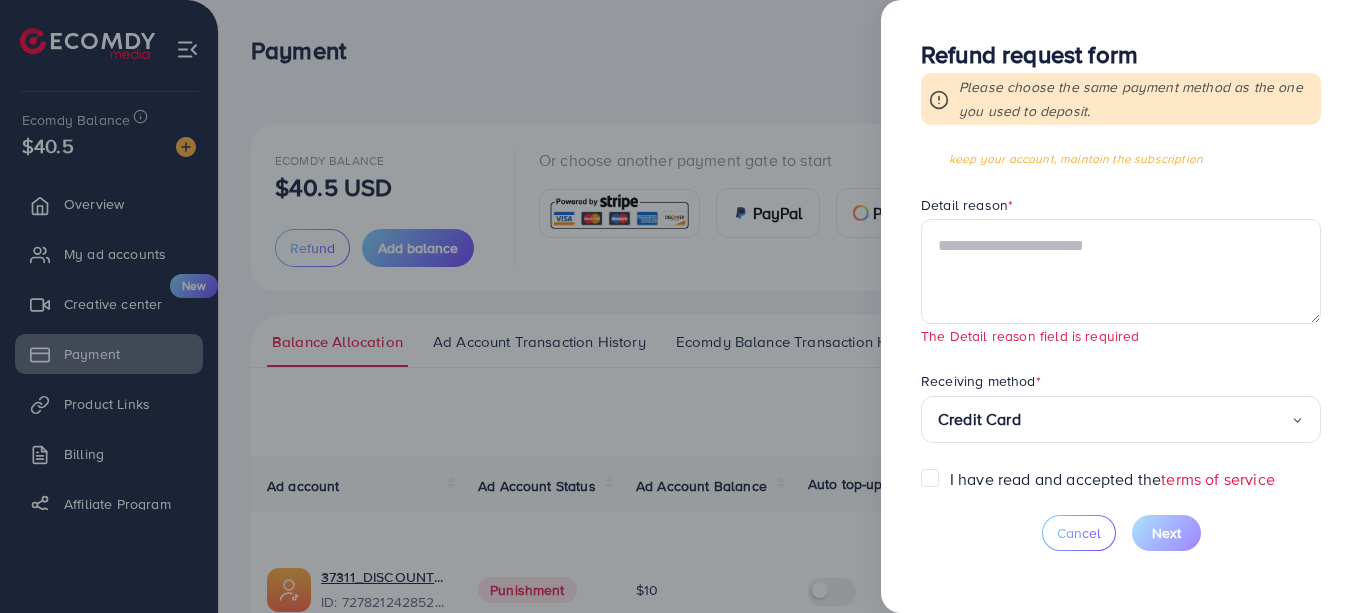 type on "****" 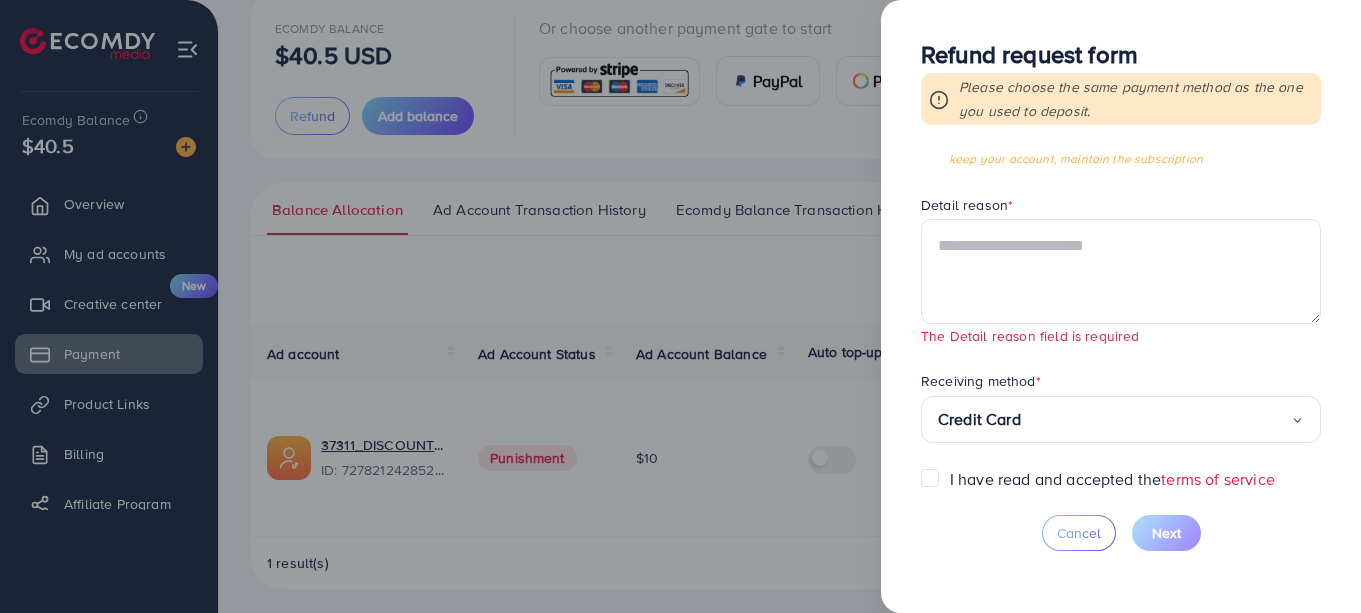 scroll, scrollTop: 140, scrollLeft: 0, axis: vertical 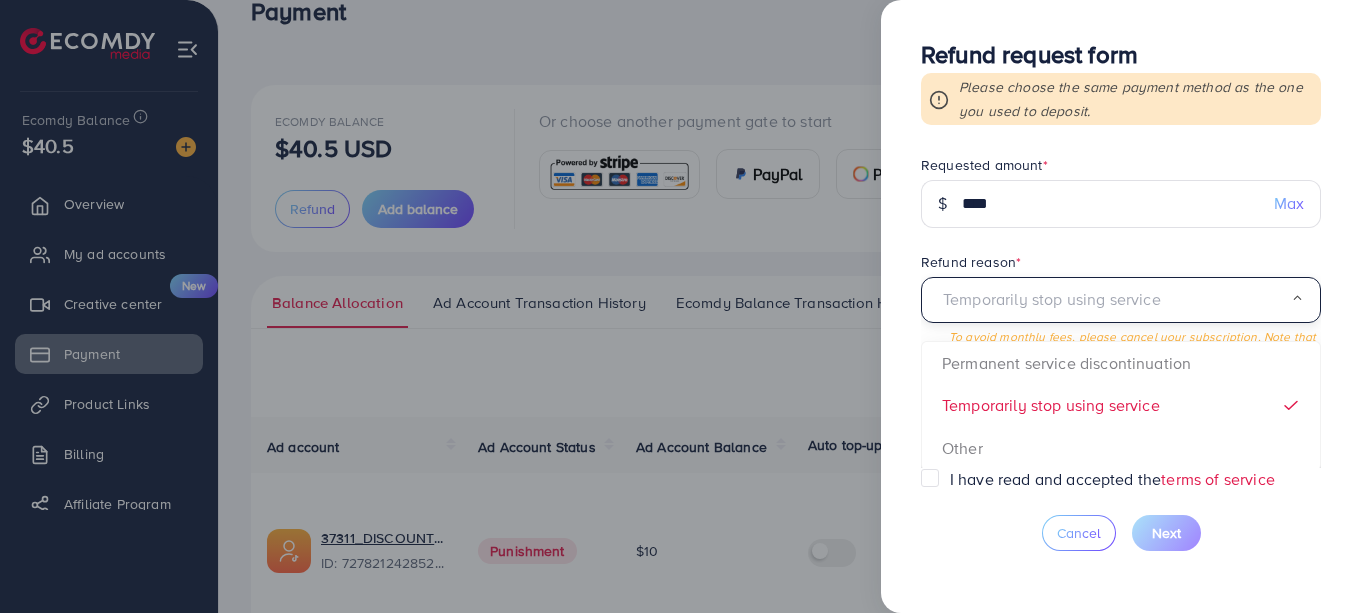 click on "Temporarily stop using service" at bounding box center [1114, 300] 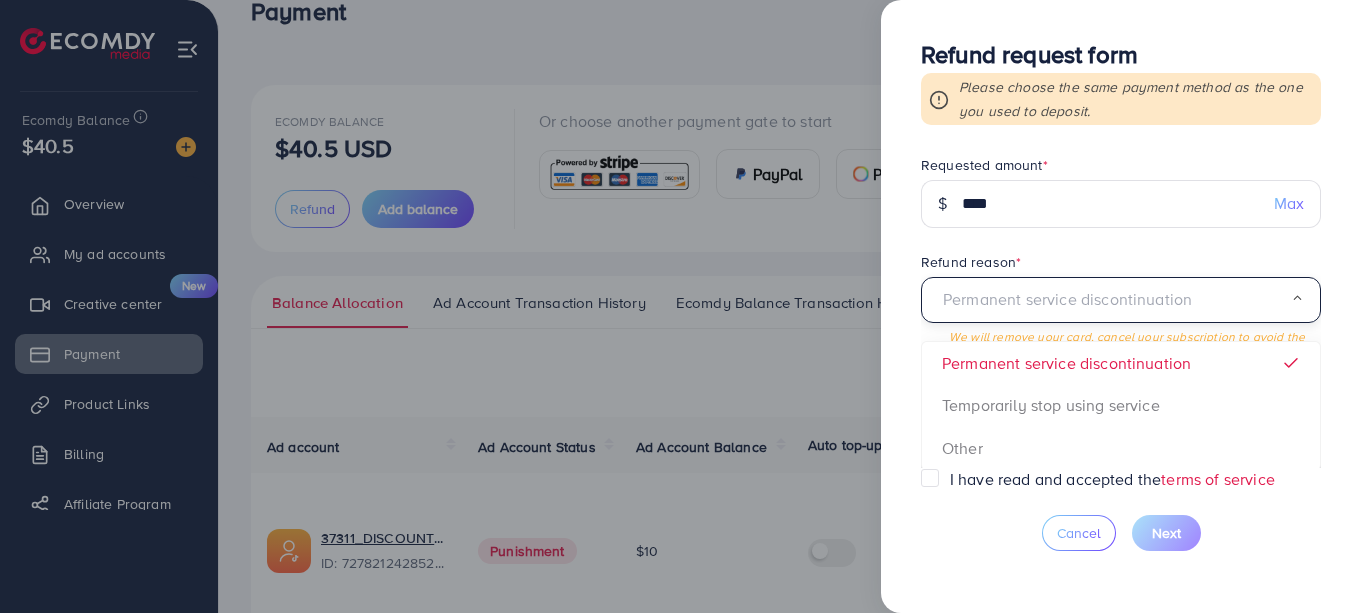 click on "Permanent service discontinuation" at bounding box center [1114, 300] 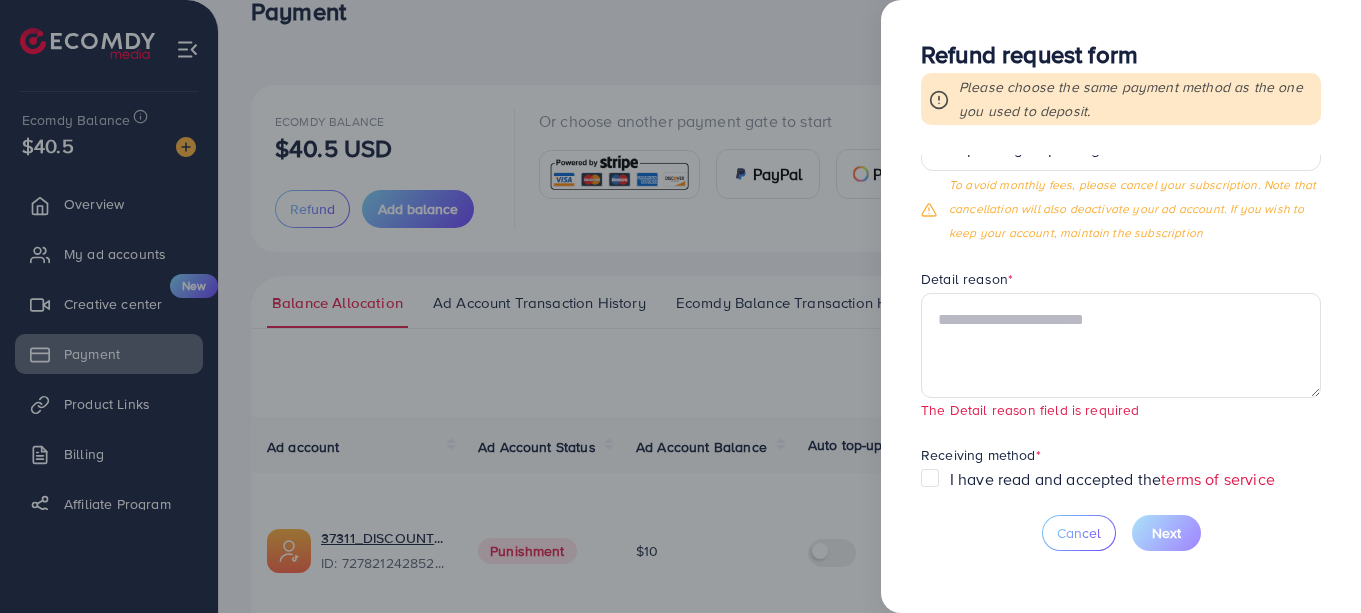 scroll, scrollTop: 226, scrollLeft: 0, axis: vertical 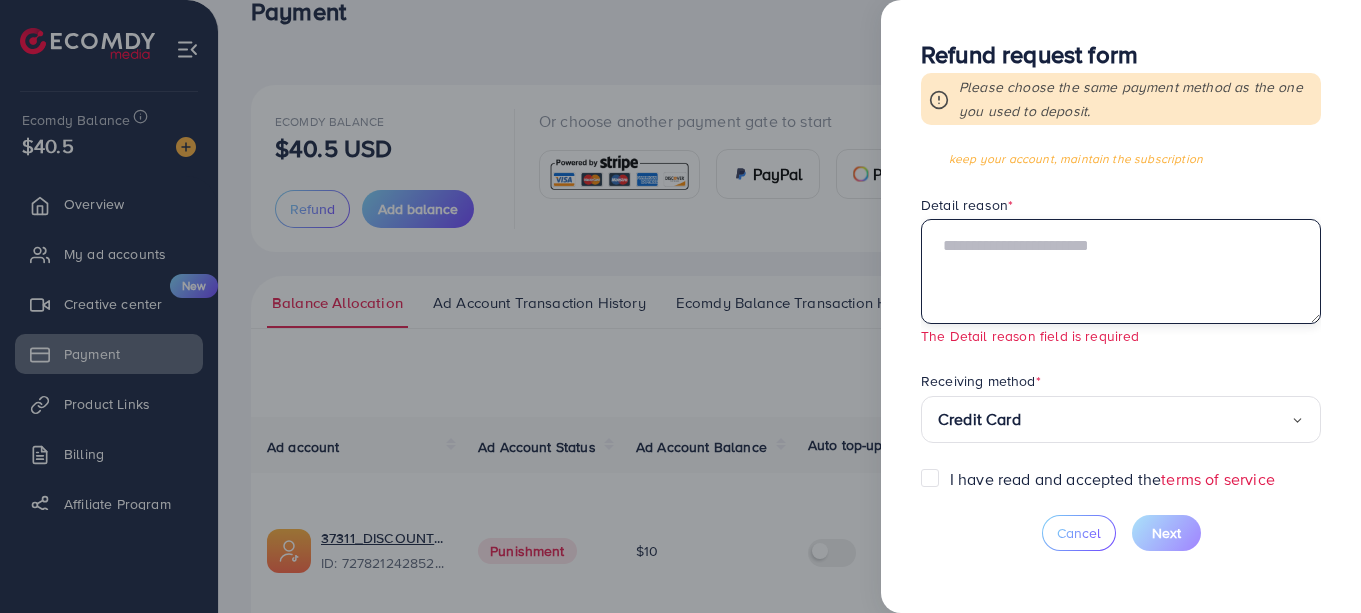 click at bounding box center [1121, 271] 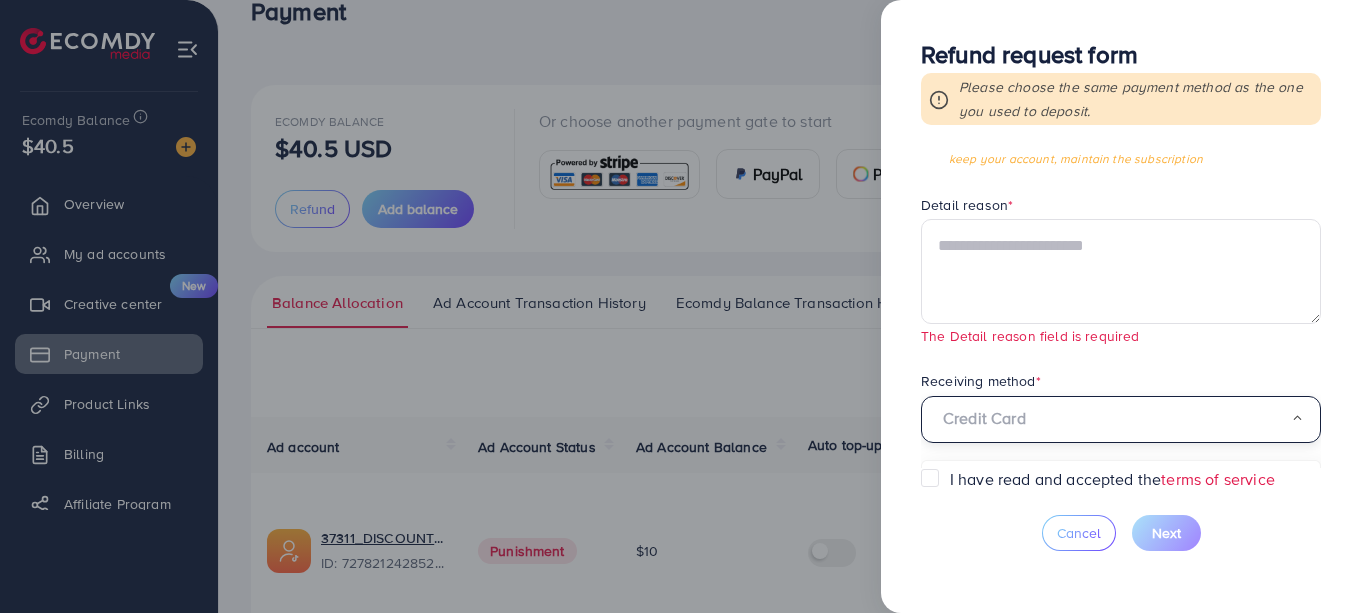 click 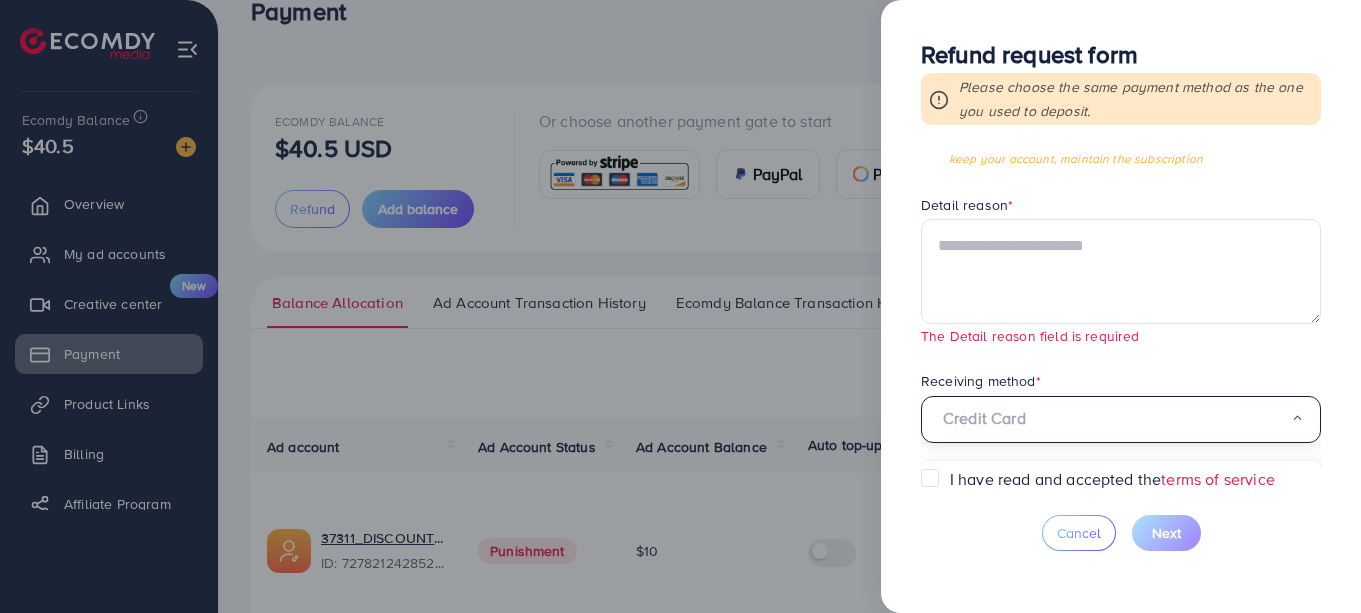 click at bounding box center (1114, 419) 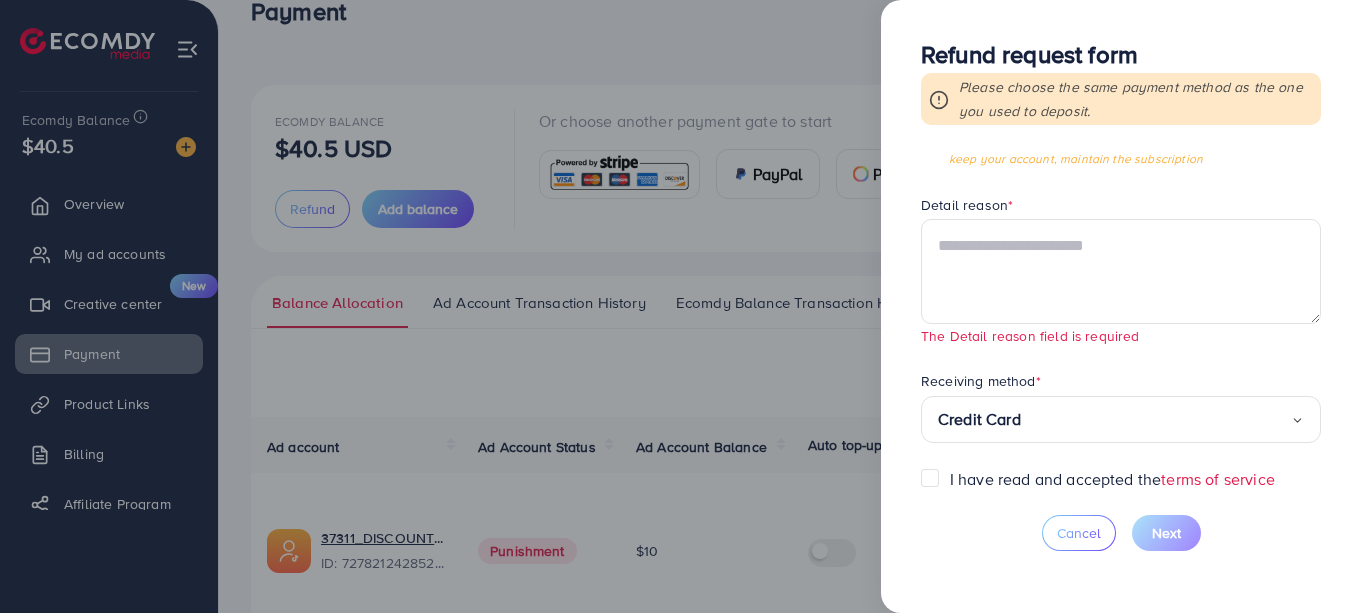 click 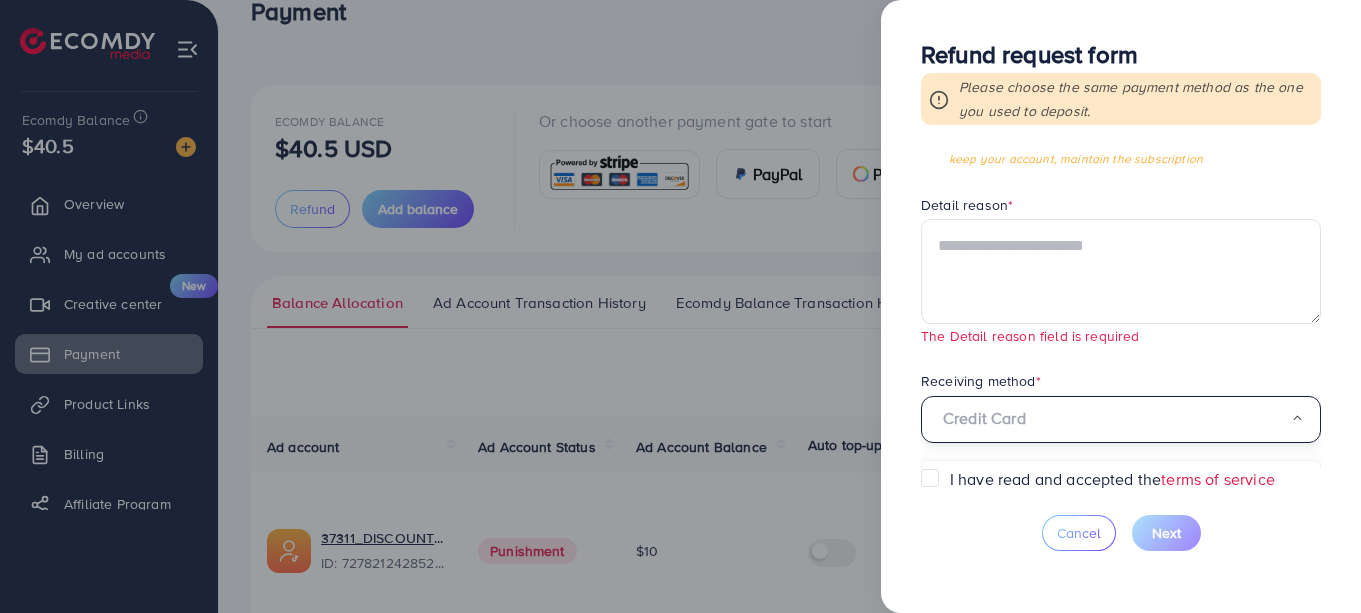 click 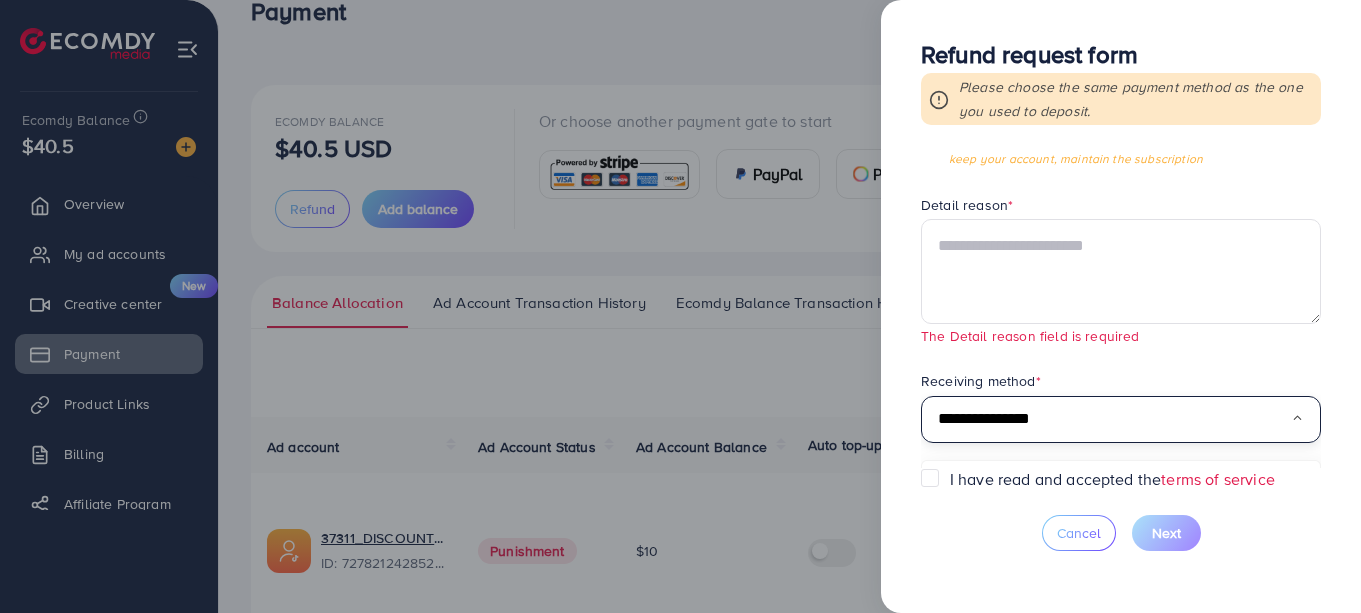 click on "**********" at bounding box center [1114, 419] 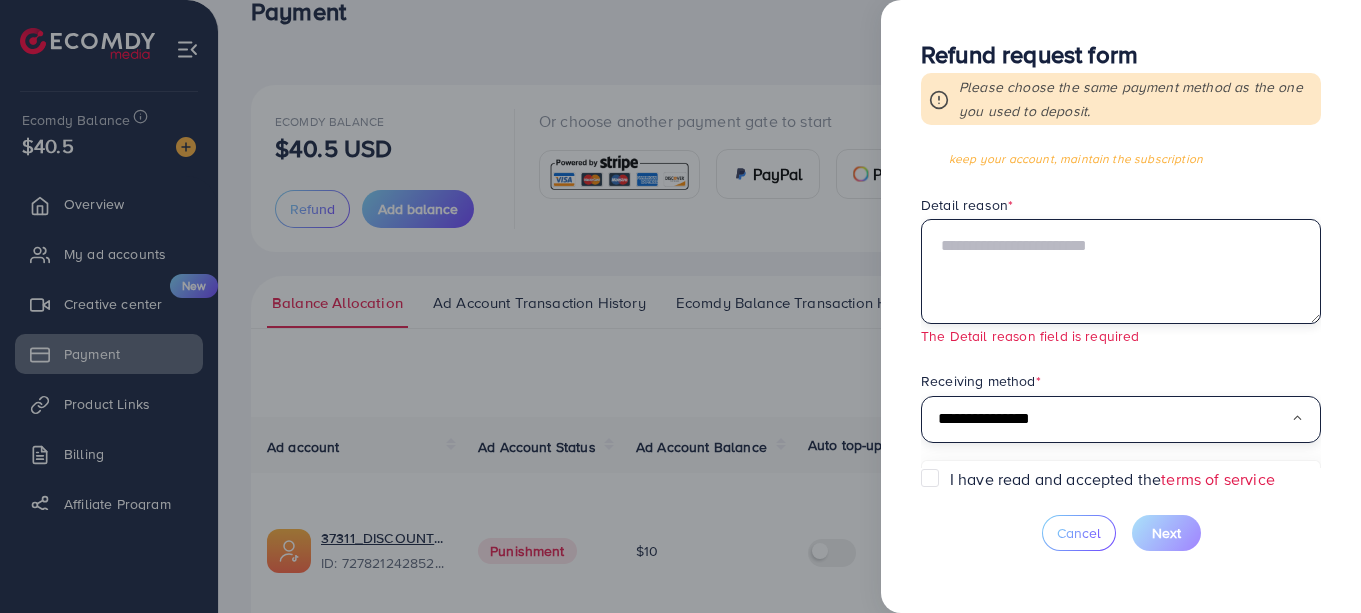 type 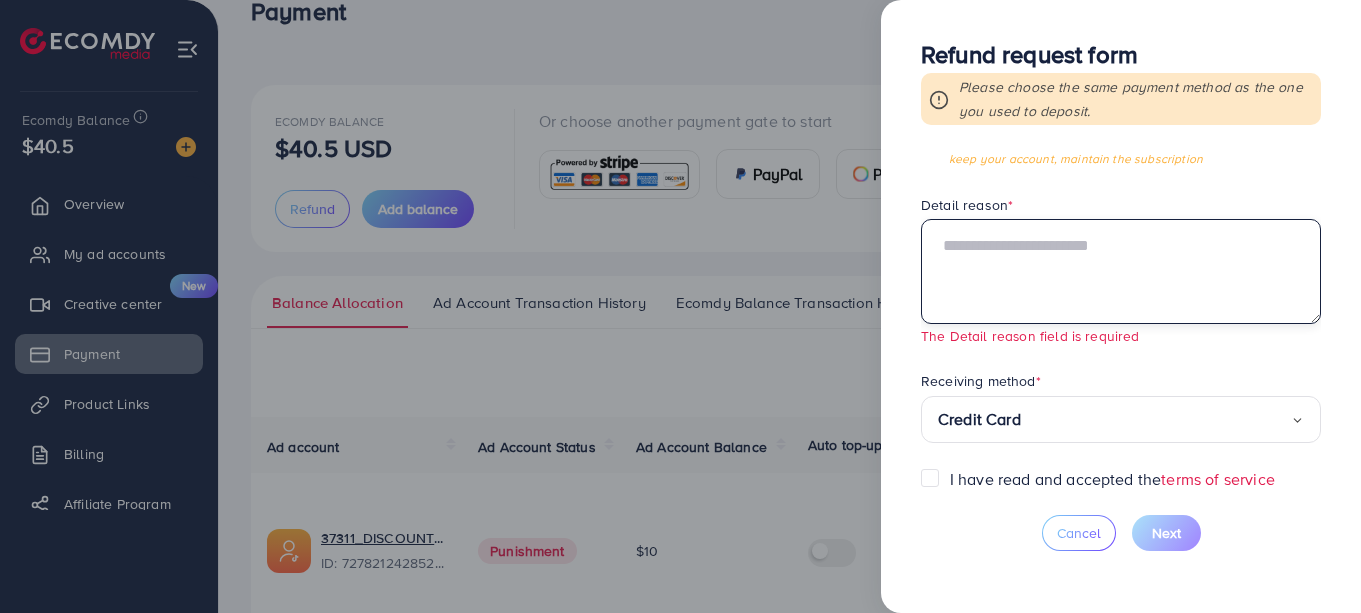 click at bounding box center (1121, 271) 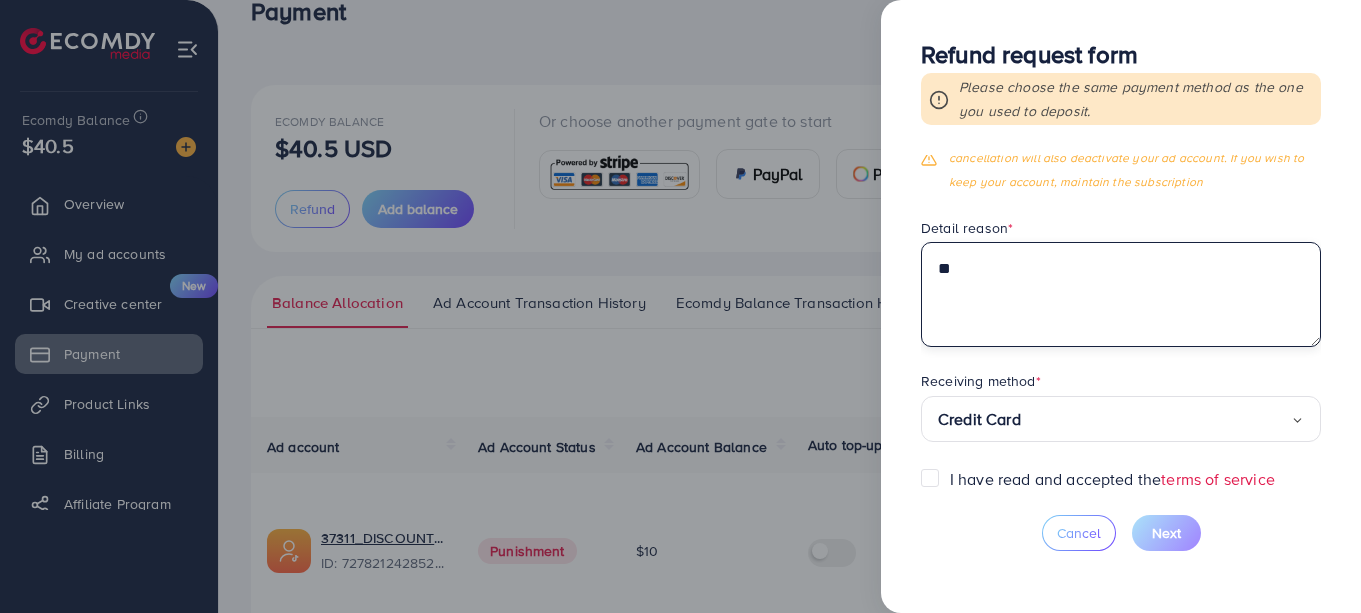 scroll, scrollTop: 203, scrollLeft: 0, axis: vertical 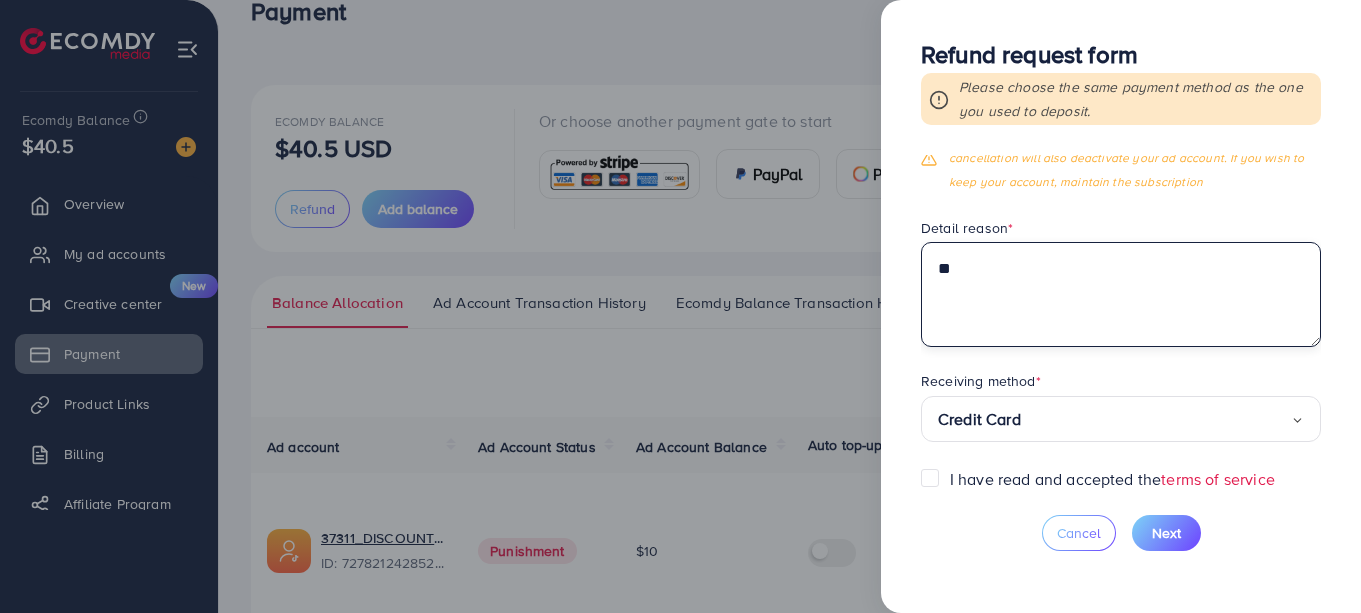 type on "*" 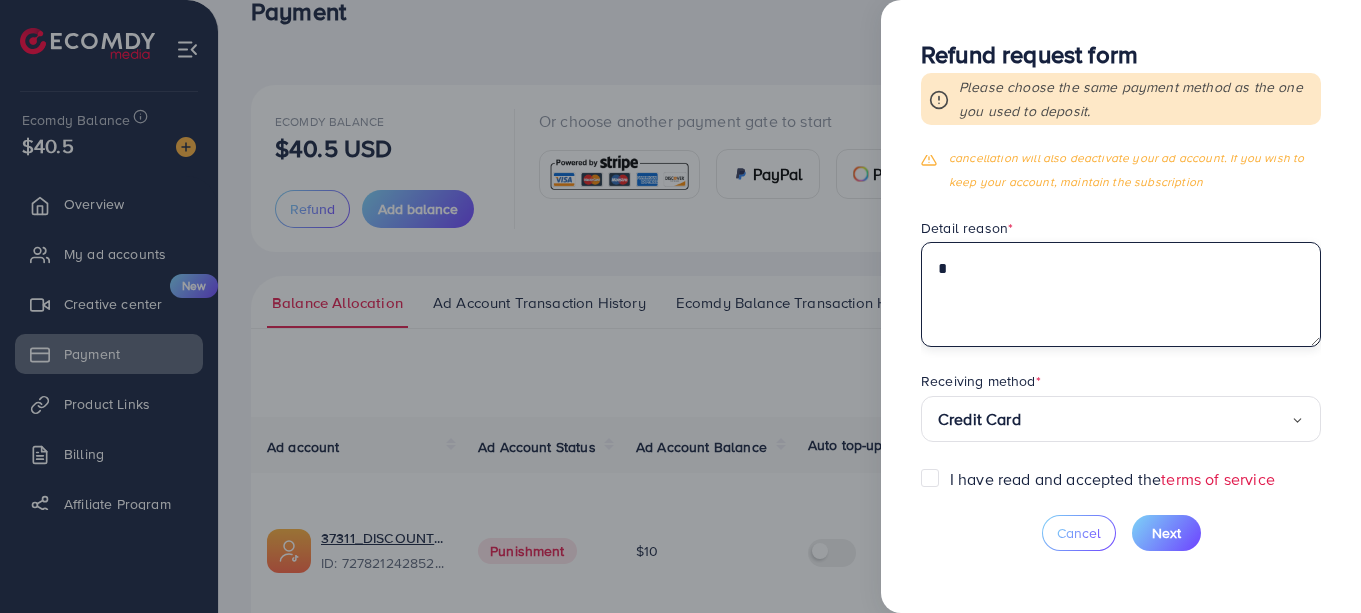 type 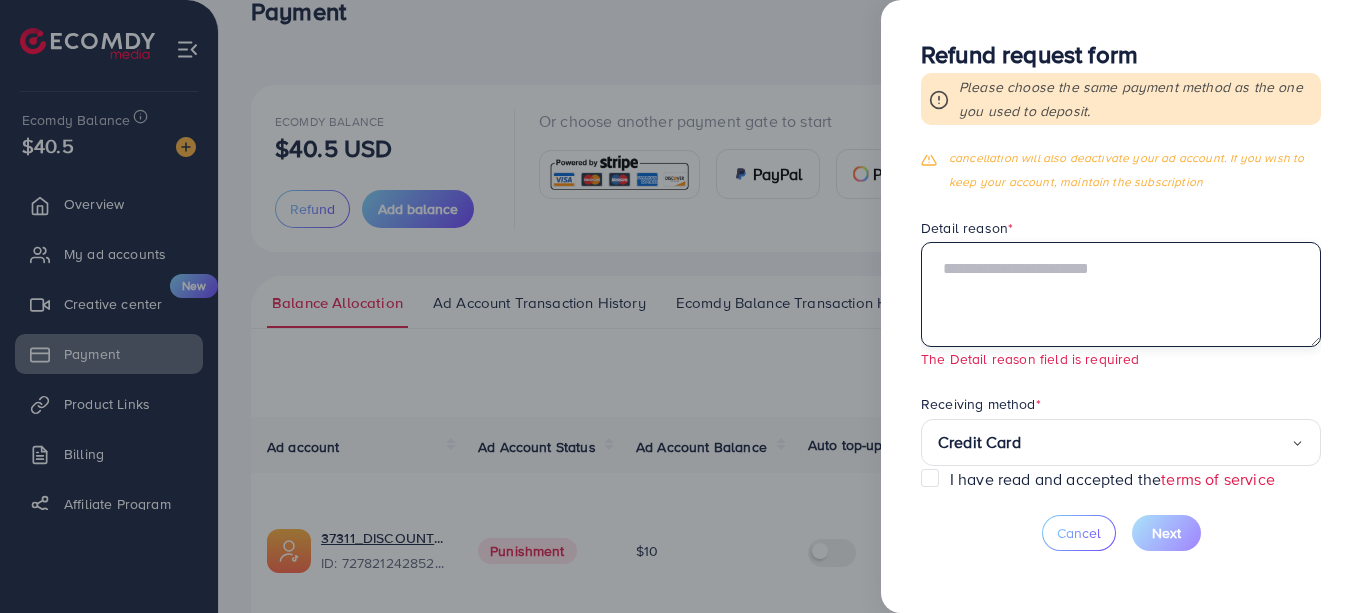 scroll, scrollTop: 226, scrollLeft: 0, axis: vertical 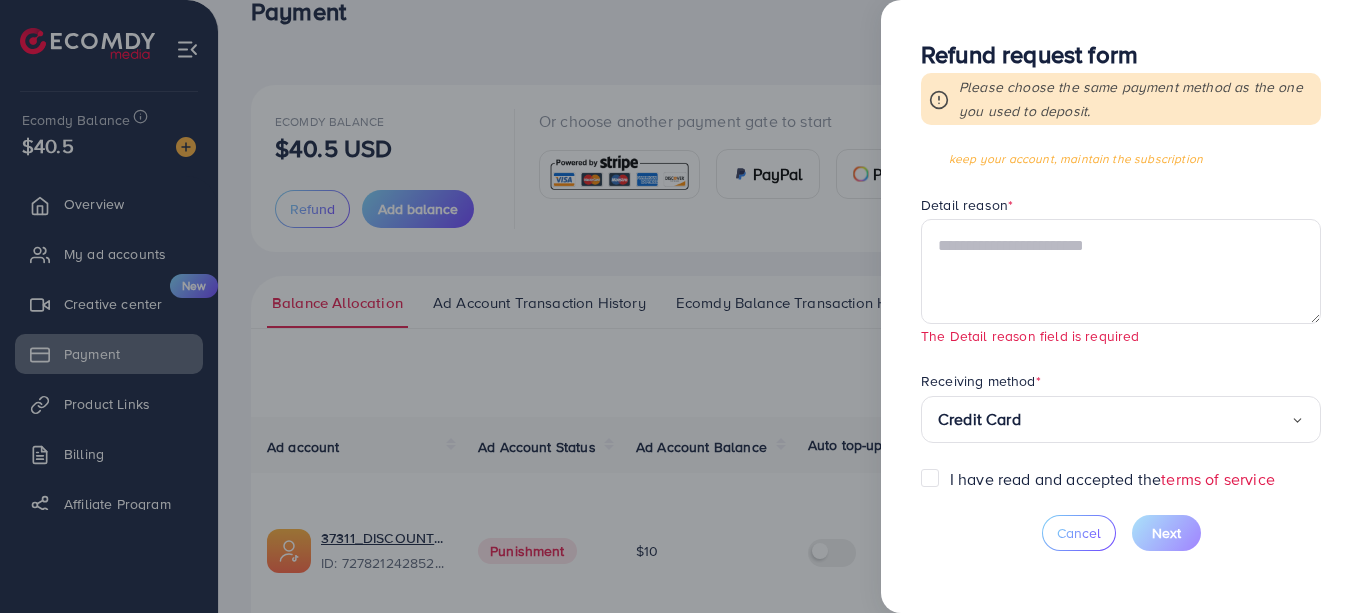 click at bounding box center [680, 306] 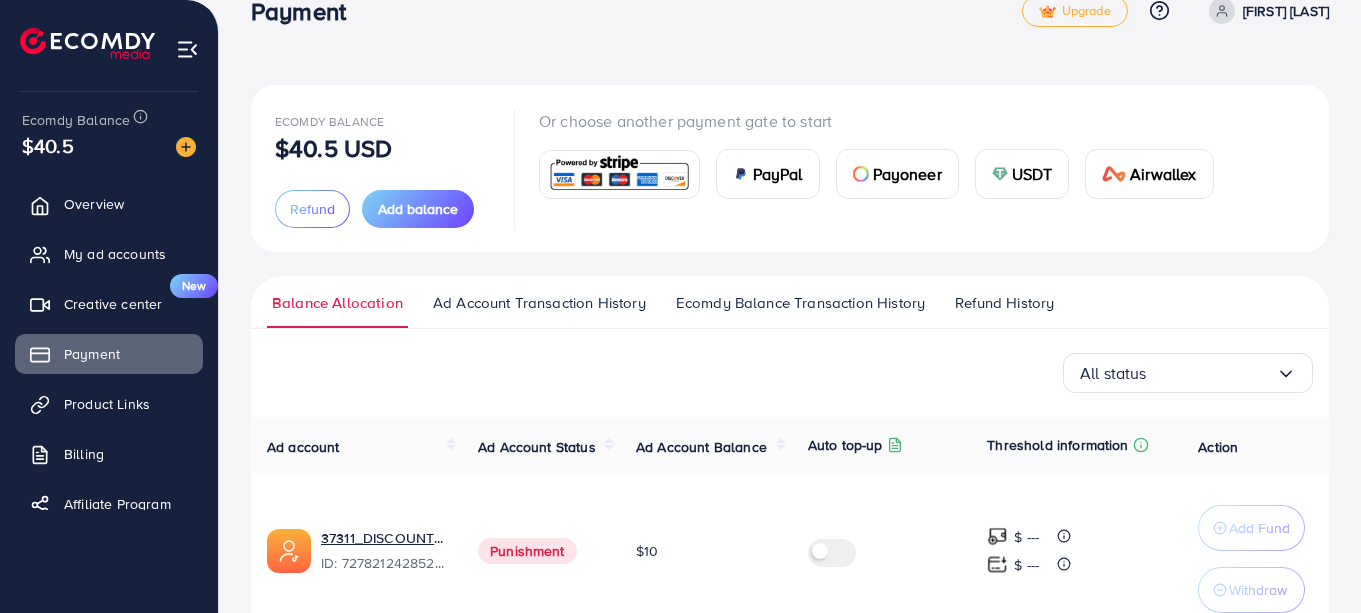 click on "Ad Account Transaction History" at bounding box center [539, 303] 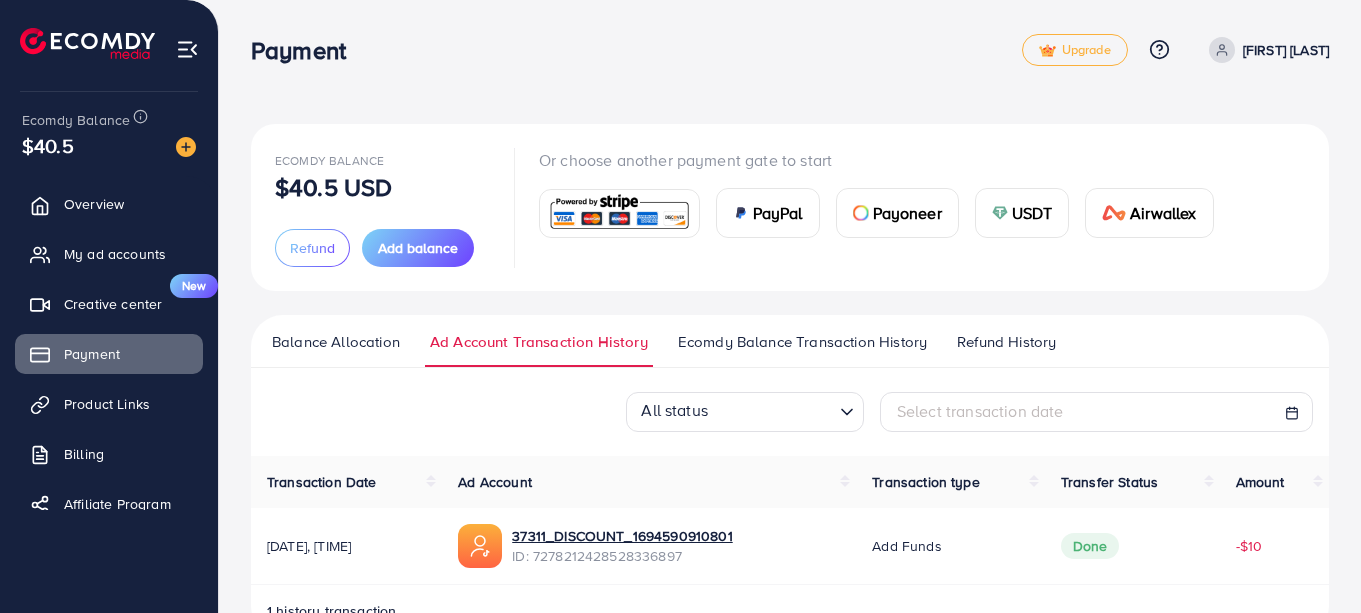scroll, scrollTop: 57, scrollLeft: 0, axis: vertical 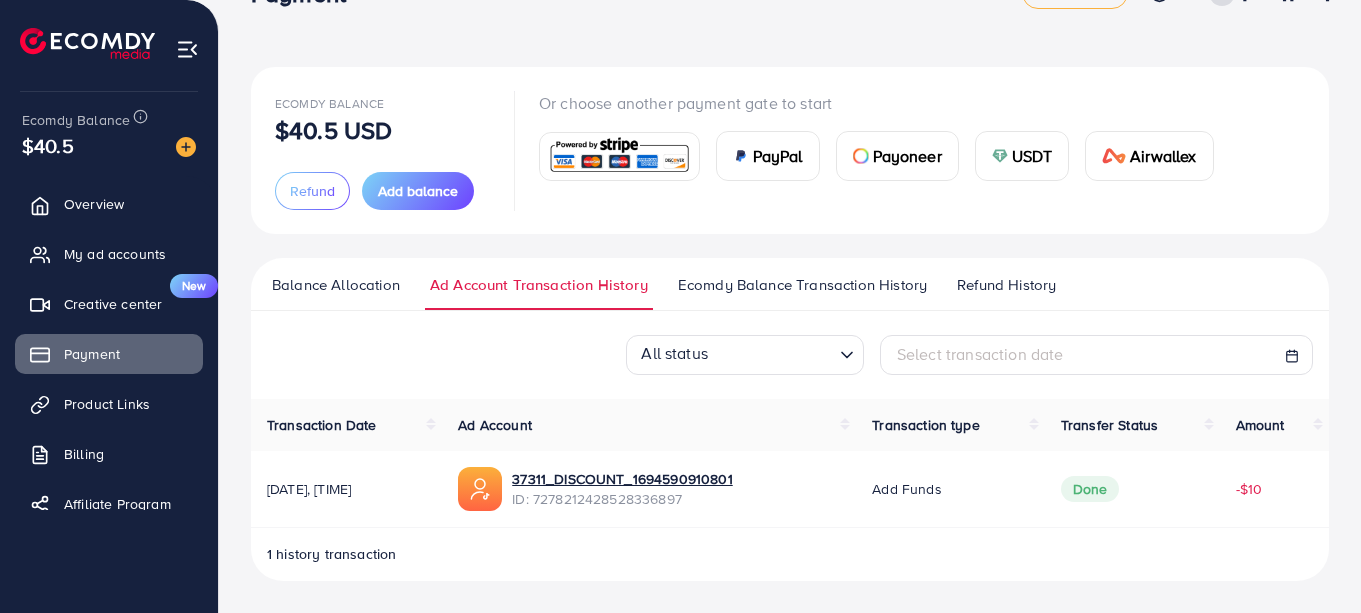 click on "Refund History" at bounding box center (1006, 285) 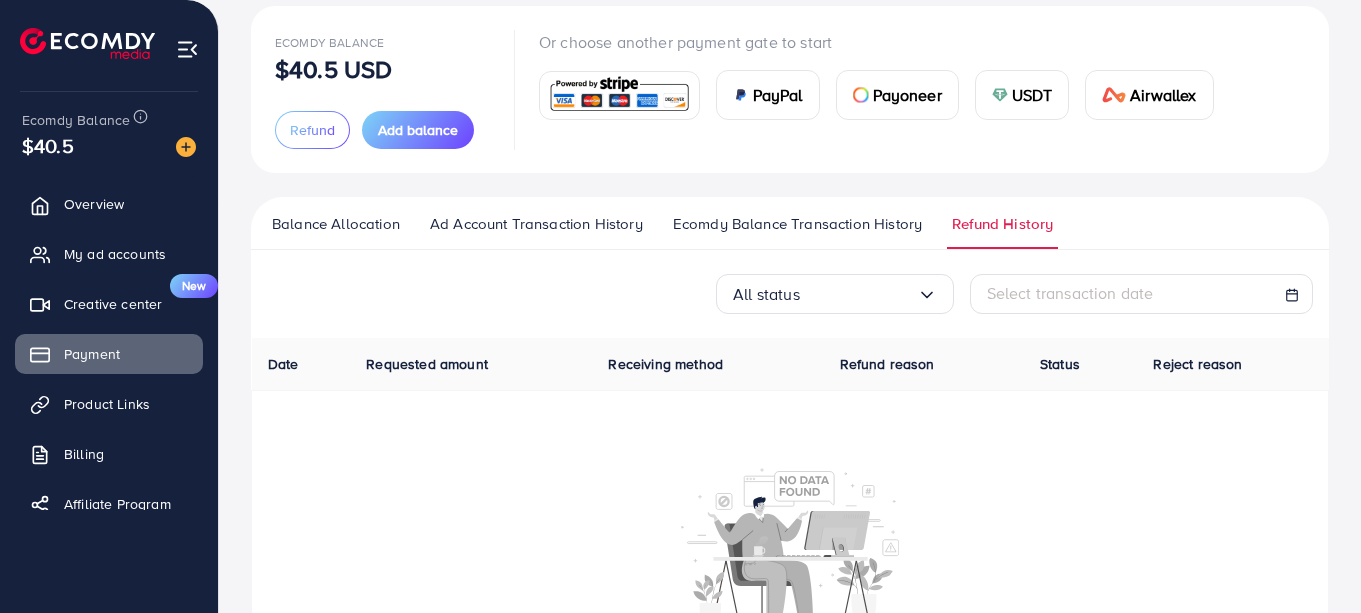 scroll, scrollTop: 126, scrollLeft: 0, axis: vertical 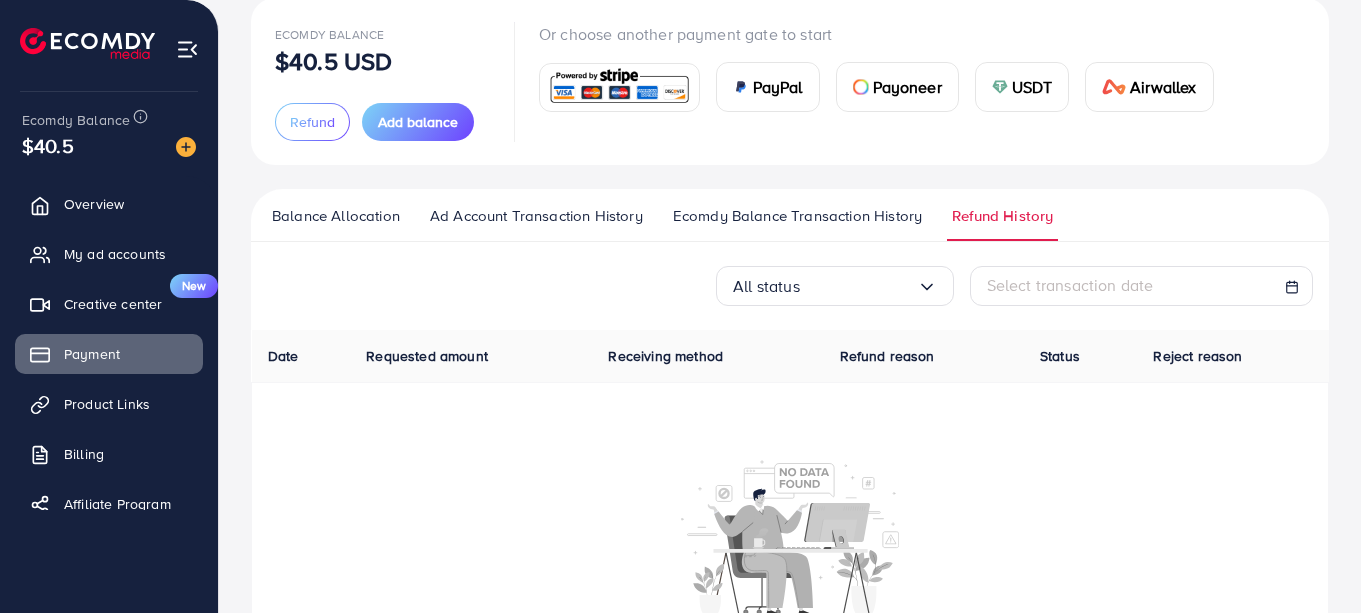 click on "Receiving method" at bounding box center (665, 356) 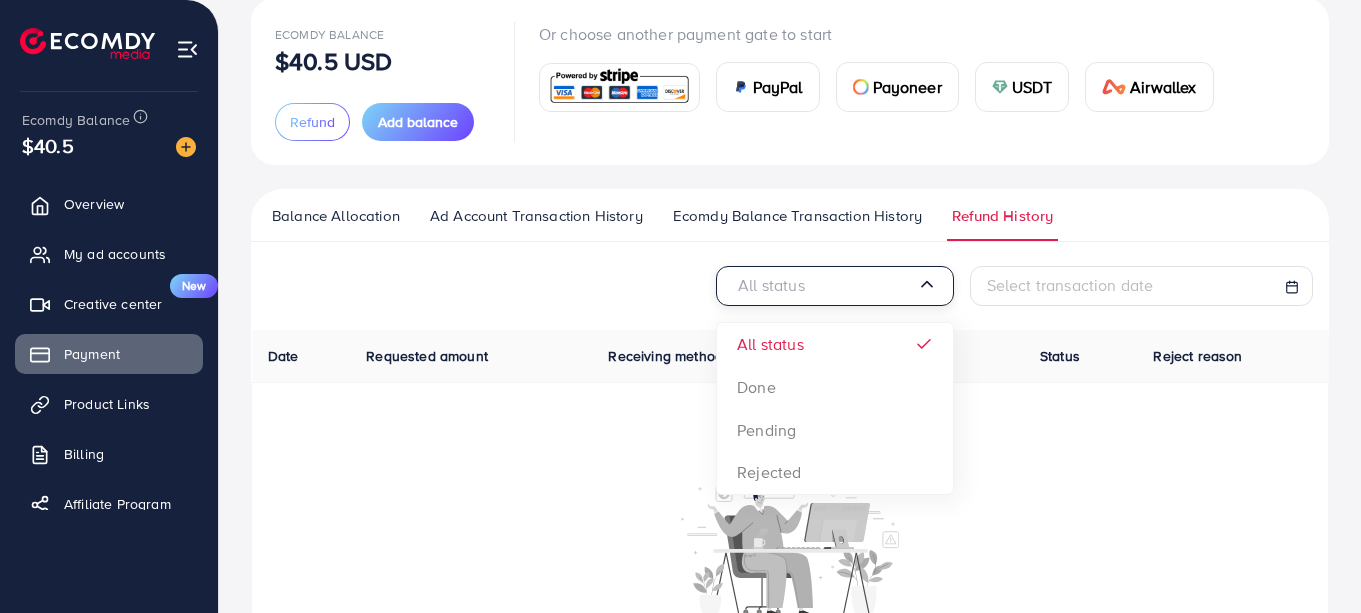 click on "All status" at bounding box center [825, 286] 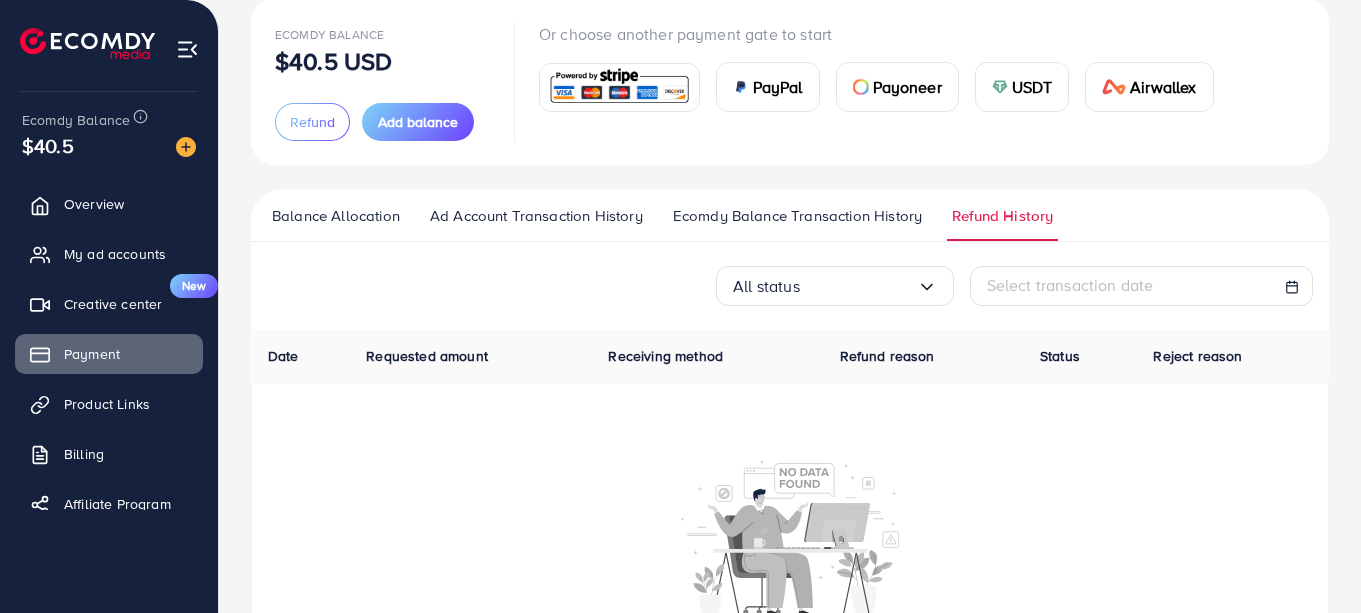 click on "Requested amount" at bounding box center [427, 356] 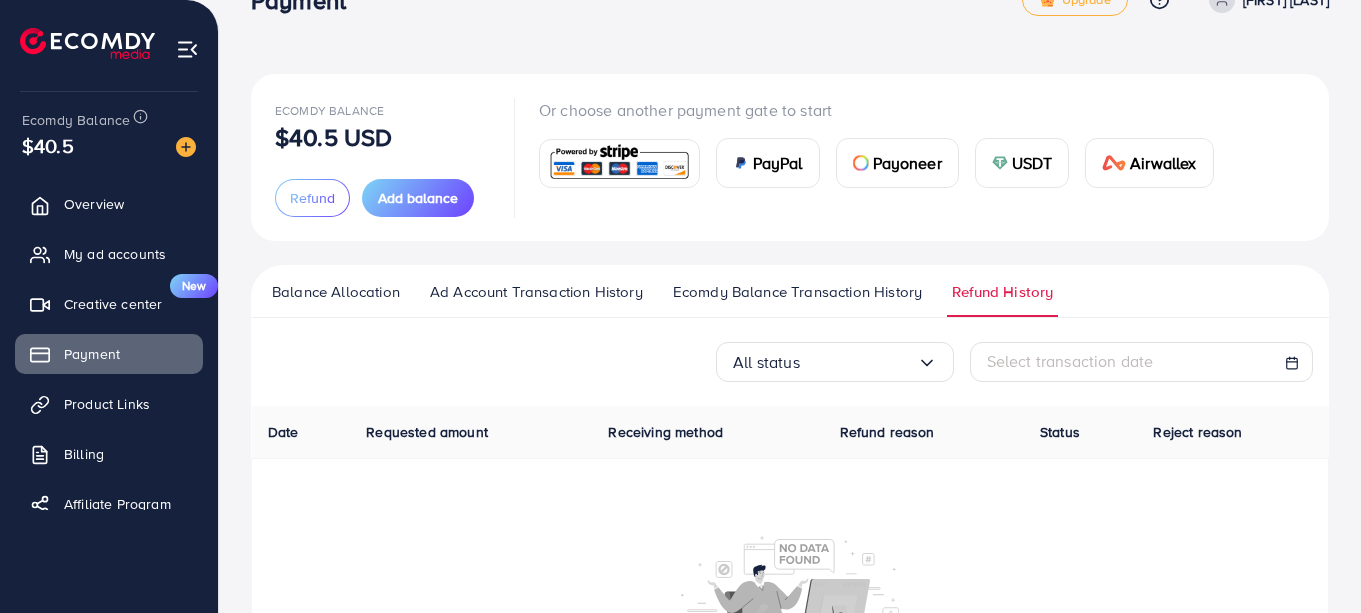 scroll, scrollTop: 0, scrollLeft: 0, axis: both 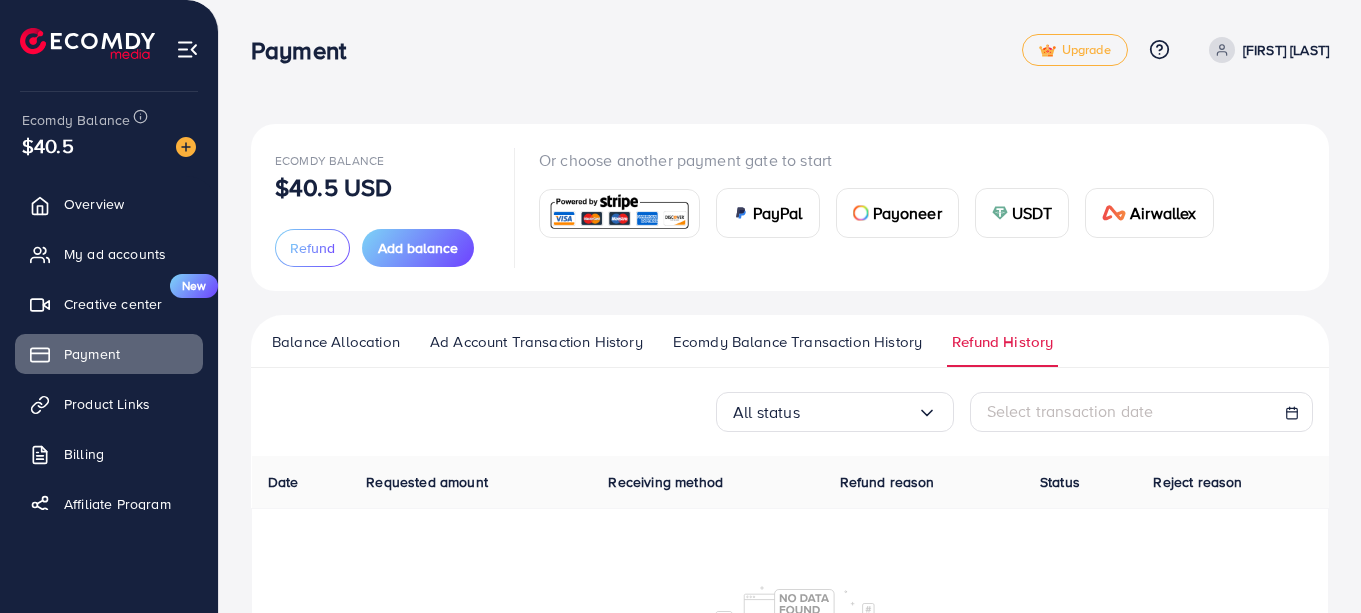 click on "USDT" at bounding box center [1032, 213] 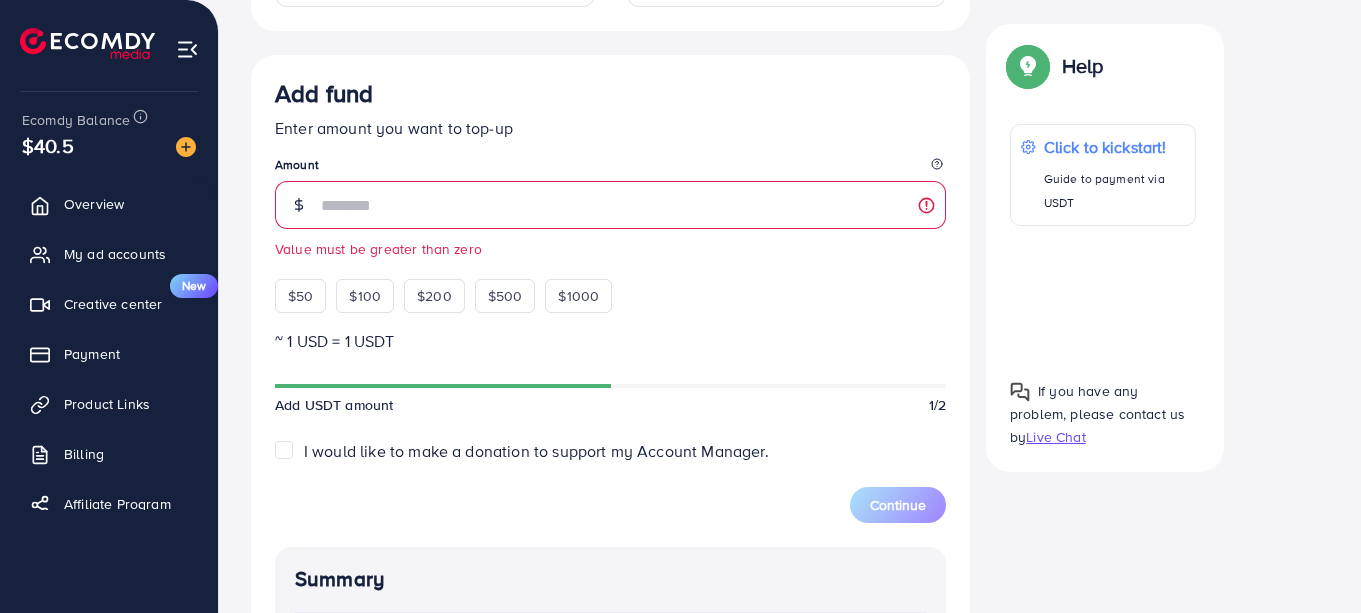 scroll, scrollTop: 470, scrollLeft: 0, axis: vertical 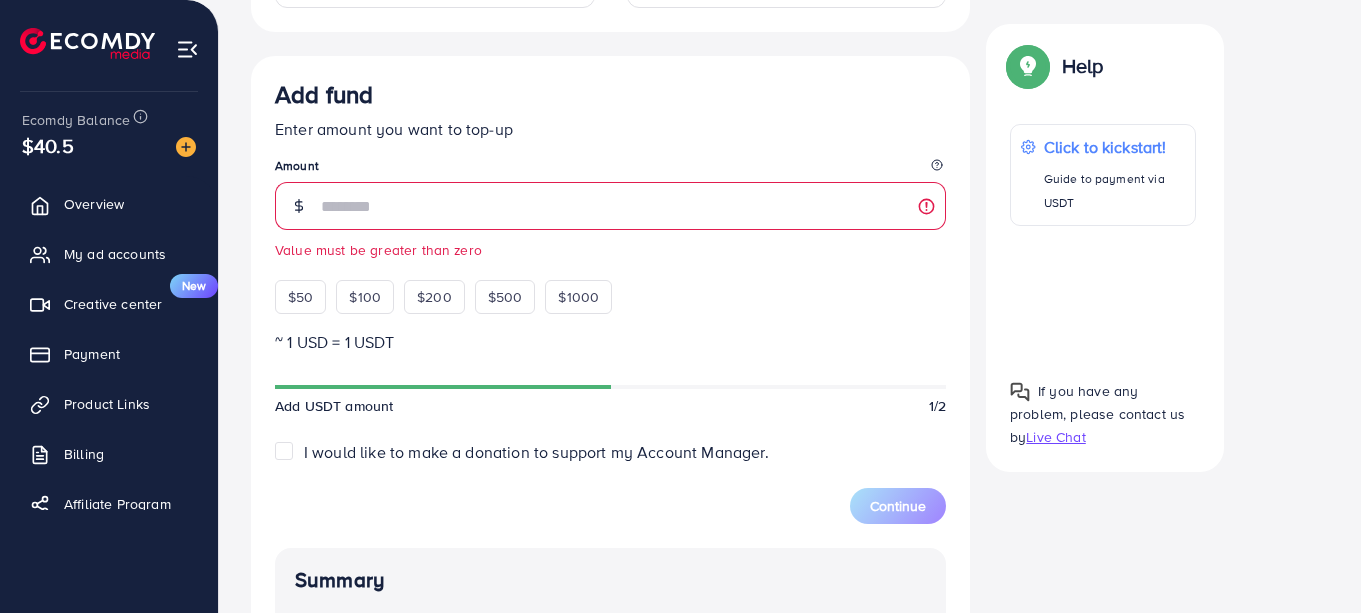 click on "$50" at bounding box center [300, 297] 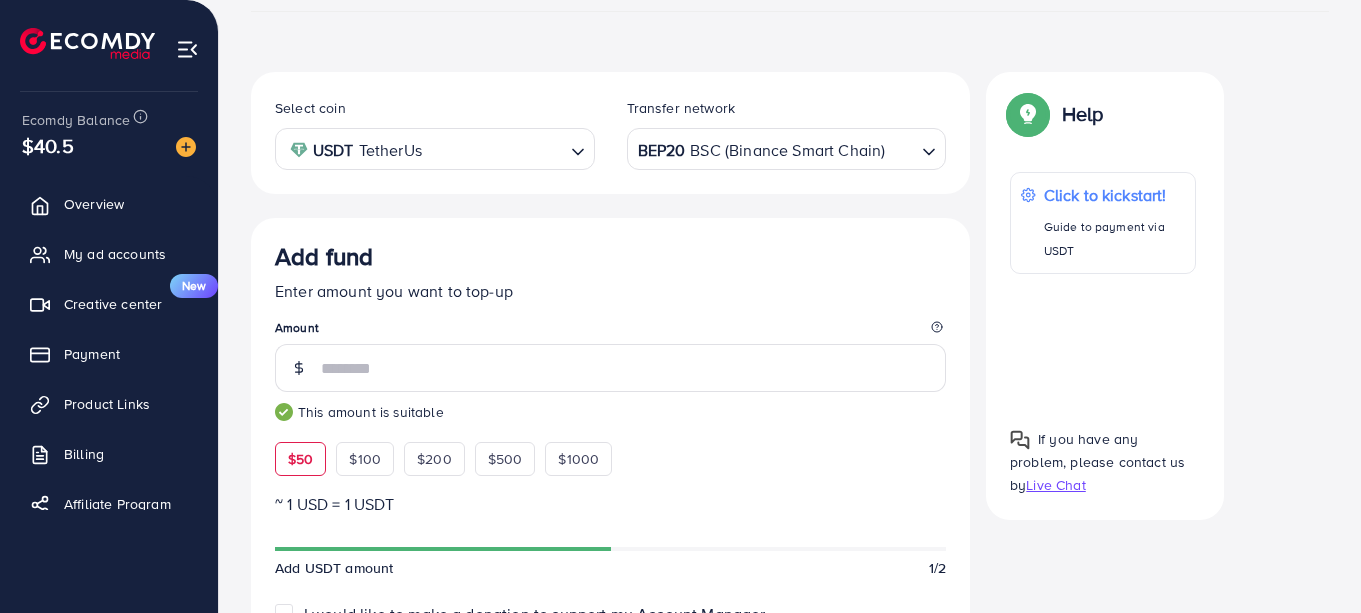 scroll, scrollTop: 307, scrollLeft: 0, axis: vertical 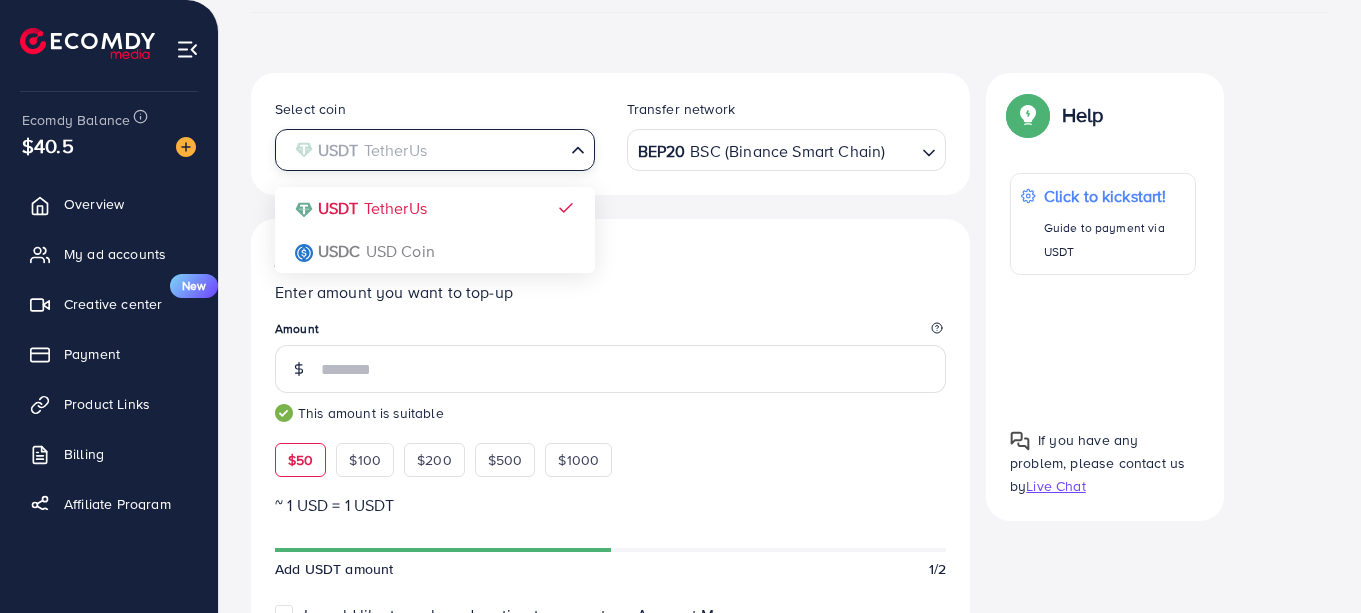 click at bounding box center (423, 150) 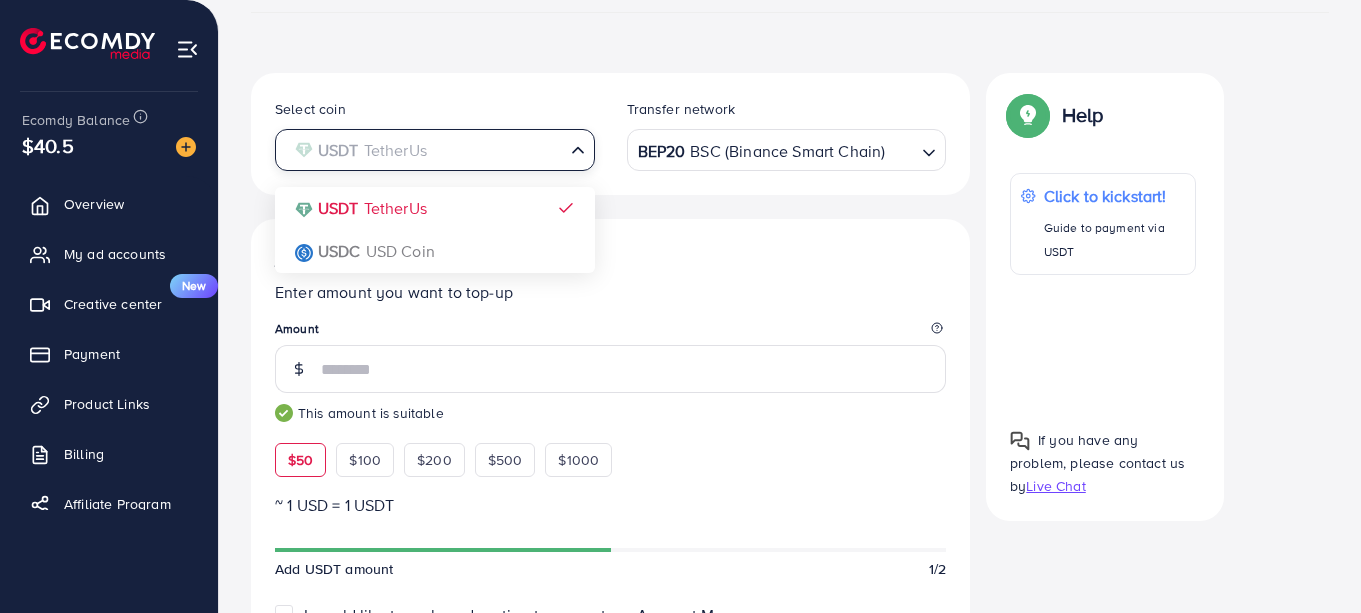 click at bounding box center [423, 150] 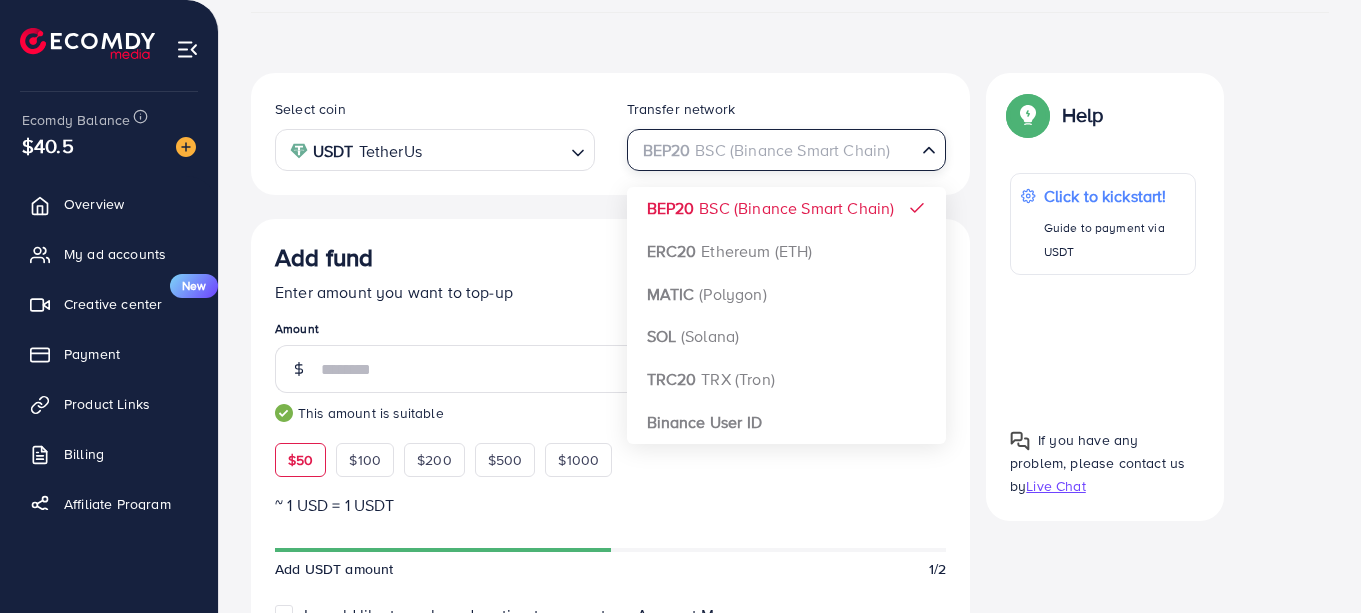 click on "BEP20 BSC (Binance Smart Chain)" at bounding box center (775, 148) 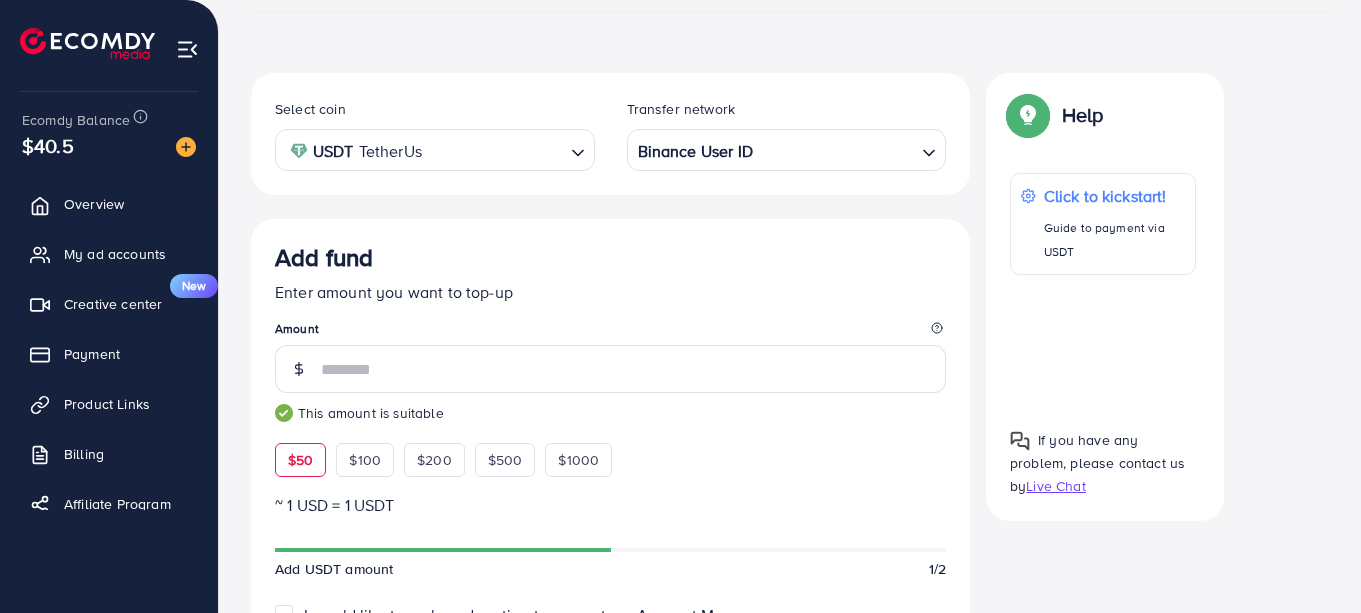 click on "Select coin   USDT TetherUs           Loading...     Transfer network   Binance User ID           Loading...     BEP20 BSC (Binance Smart Chain) ERC20 Ethereum (ETH) MATIC (Polygon) SOL (Solana) TRC20 TRX (Tron) Binance User ID        Add fund  Enter amount you want to top-up Amount **  This amount is suitable  $50 $100 $200 $500 $1000  ~ 1 USD = 1 USDT   Add USDT amount  1/2 I would like to make a donation to support my Account Manager. 5% 10% 15% 20%  Summary   Amount    USD   Payment Method  USDT  Coin type  USDT  Service charge   (3.00%)  1.5 USD  Tax   (3.00%)  1.5 USD  Transfer network  Binance User ID  Total Amount    USD" at bounding box center [610, 624] 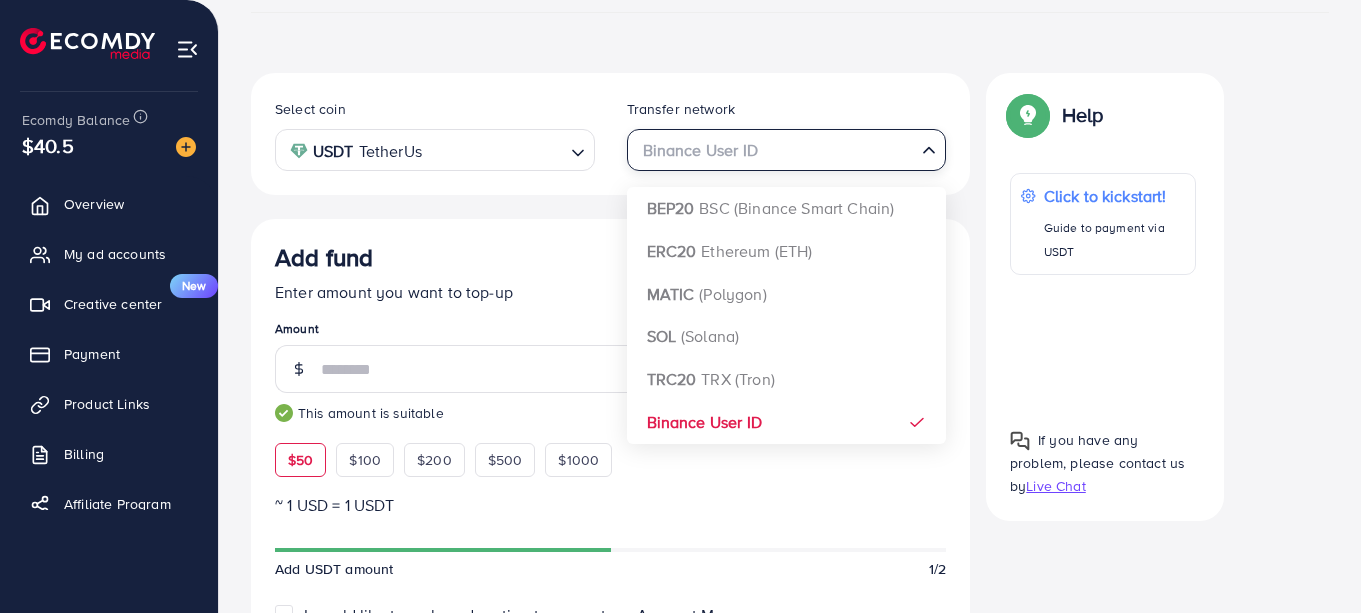 click on "Binance User ID" at bounding box center (775, 148) 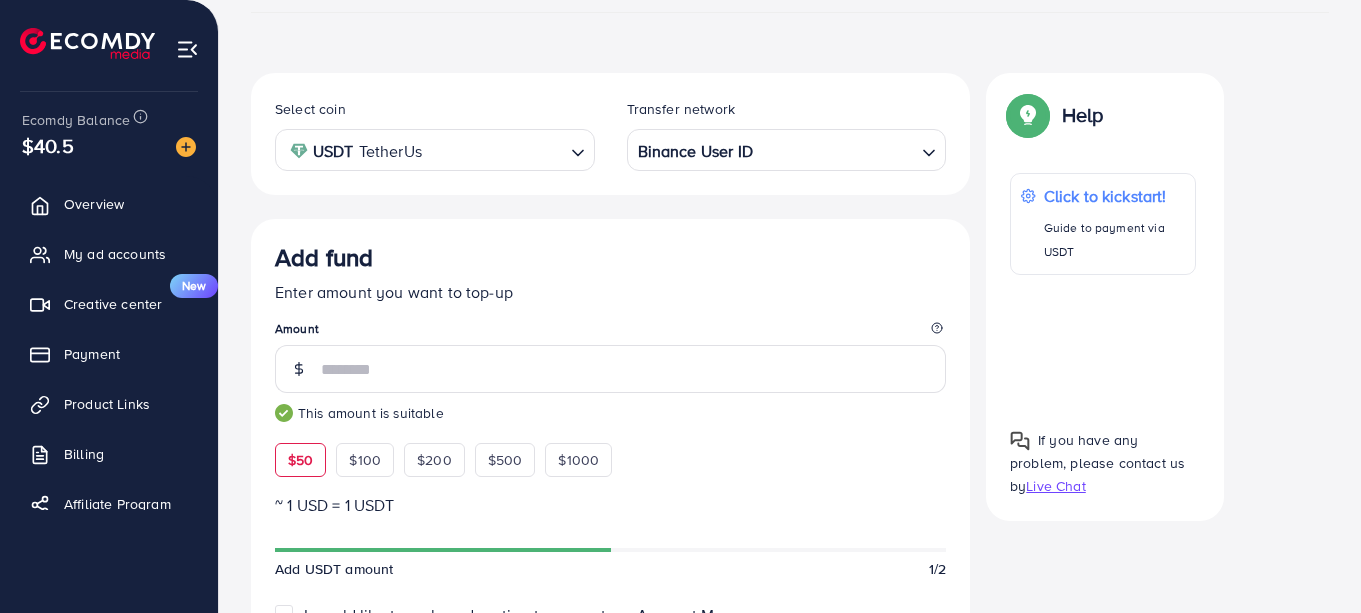 click on "Select coin   USDT TetherUs           Loading...     Transfer network   Binance User ID           Loading...     BEP20 BSC (Binance Smart Chain) ERC20 Ethereum (ETH) MATIC (Polygon) SOL (Solana) TRC20 TRX (Tron) Binance User ID" at bounding box center (610, 134) 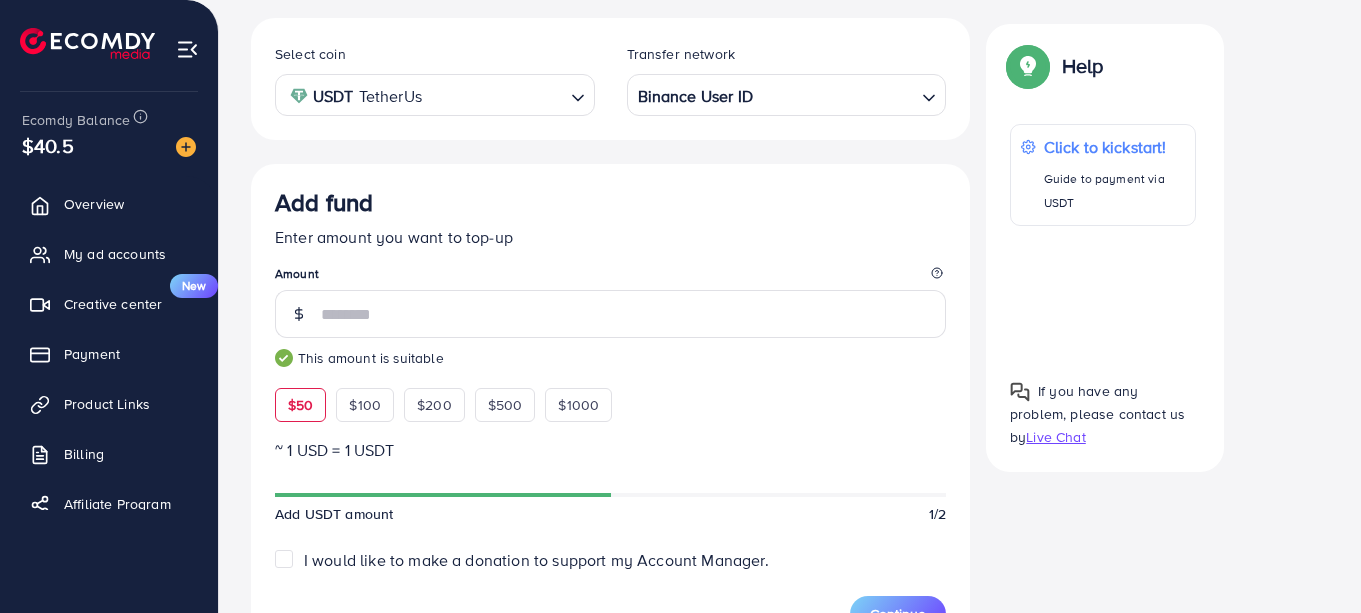 scroll, scrollTop: 363, scrollLeft: 0, axis: vertical 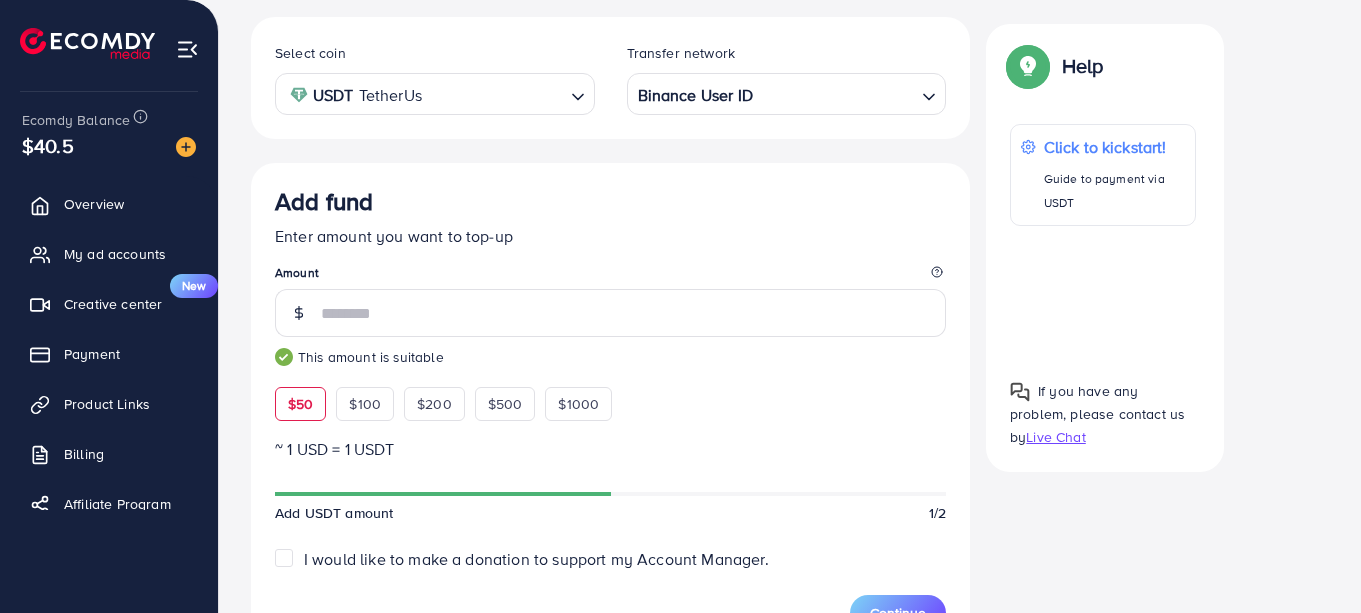 click on "Enter amount you want to top-up" at bounding box center [610, 236] 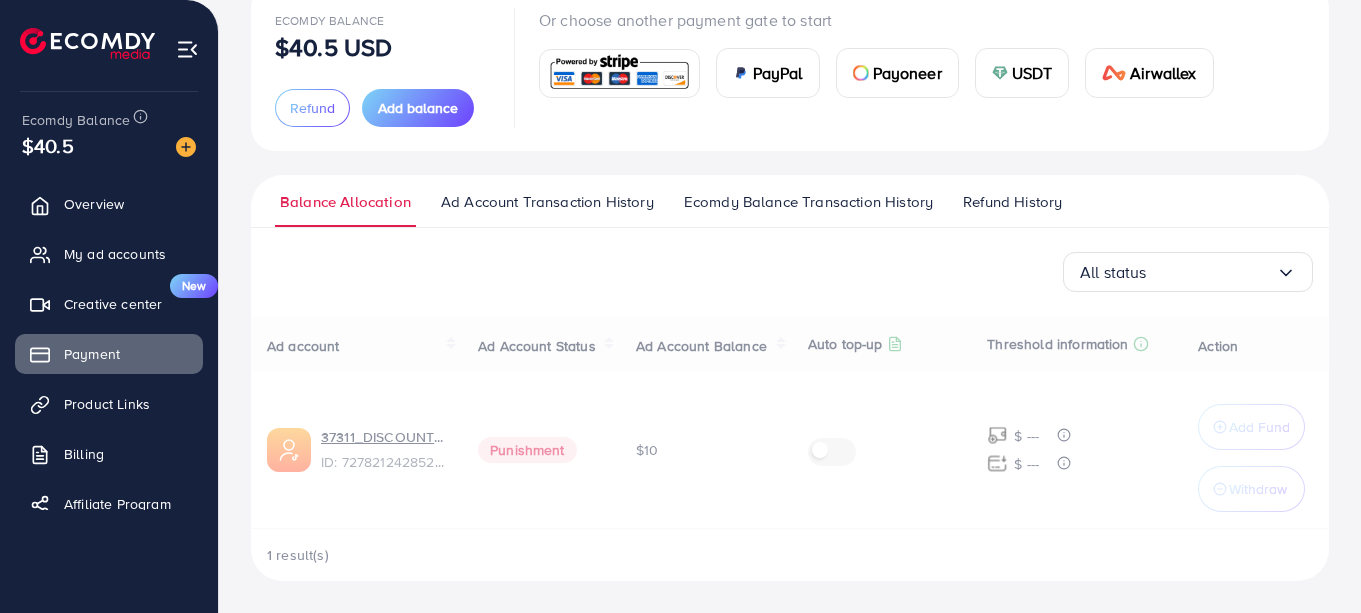 scroll, scrollTop: 0, scrollLeft: 0, axis: both 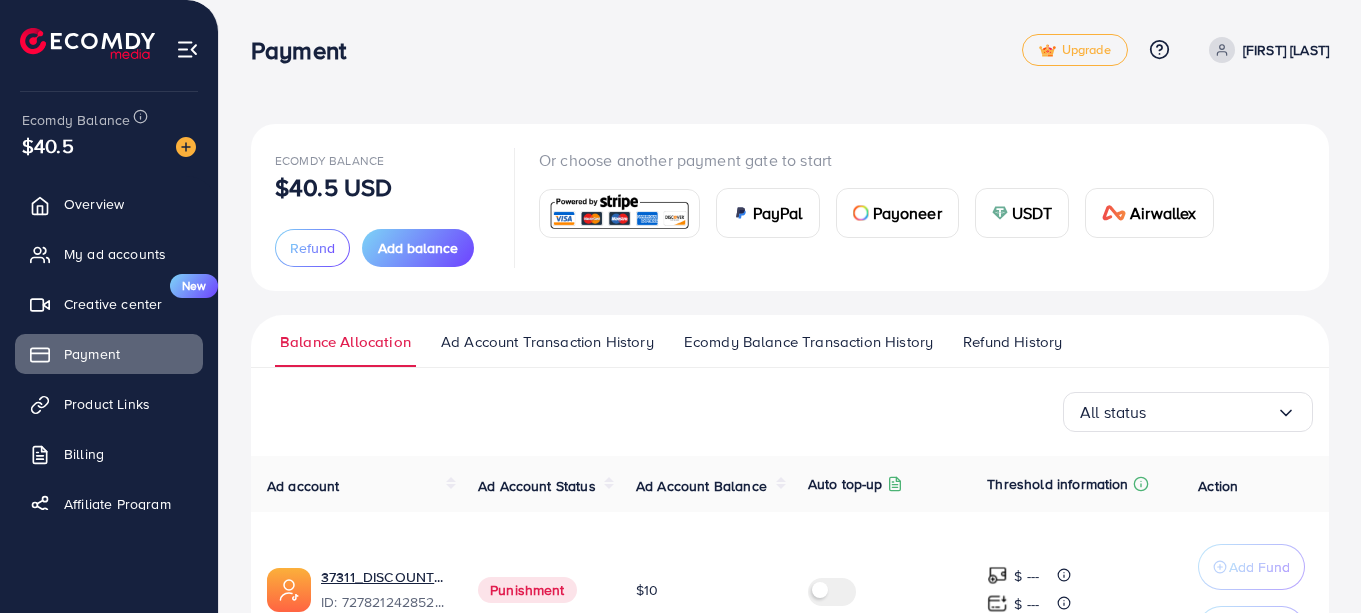 click on "Refund" at bounding box center (312, 248) 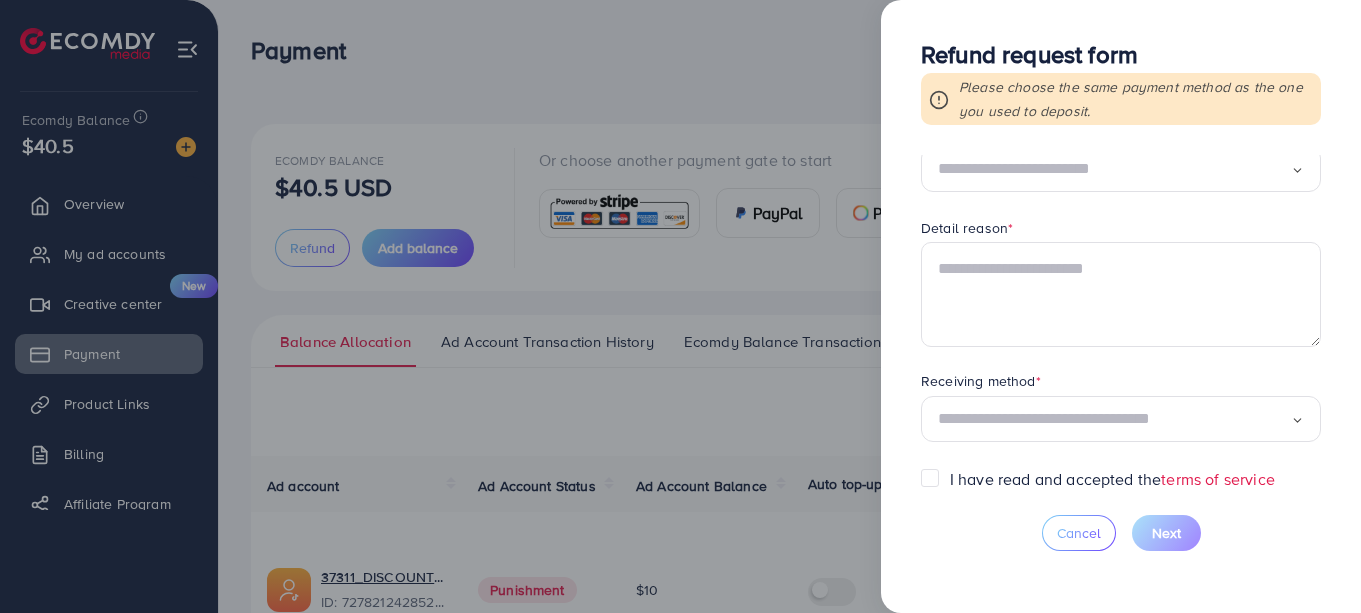 scroll, scrollTop: 0, scrollLeft: 0, axis: both 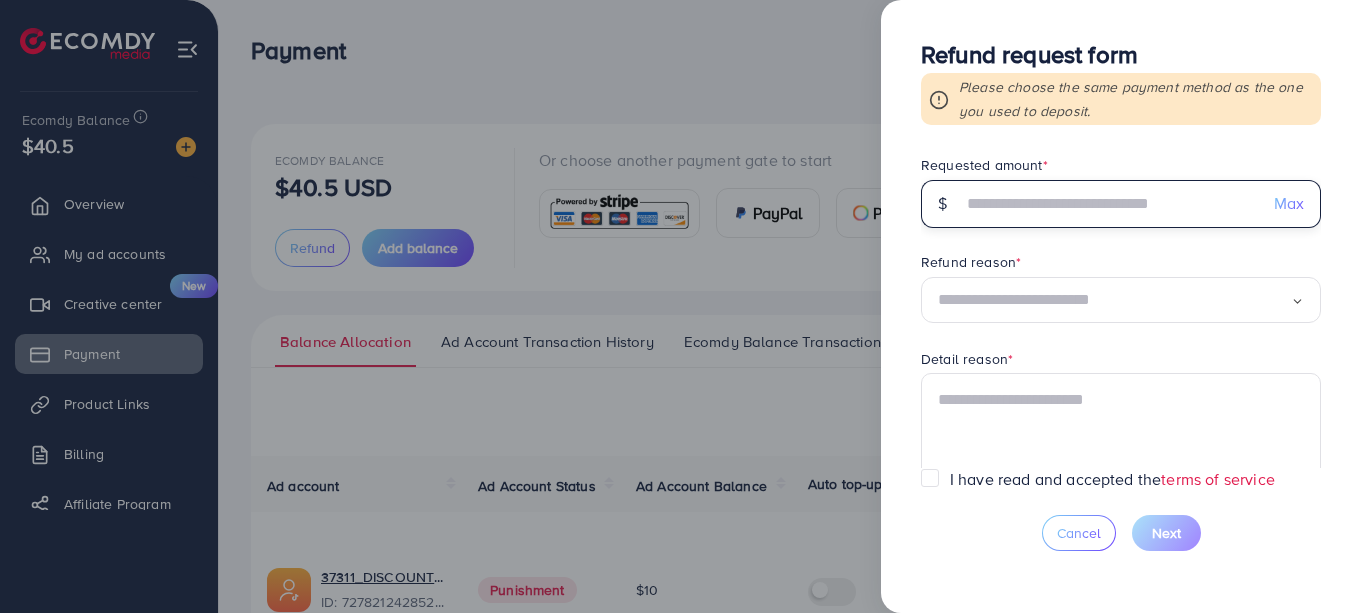 click at bounding box center (1110, 204) 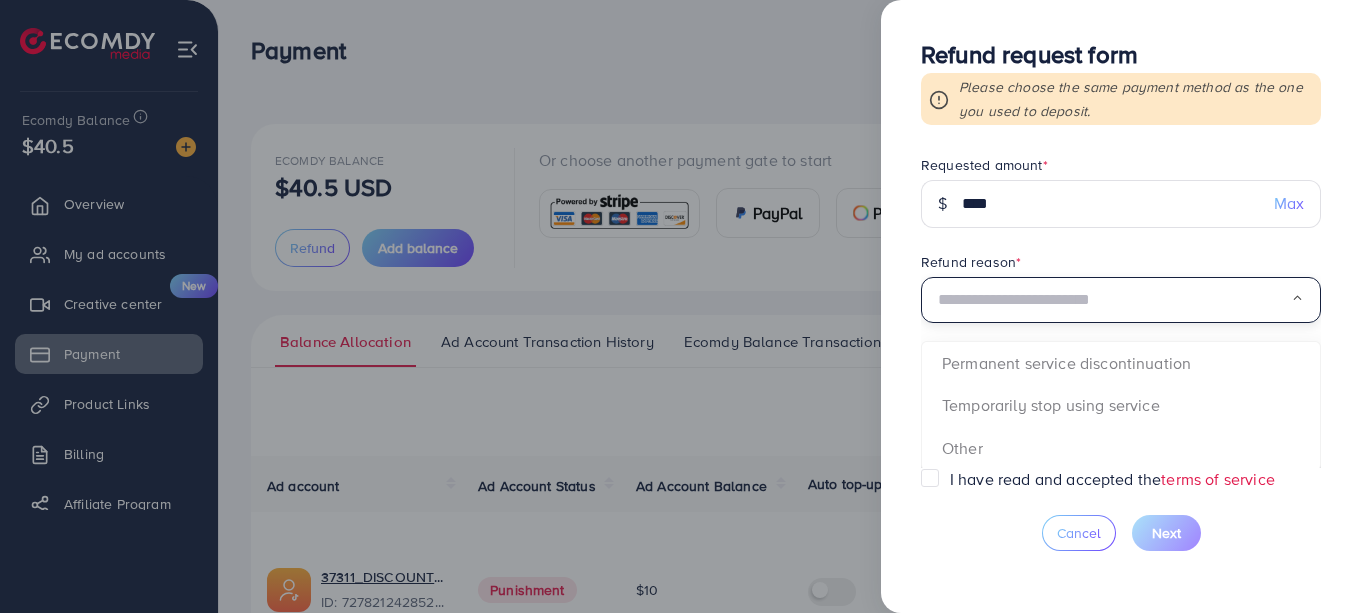click at bounding box center (1114, 300) 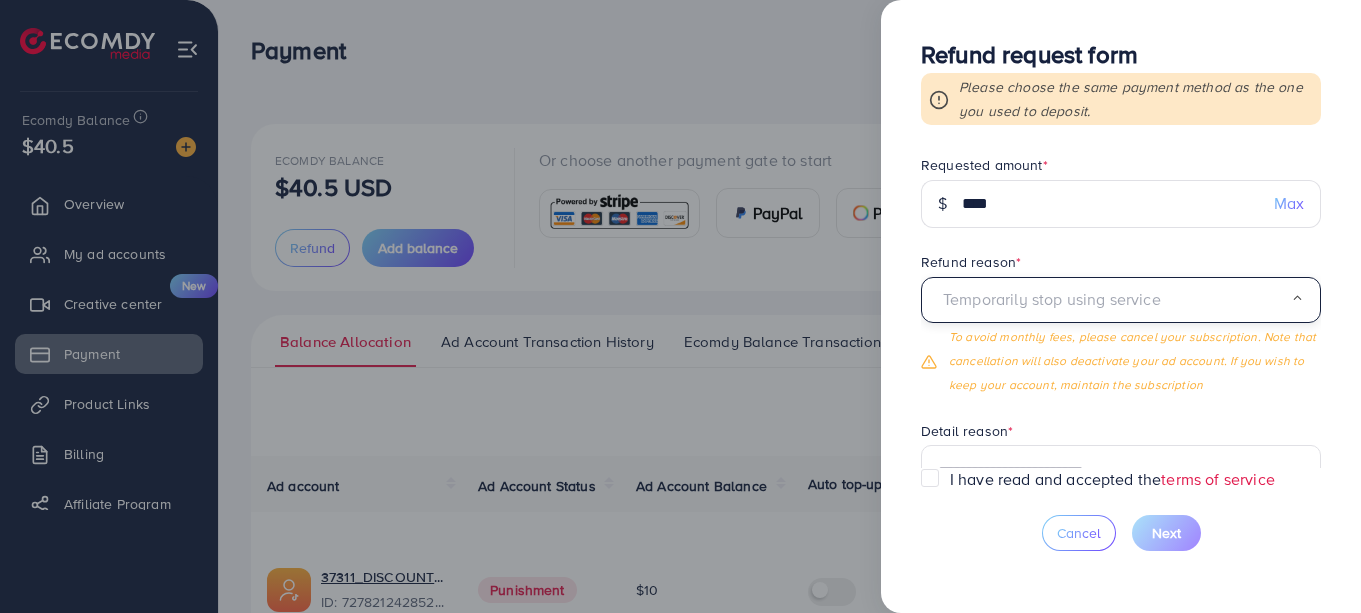 click on "Temporarily stop using service" at bounding box center [1114, 300] 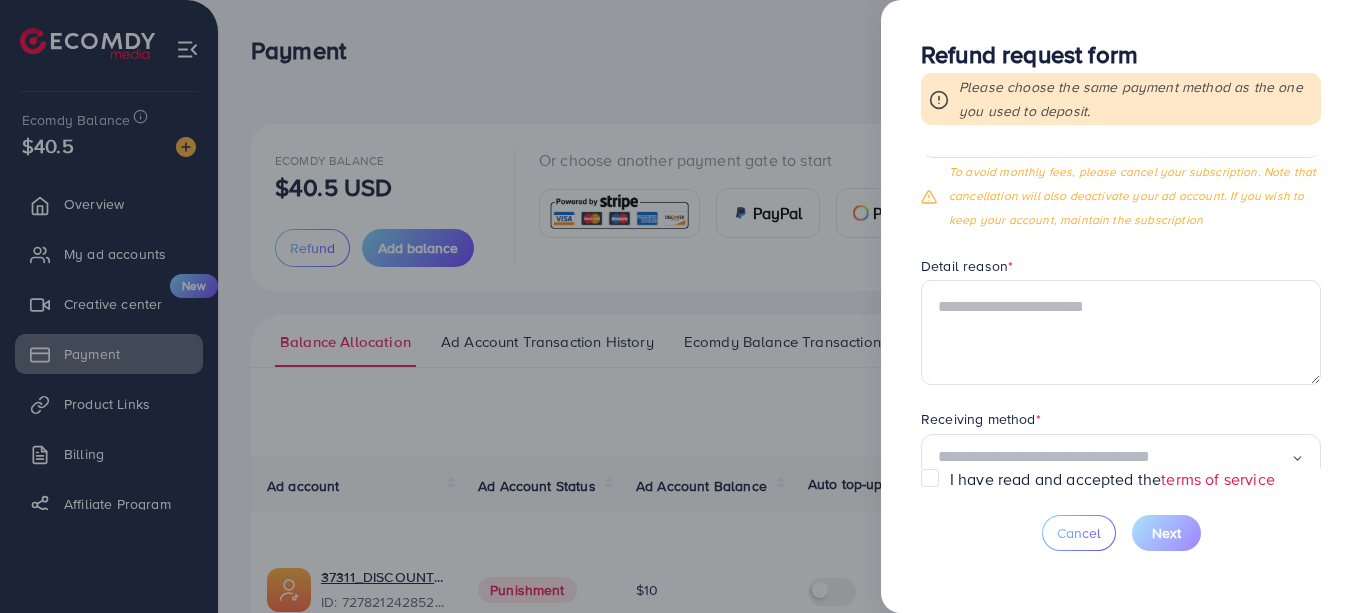 scroll, scrollTop: 166, scrollLeft: 0, axis: vertical 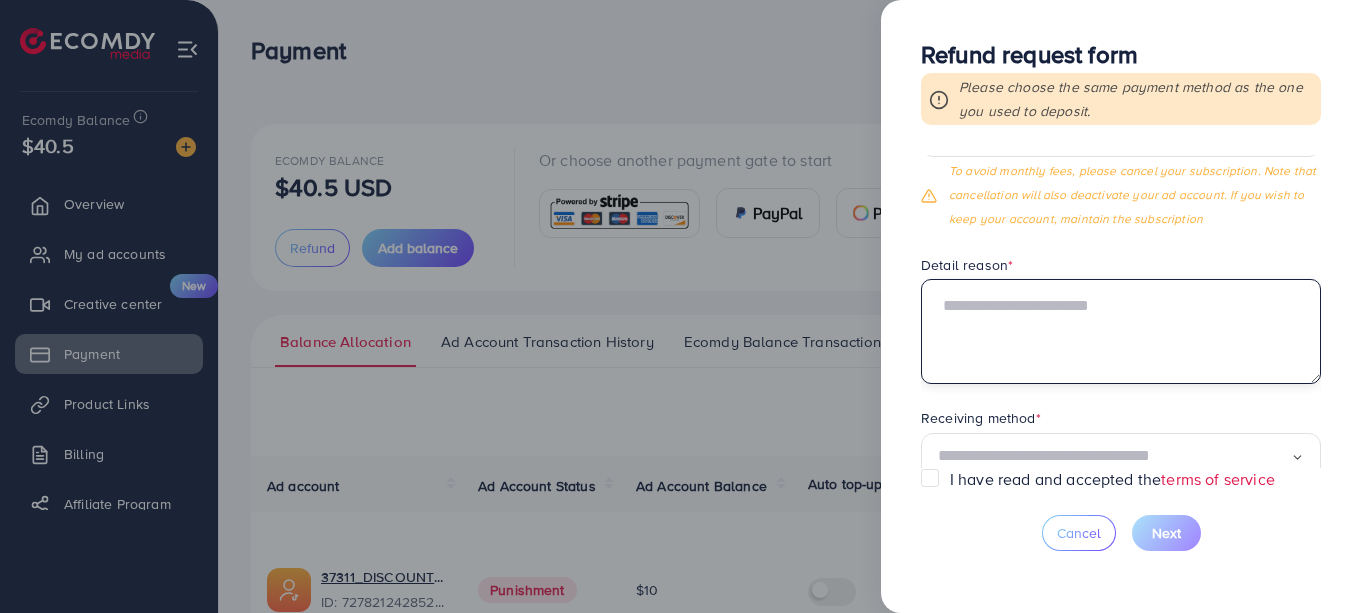 click at bounding box center (1121, 331) 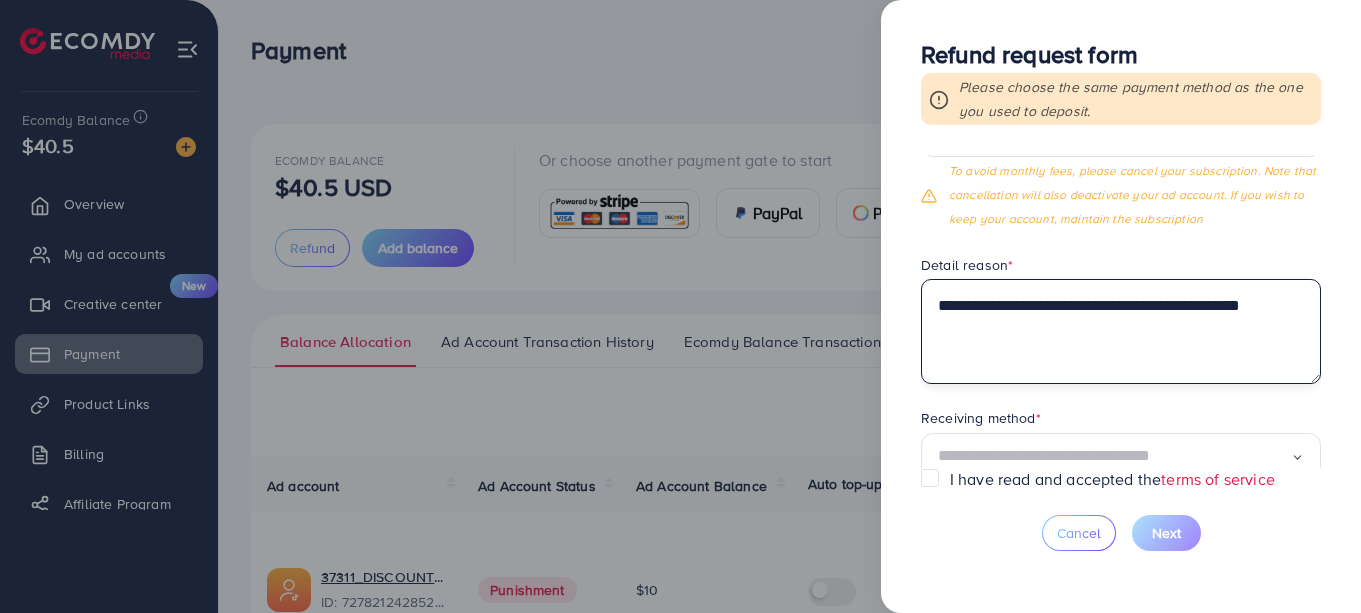 click on "**********" at bounding box center [1121, 331] 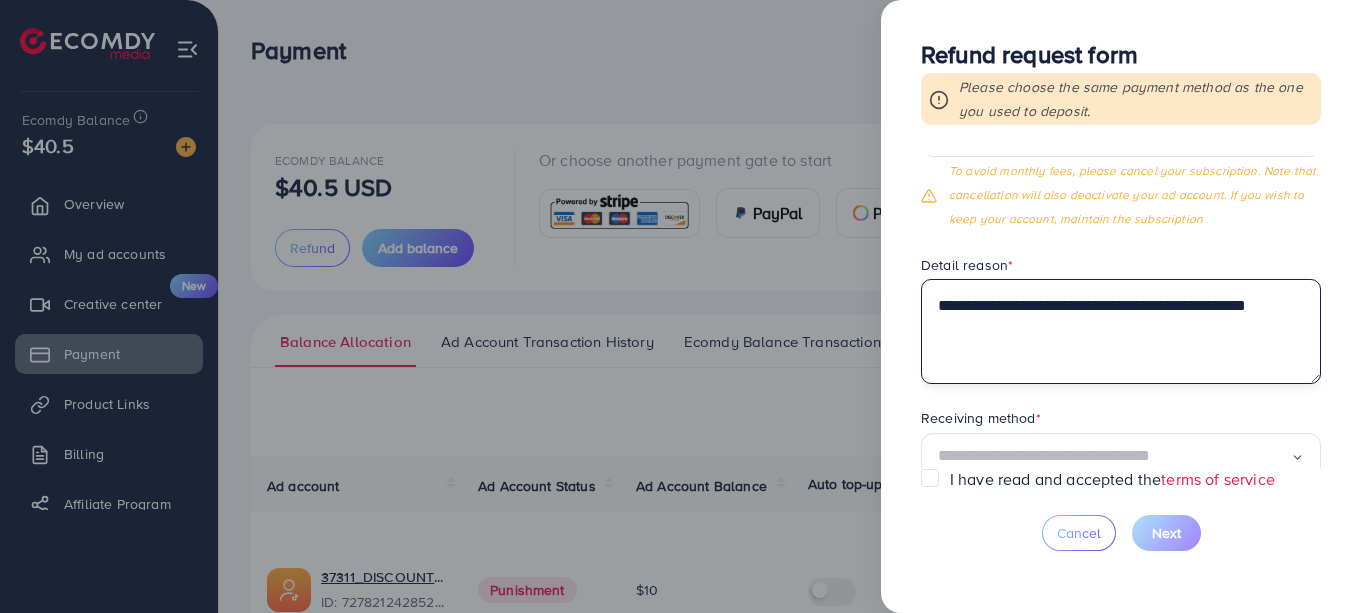 scroll, scrollTop: 203, scrollLeft: 0, axis: vertical 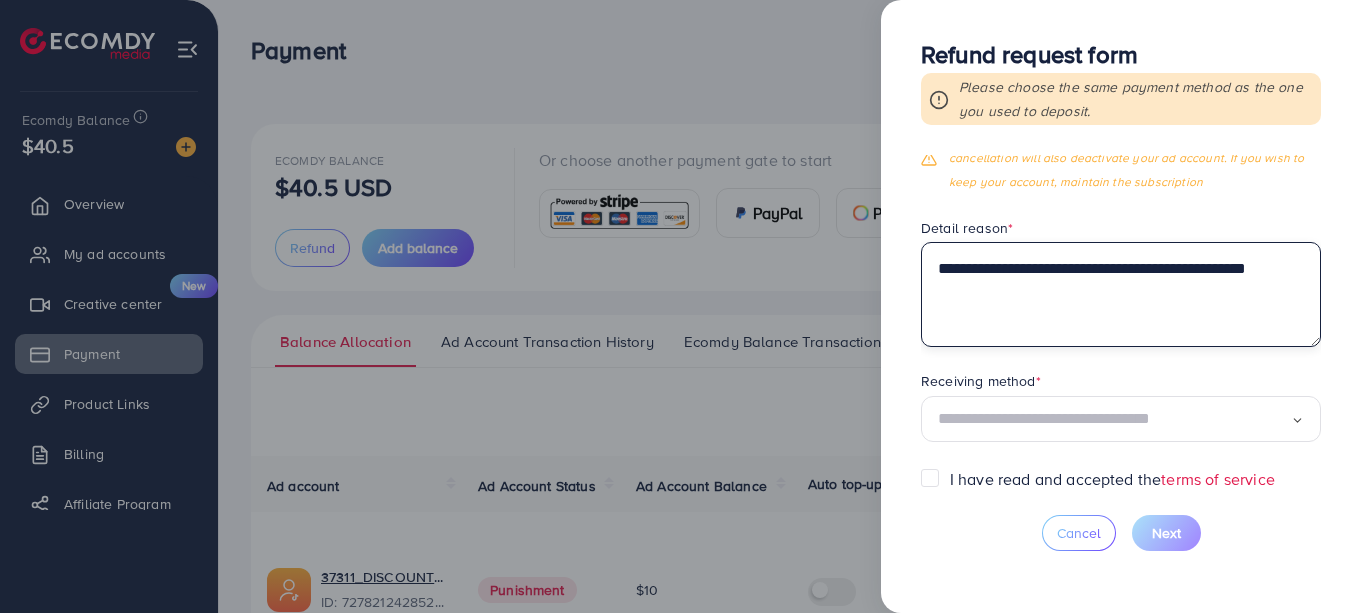 type on "**********" 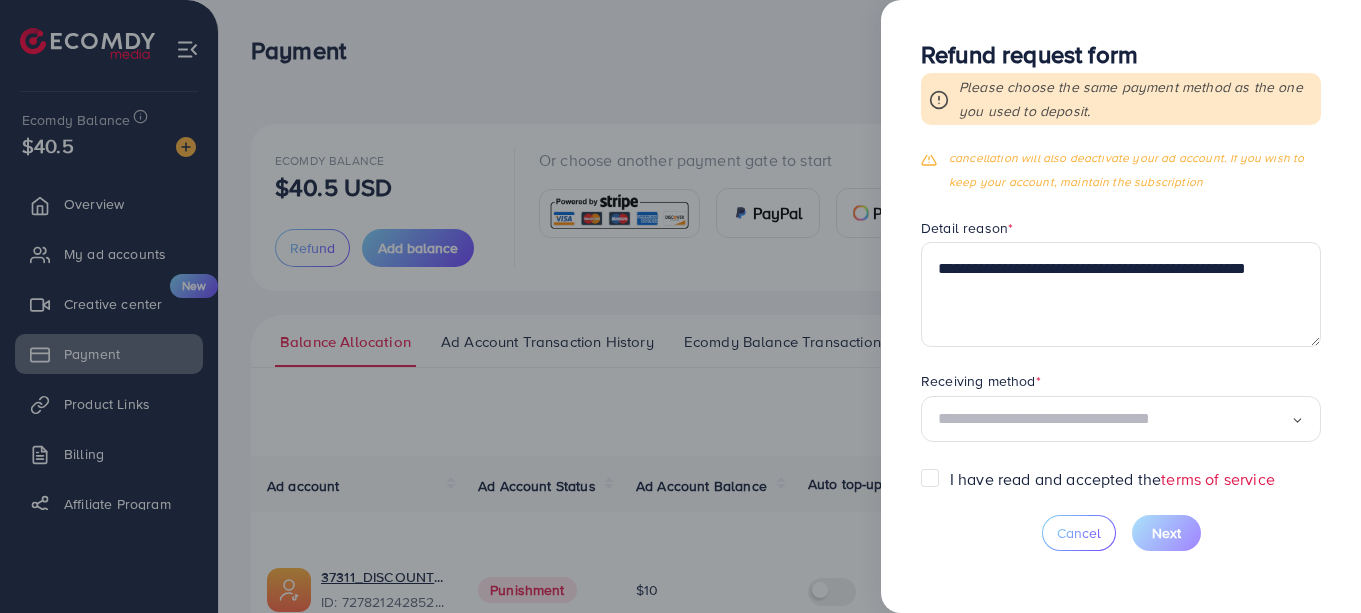 click on "I have read and accepted the  terms of service" at bounding box center [1112, 479] 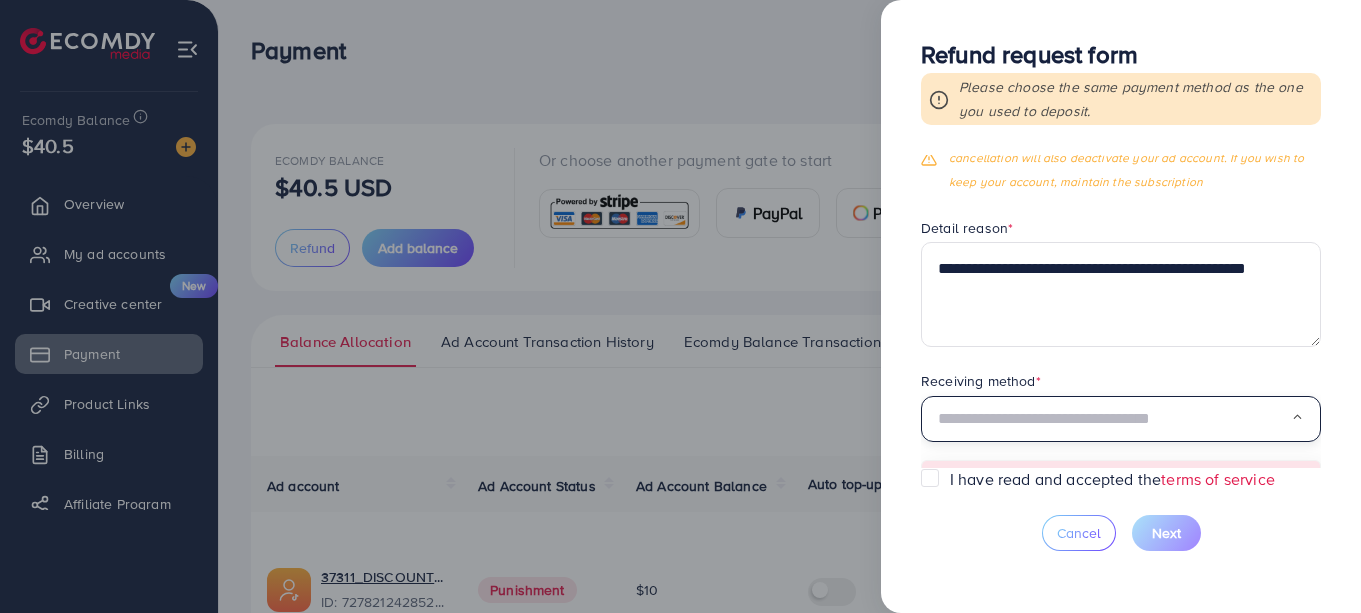 click at bounding box center [1114, 419] 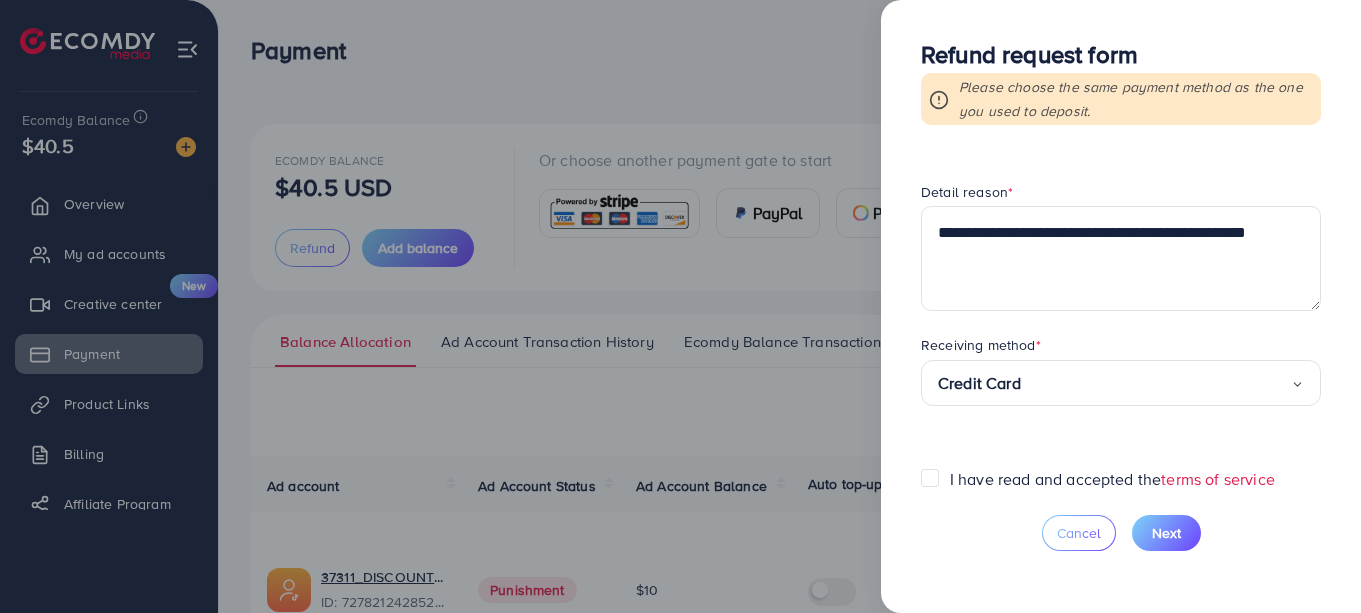 scroll, scrollTop: 203, scrollLeft: 0, axis: vertical 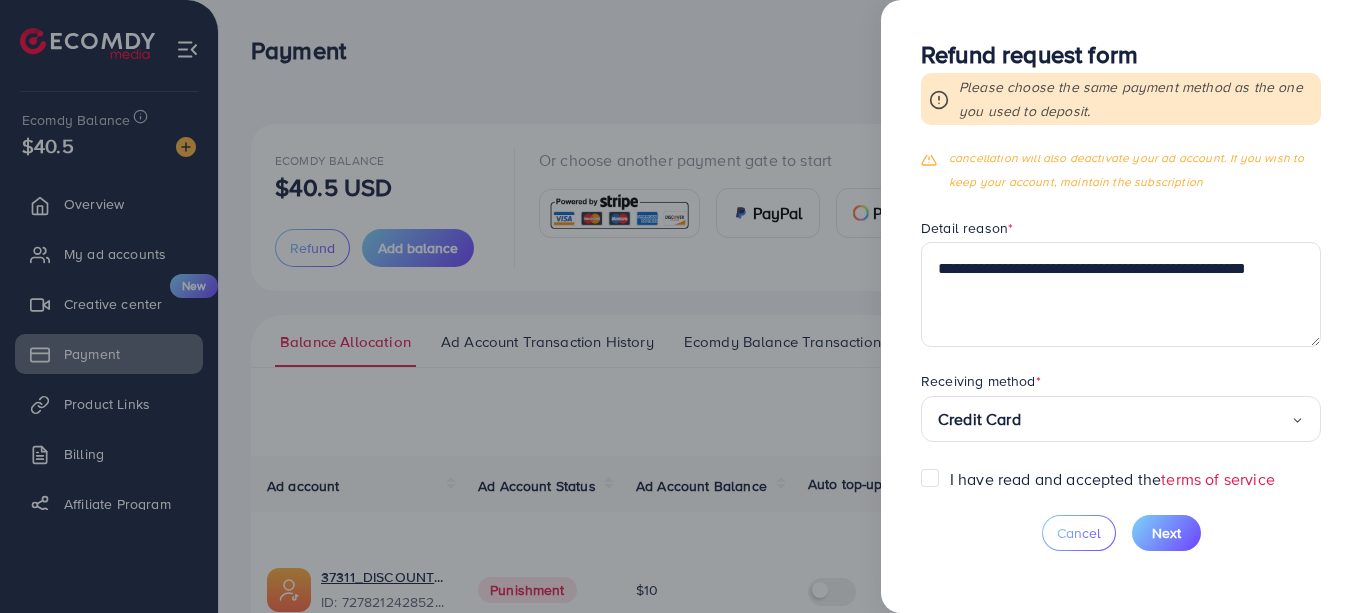 click on "Next" at bounding box center [1166, 533] 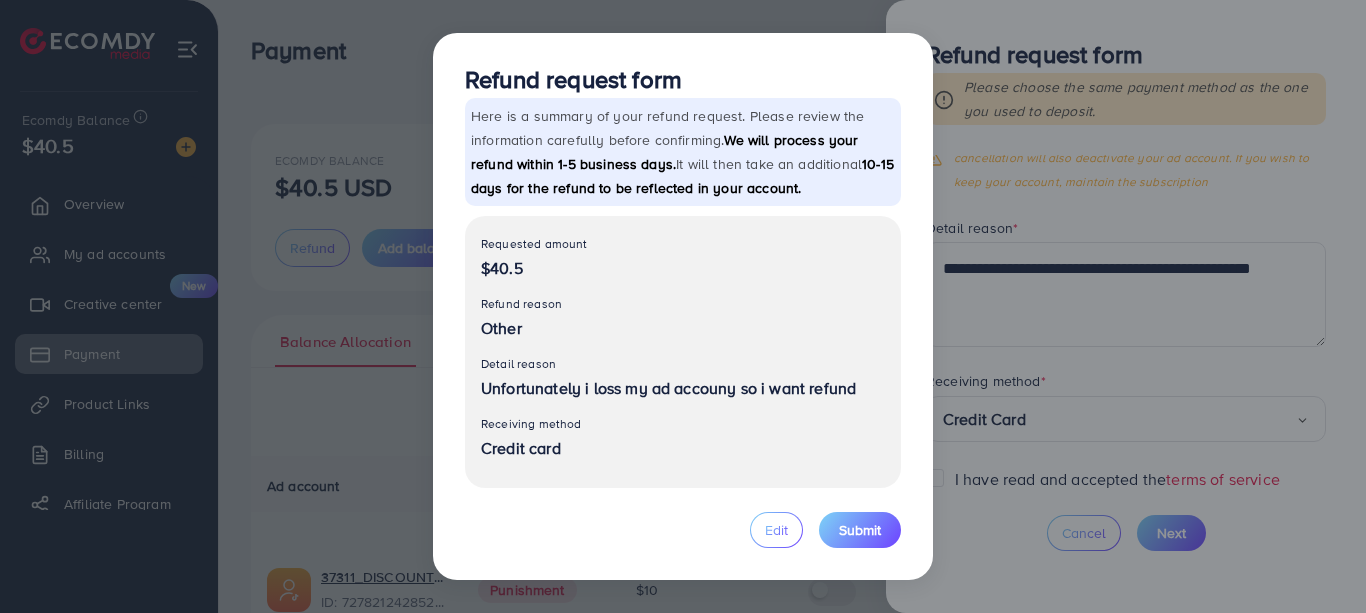 click on "Edit" at bounding box center [776, 530] 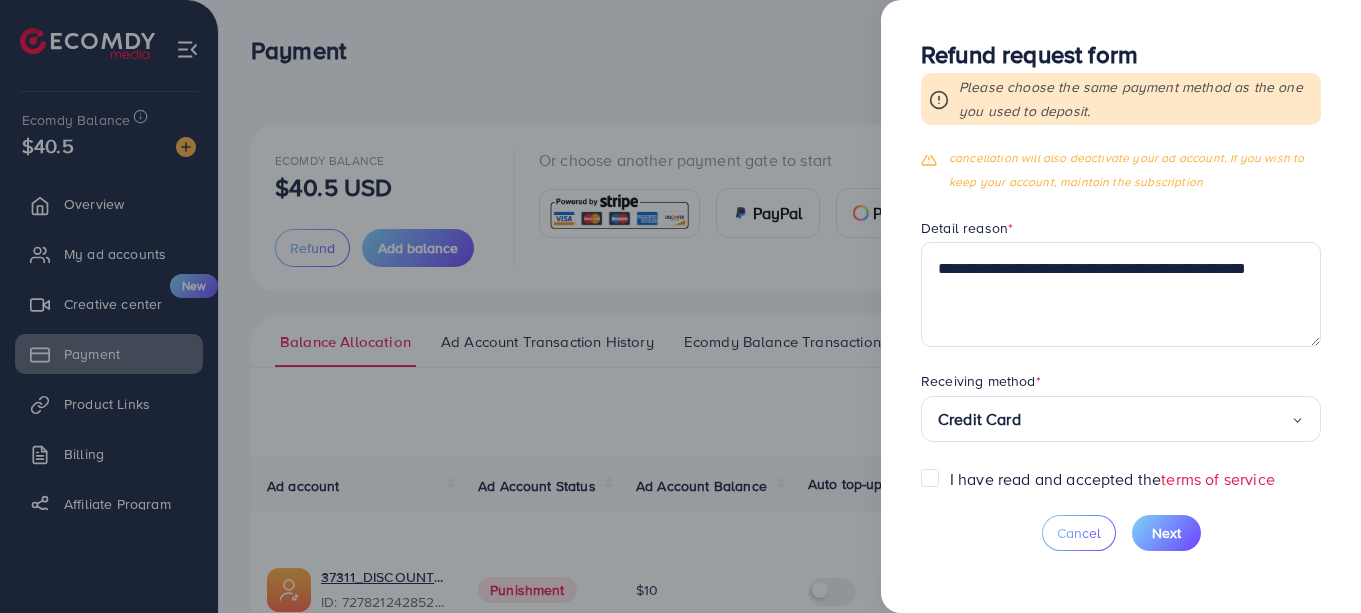 click at bounding box center (680, 306) 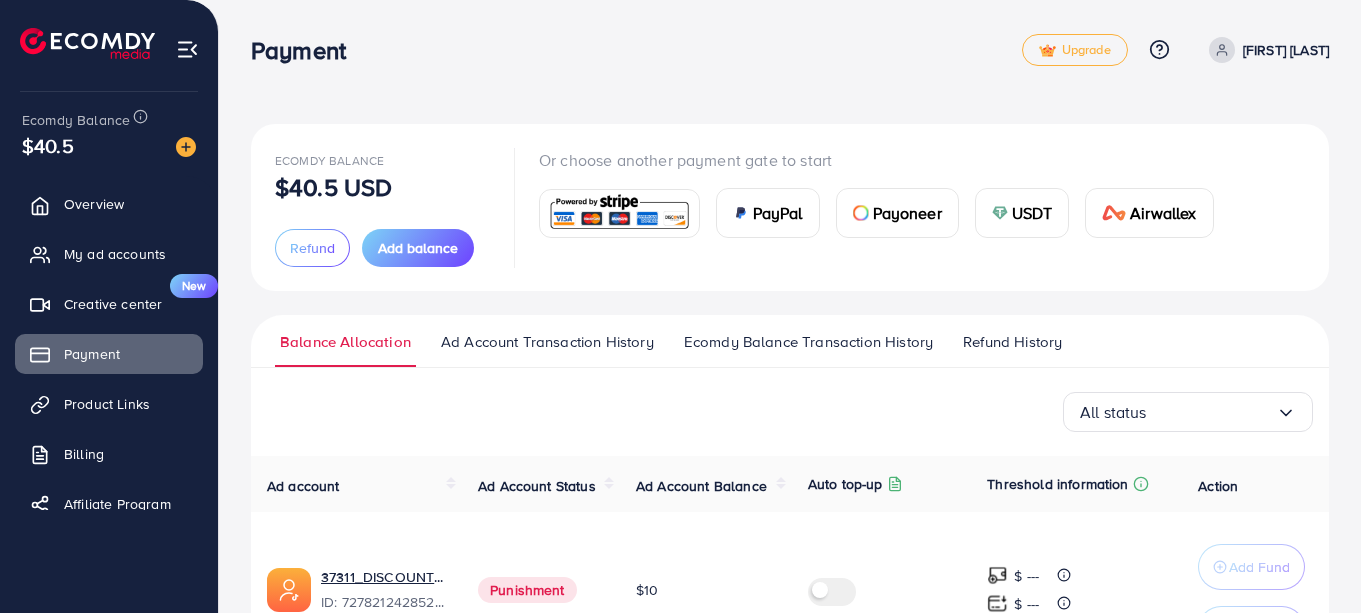 scroll, scrollTop: 140, scrollLeft: 0, axis: vertical 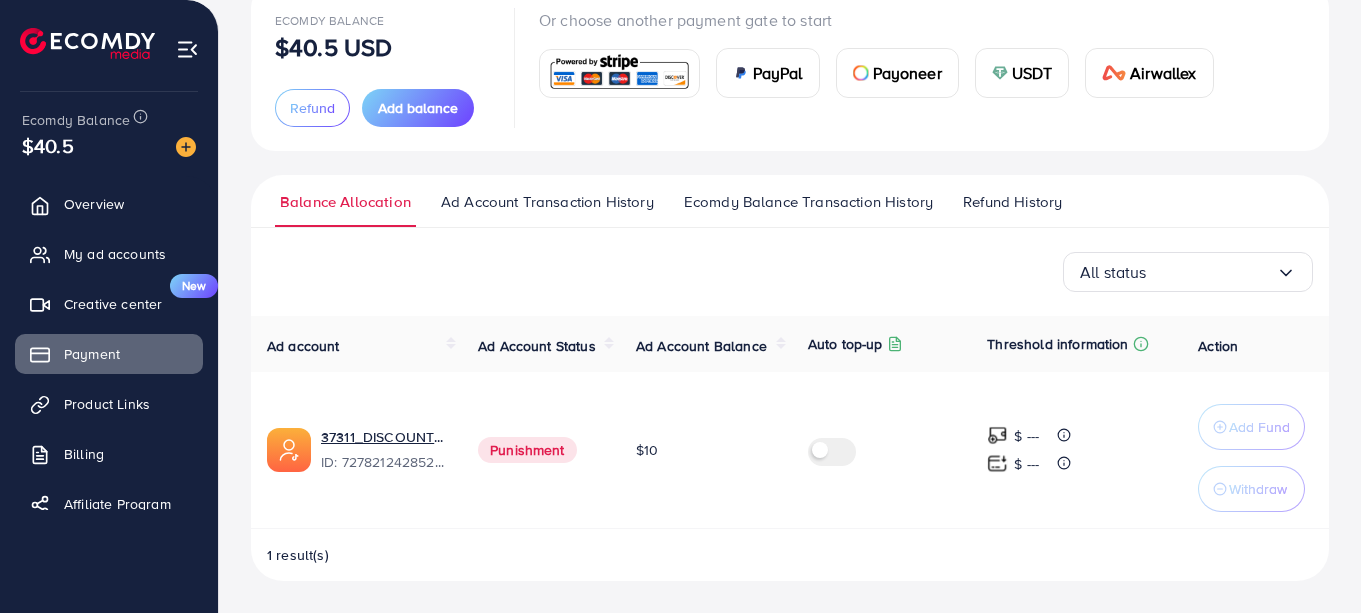 click on "Refund" at bounding box center [312, 108] 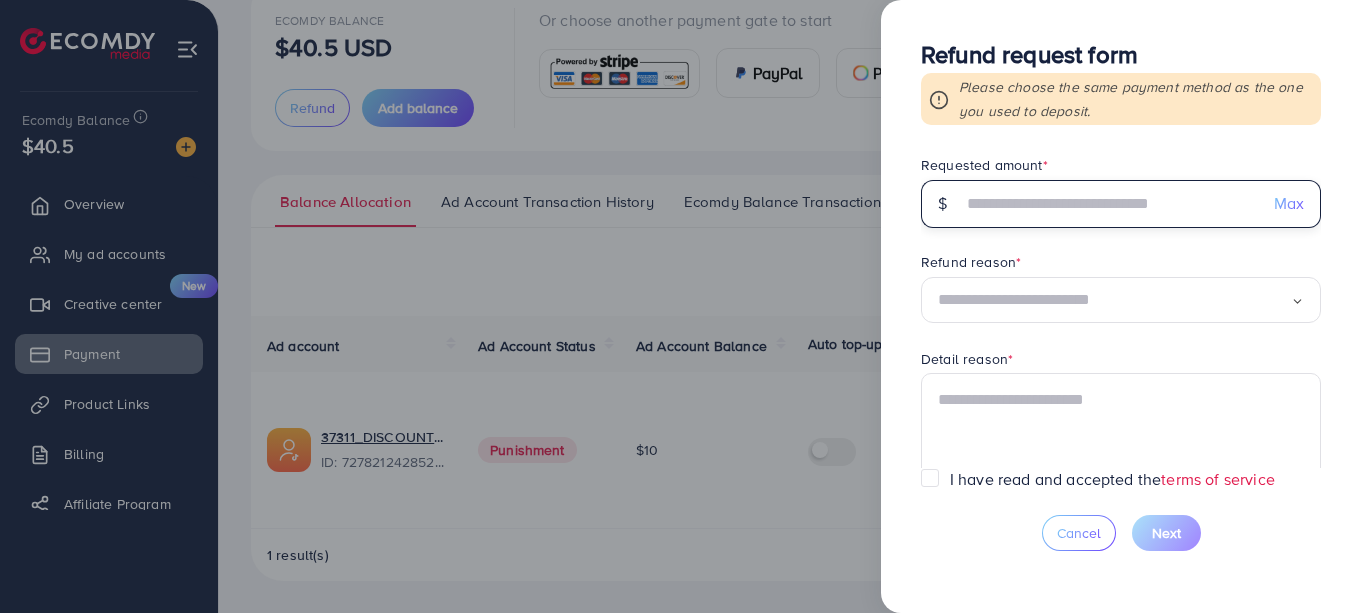 click at bounding box center (1110, 204) 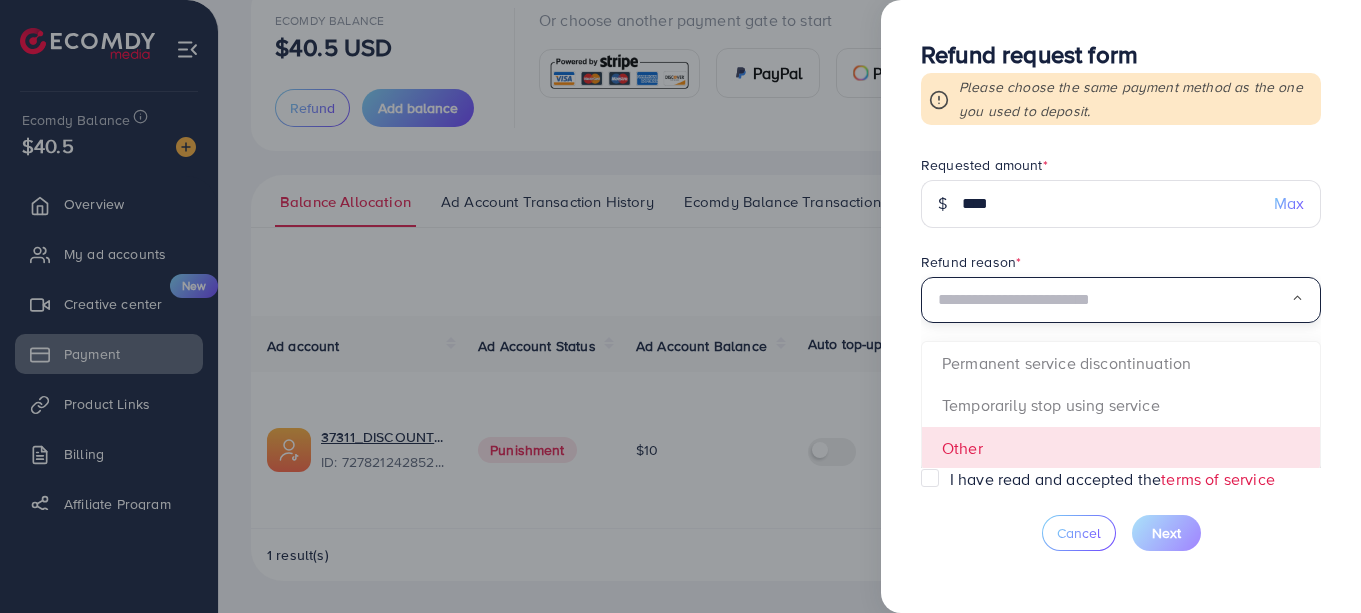 click at bounding box center [1114, 300] 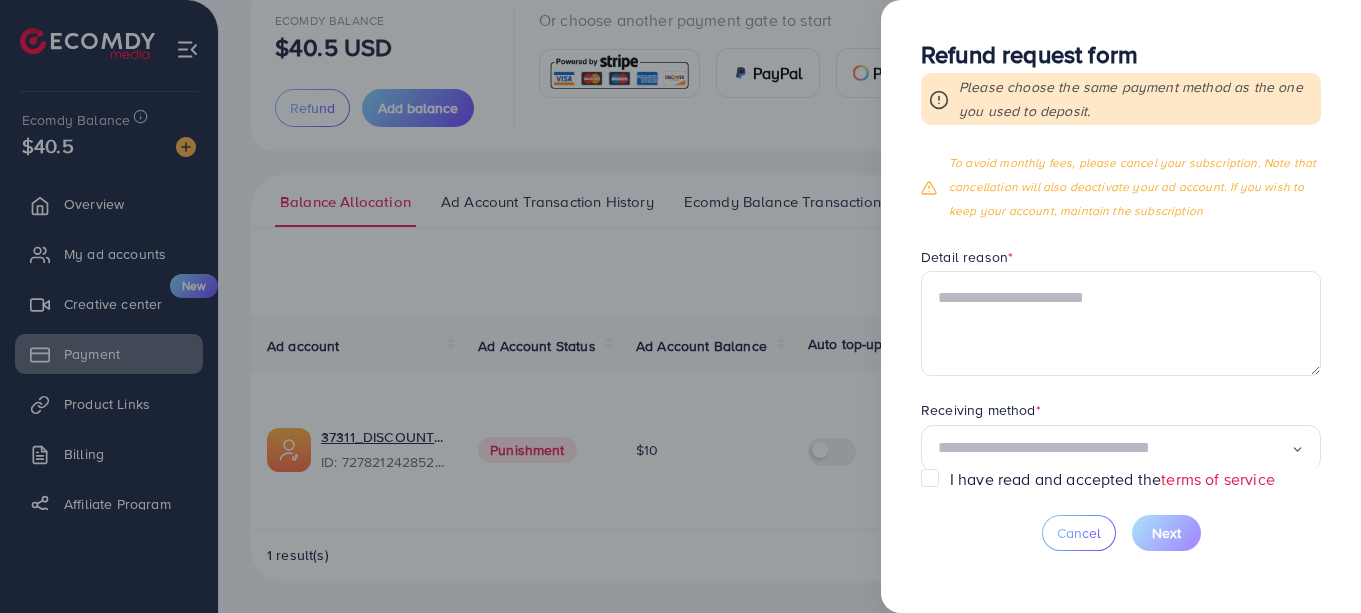 scroll, scrollTop: 175, scrollLeft: 0, axis: vertical 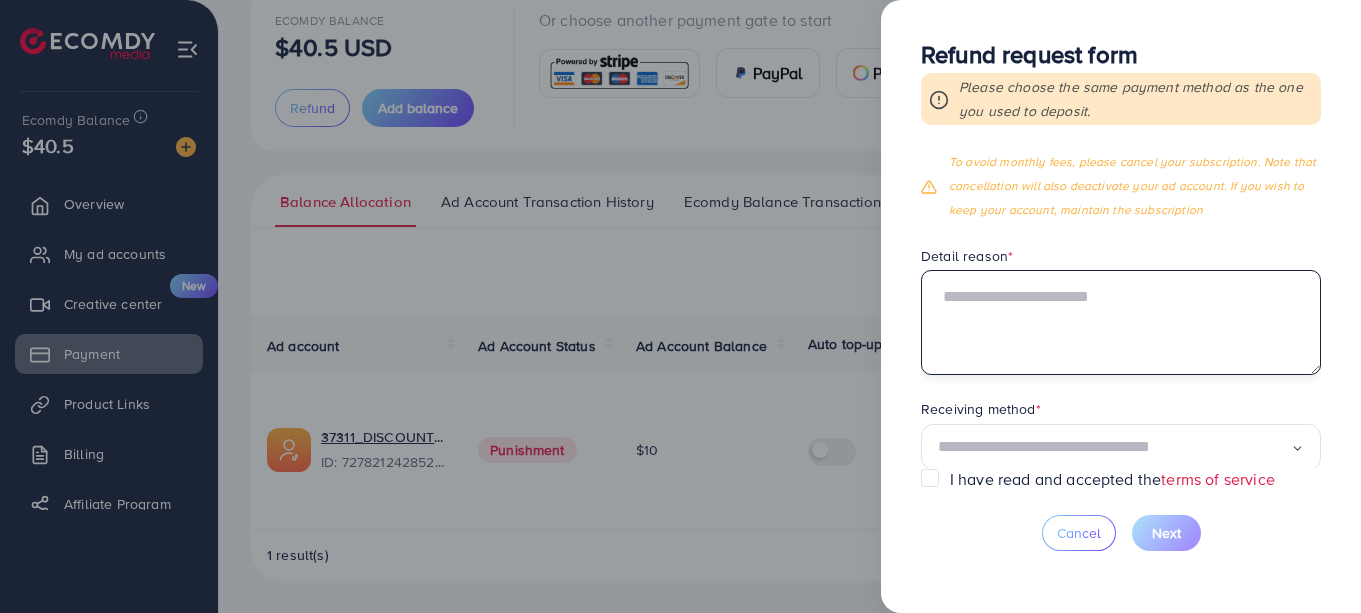 click at bounding box center [1121, 322] 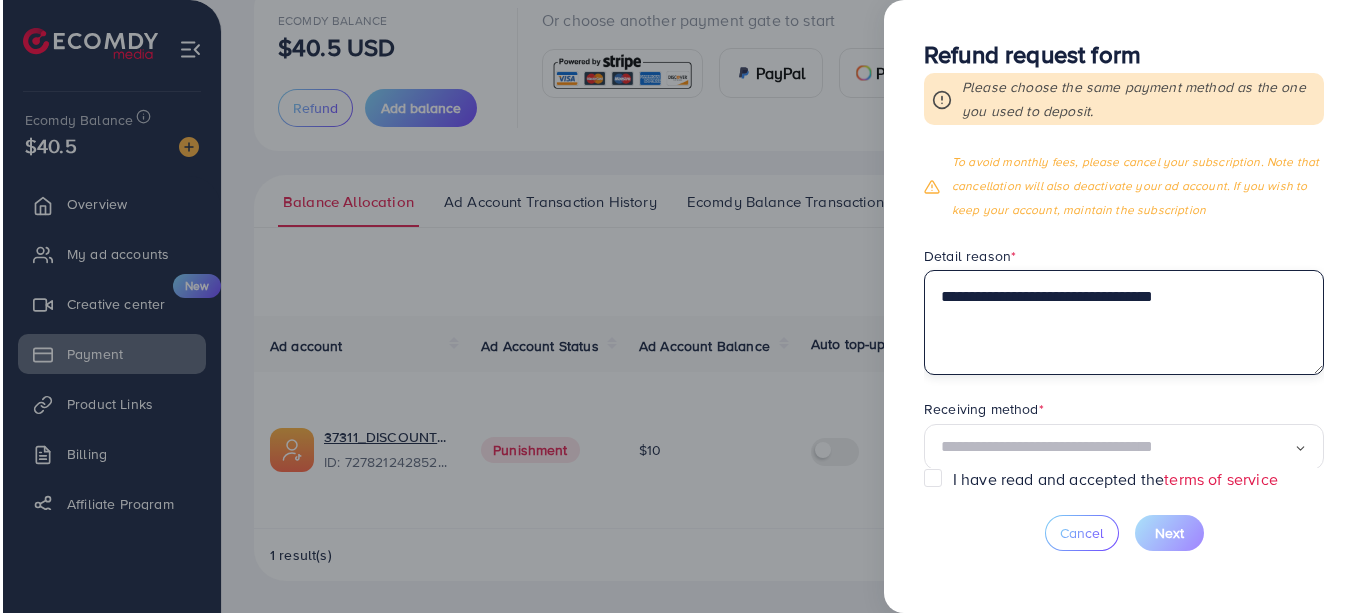 scroll, scrollTop: 203, scrollLeft: 0, axis: vertical 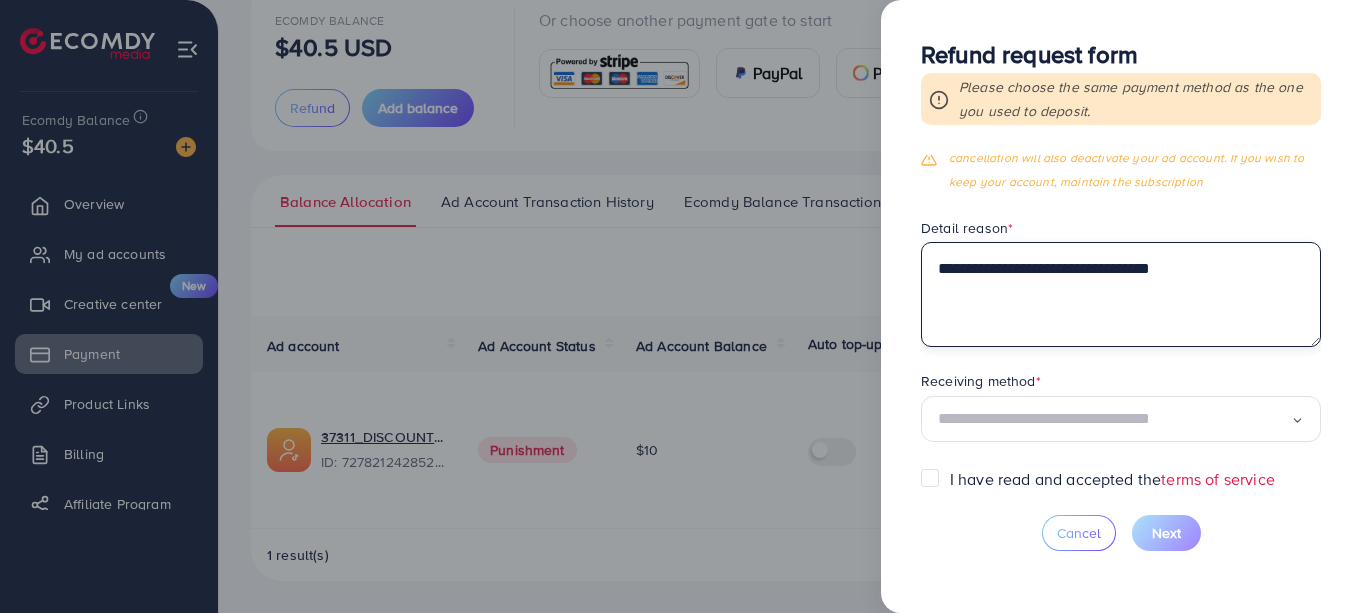 type on "**********" 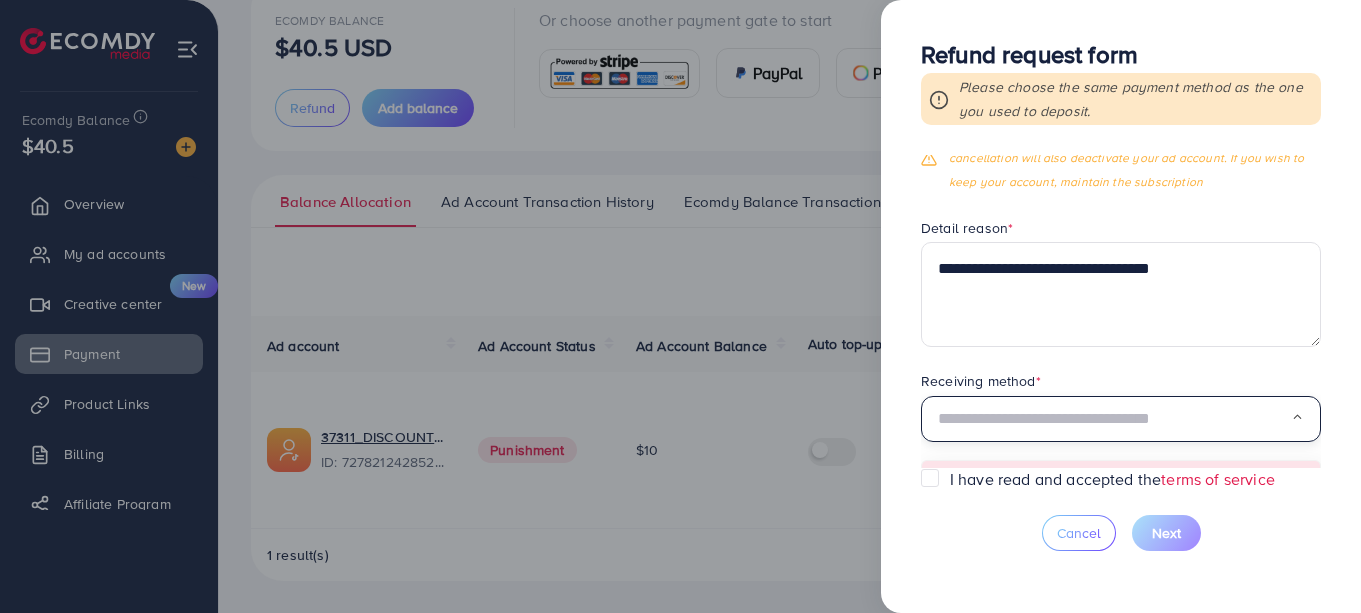 click at bounding box center [1114, 419] 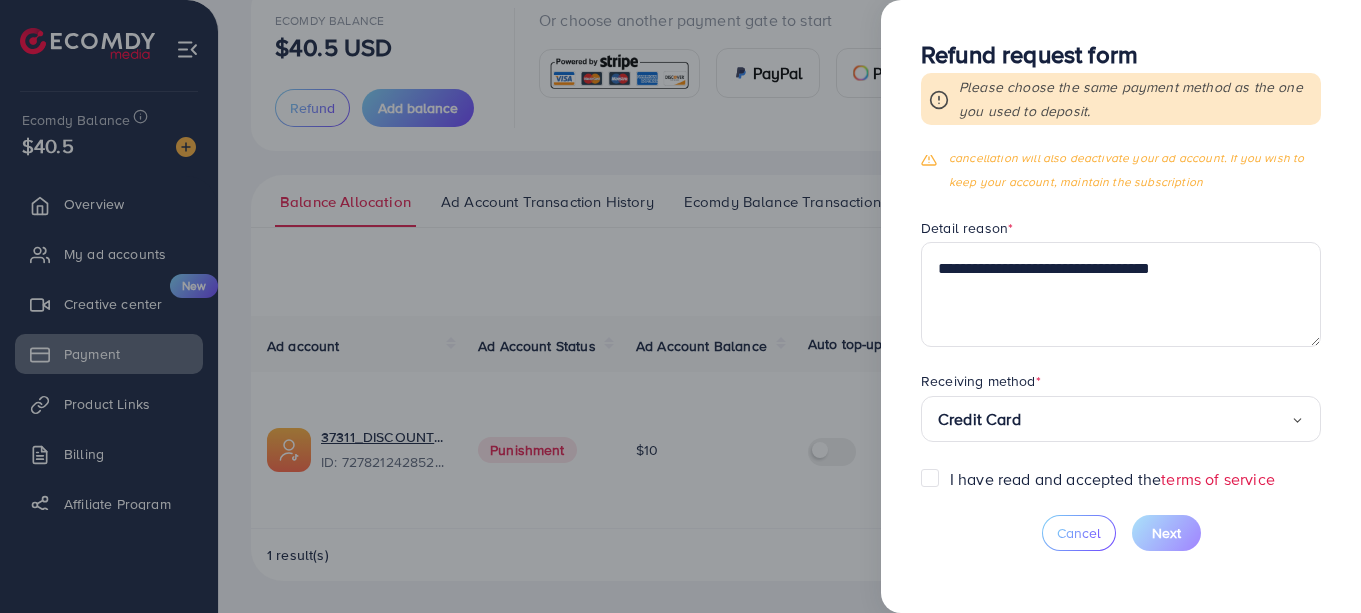 click on "I have read and accepted the  terms of service" at bounding box center (1112, 479) 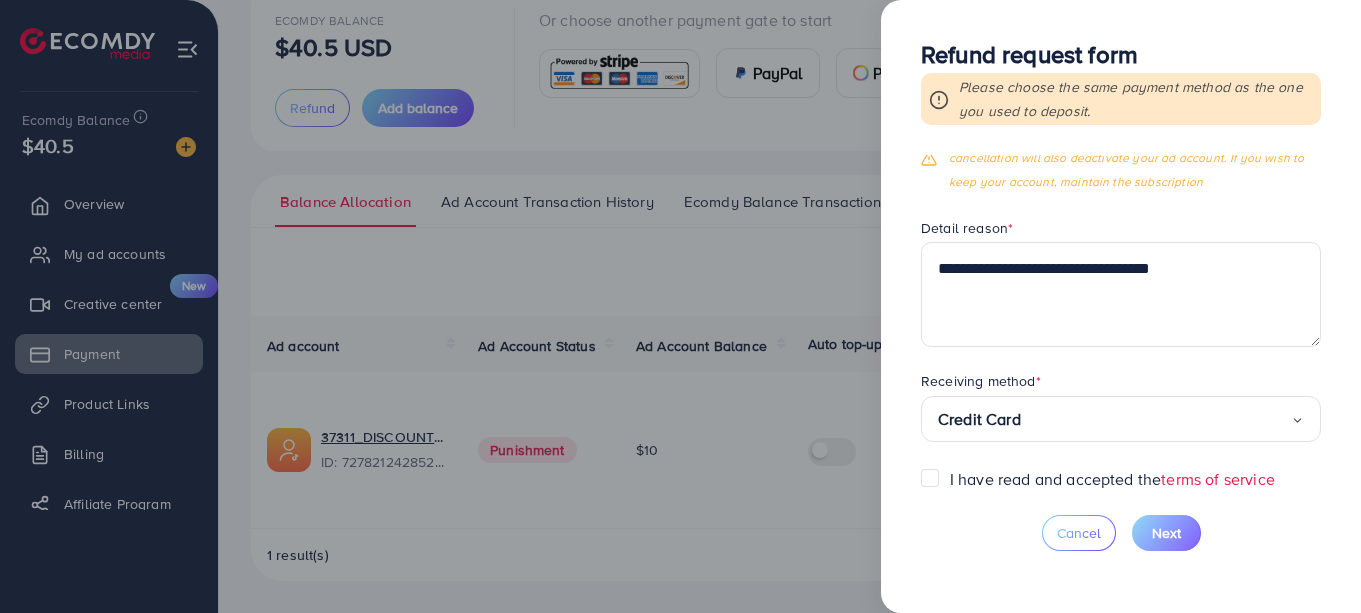 click on "Next" at bounding box center (1166, 533) 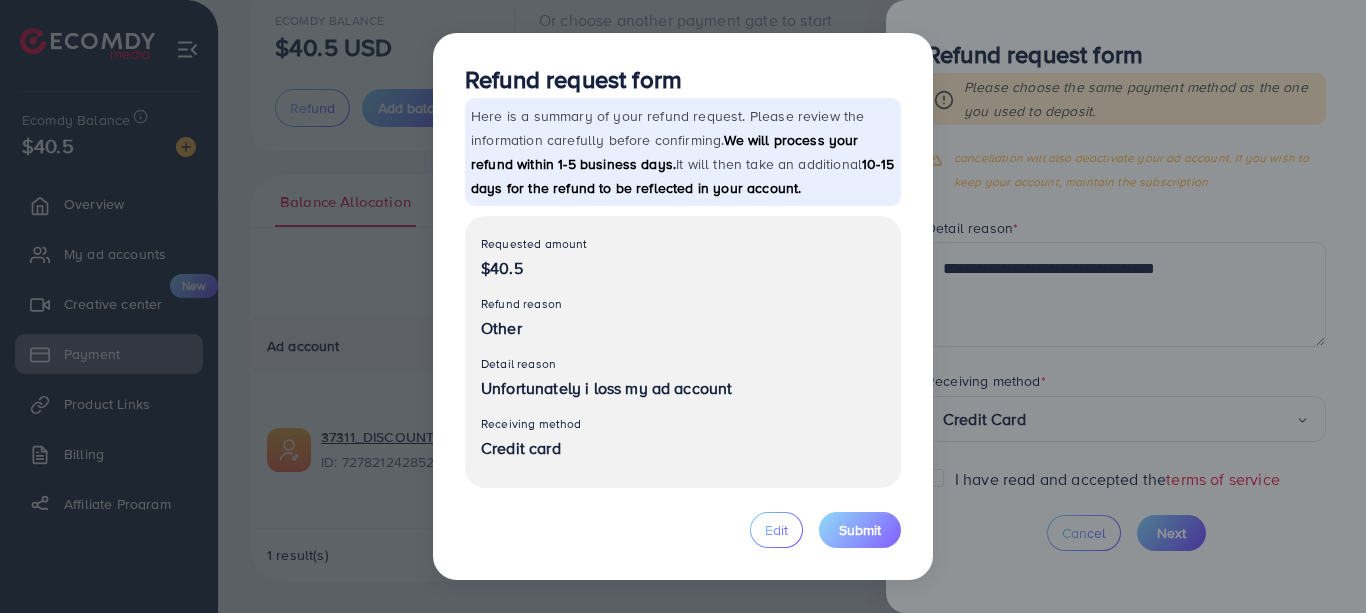 click on "Submit" at bounding box center (860, 530) 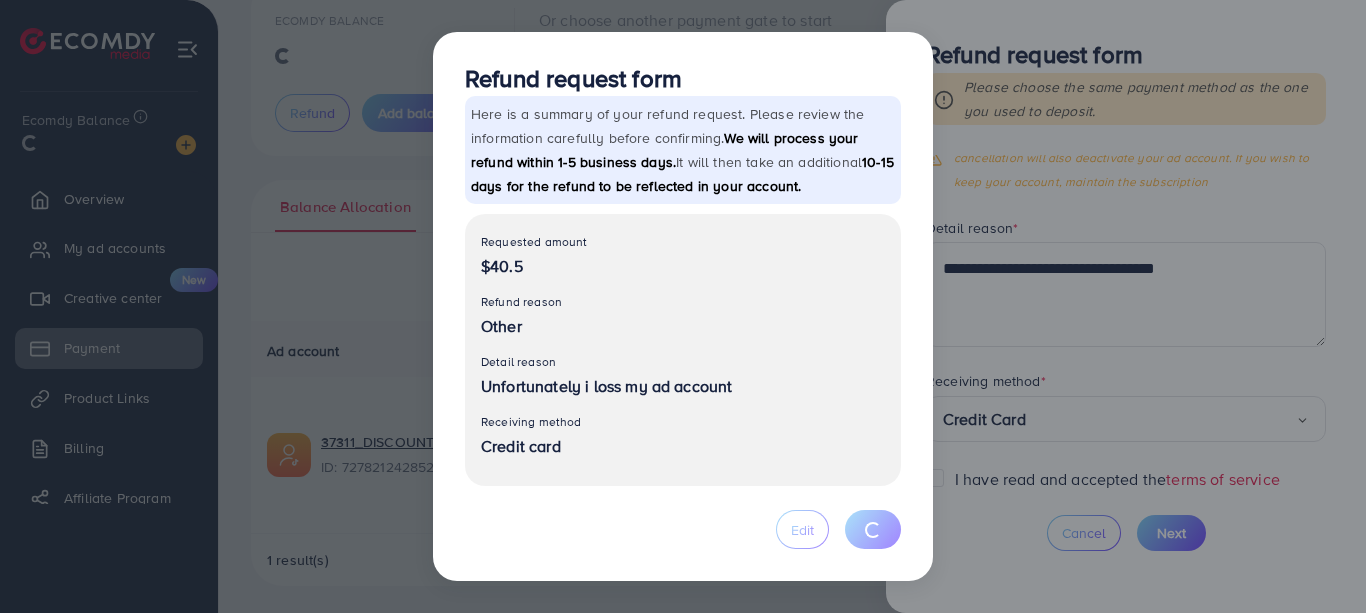 type 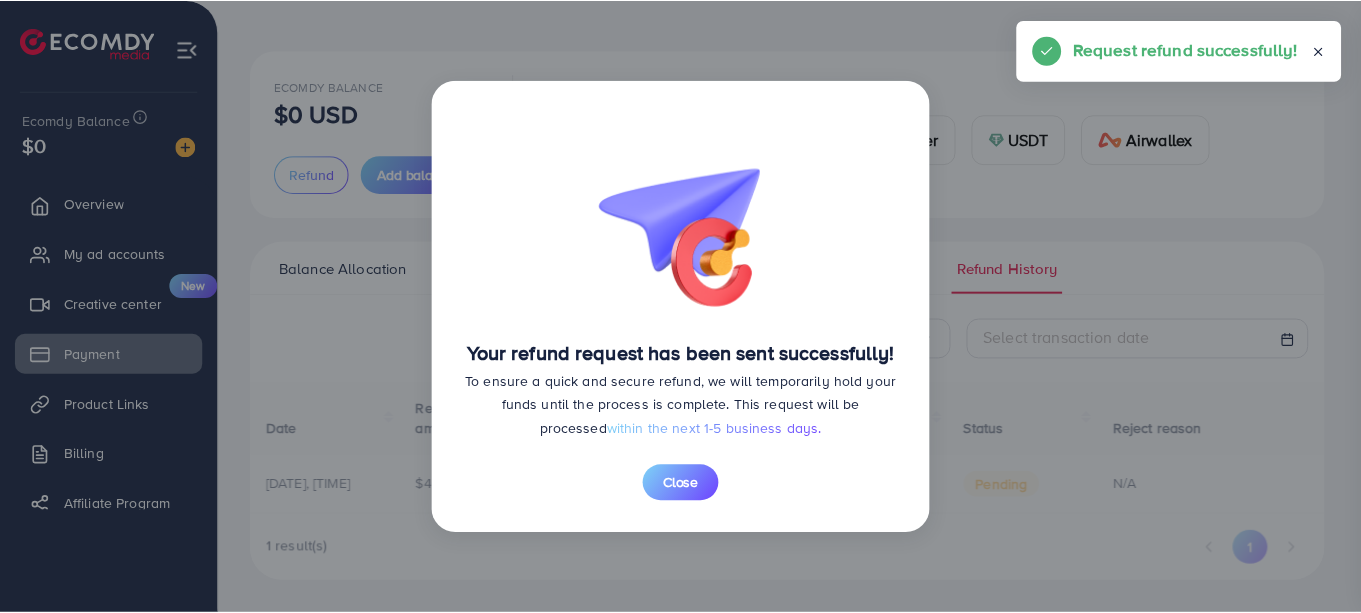 scroll, scrollTop: 0, scrollLeft: 0, axis: both 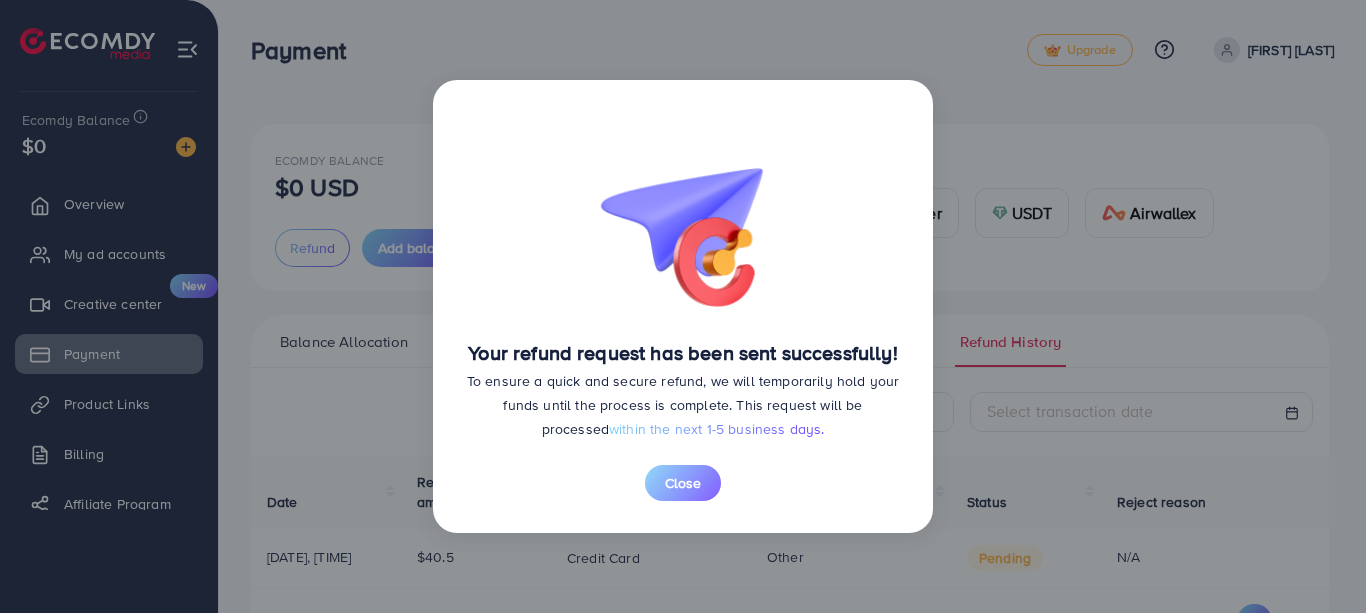 click on "Close" at bounding box center (683, 483) 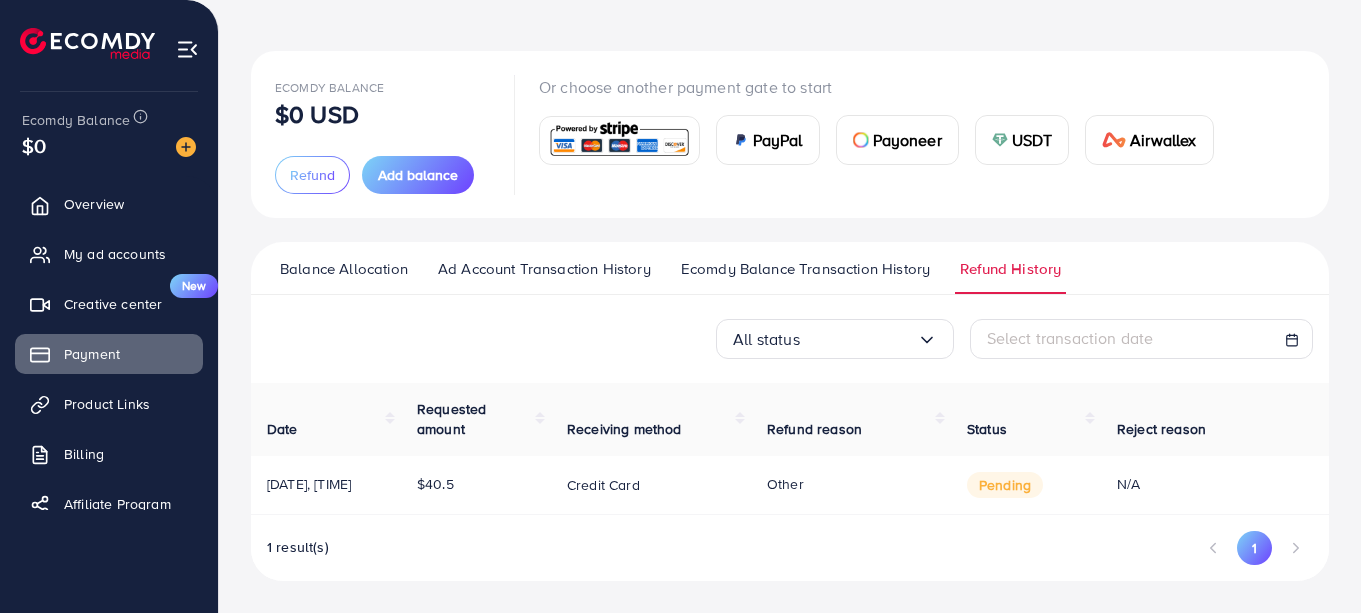 scroll, scrollTop: 74, scrollLeft: 0, axis: vertical 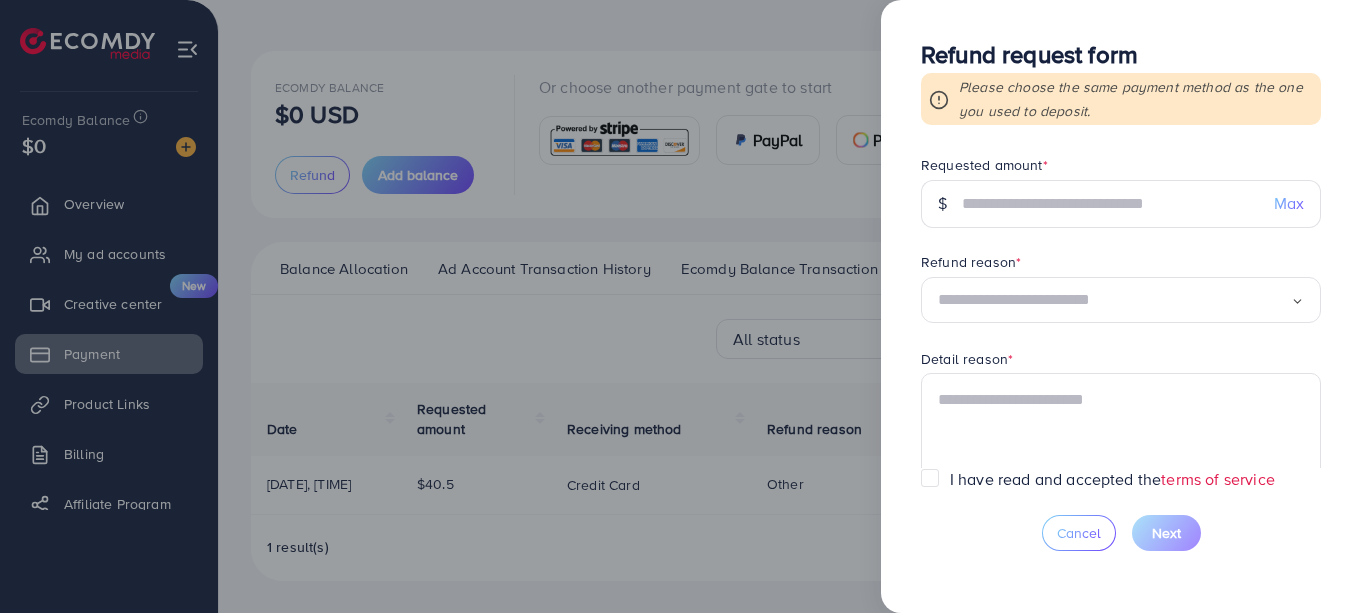 click at bounding box center [680, 306] 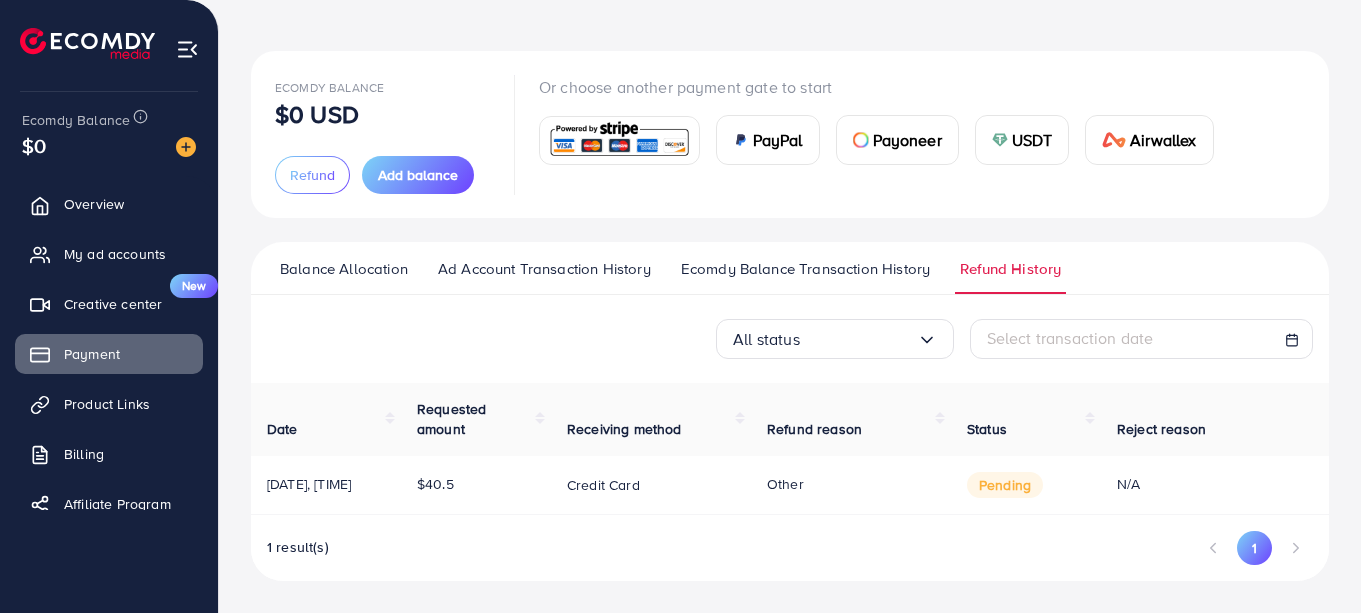 scroll, scrollTop: 92, scrollLeft: 0, axis: vertical 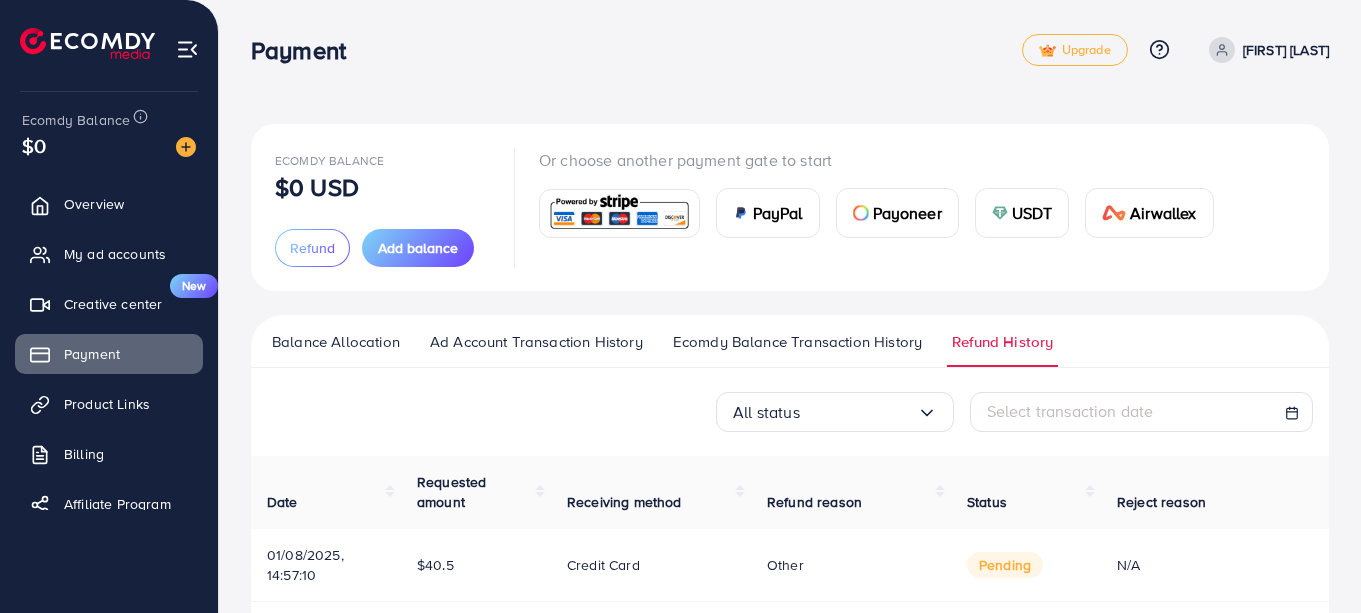 click on "Ecomdy Balance Transaction History" at bounding box center [797, 342] 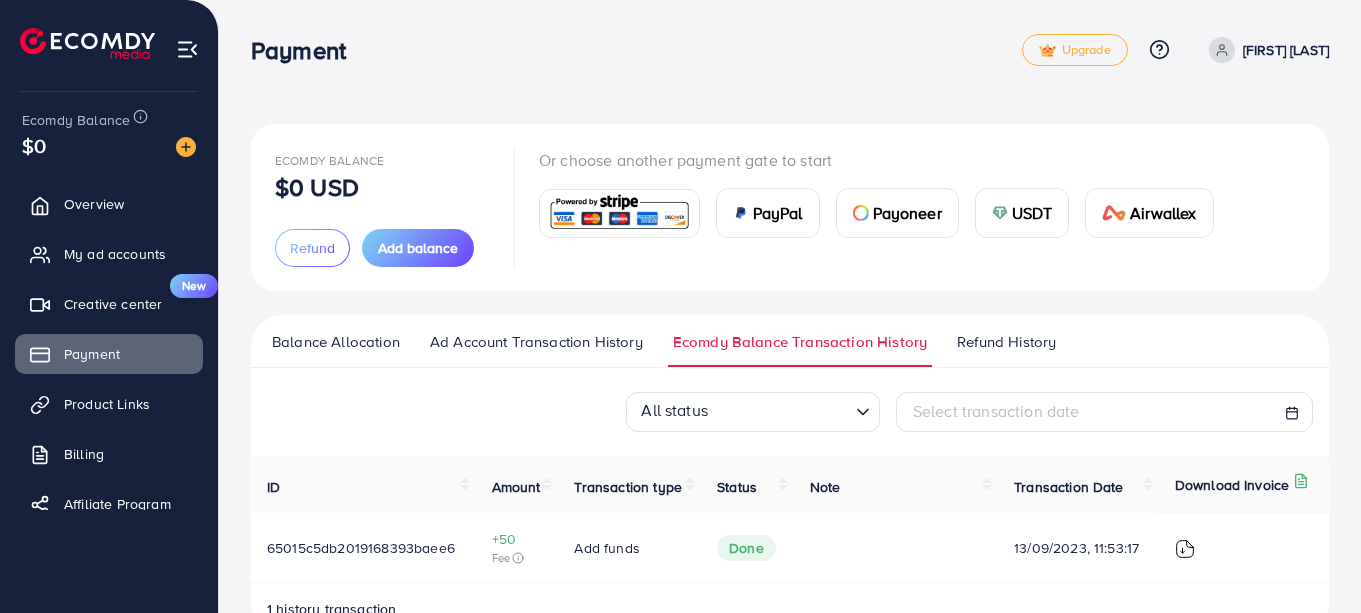 scroll, scrollTop: 54, scrollLeft: 0, axis: vertical 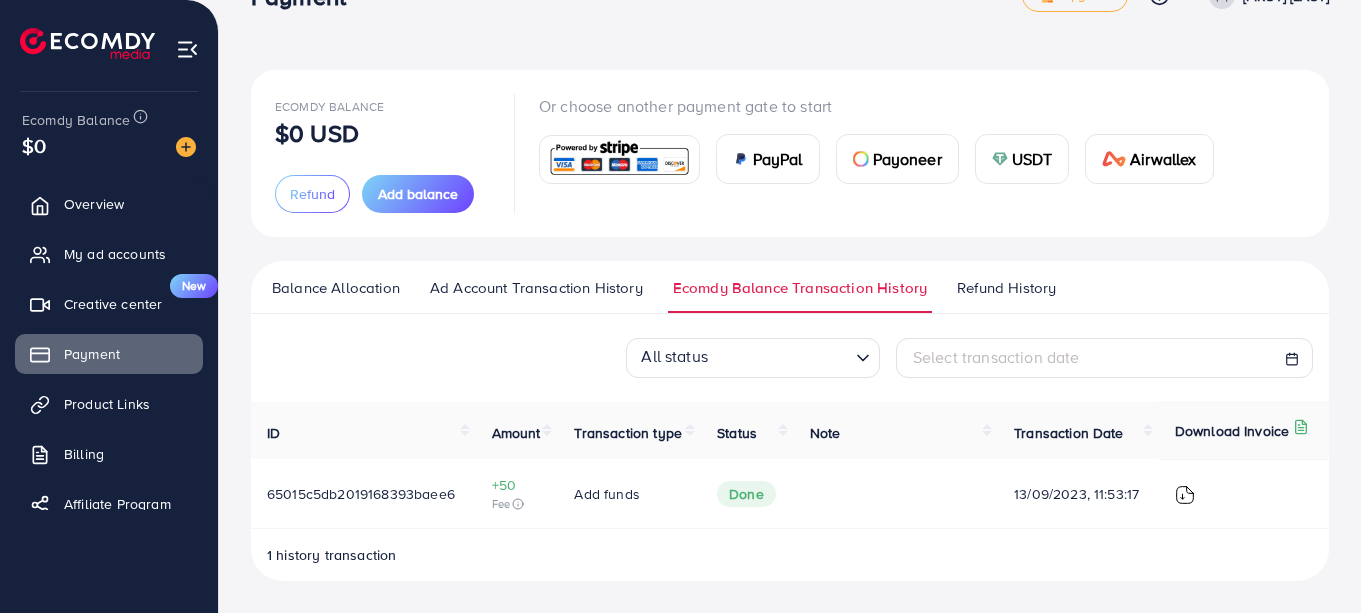 click on "Ad Account Transaction History" at bounding box center [536, 288] 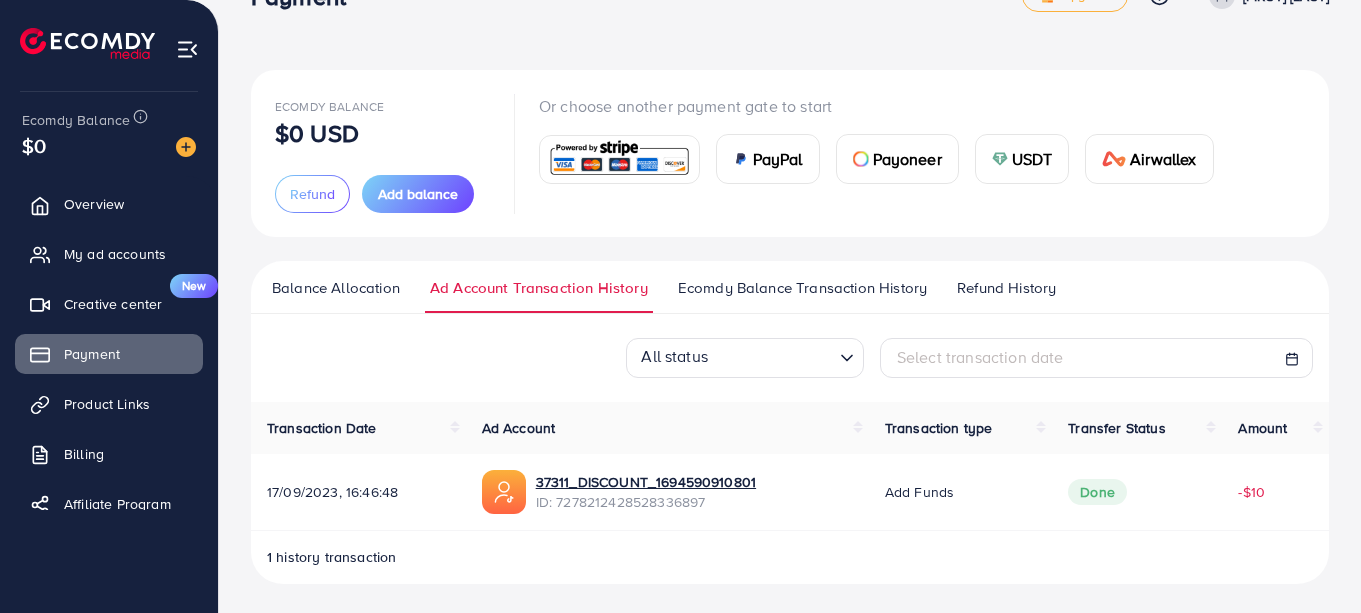 scroll, scrollTop: 0, scrollLeft: 0, axis: both 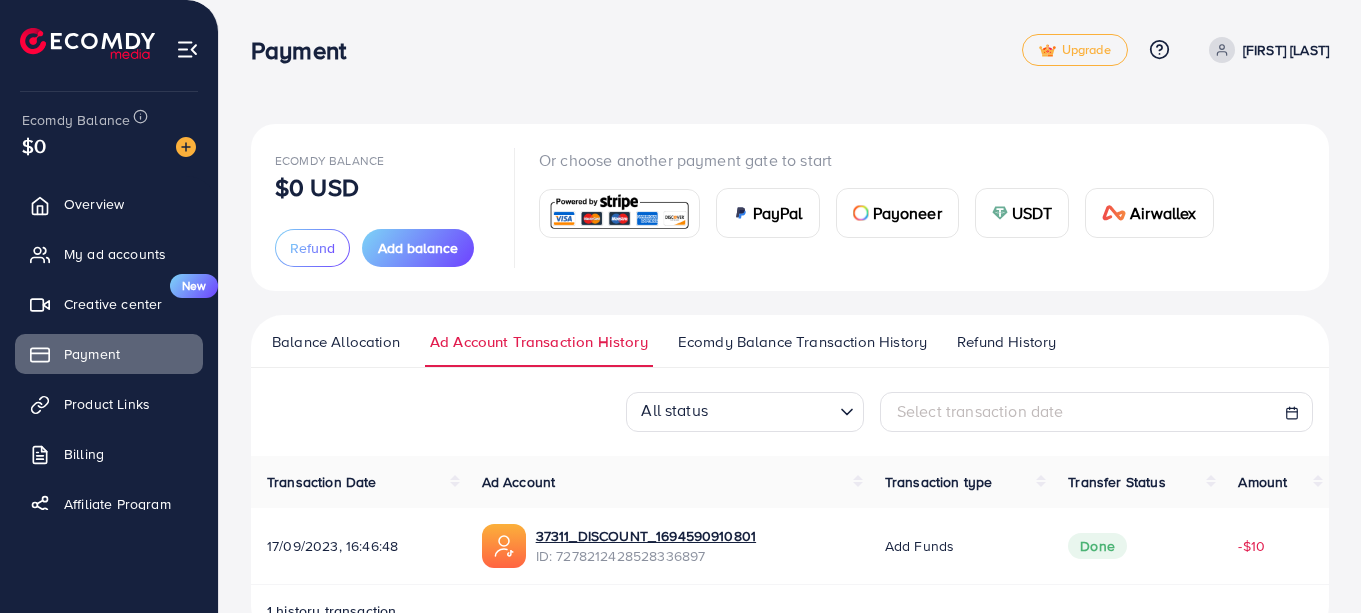 click on "Refund History" at bounding box center (1006, 342) 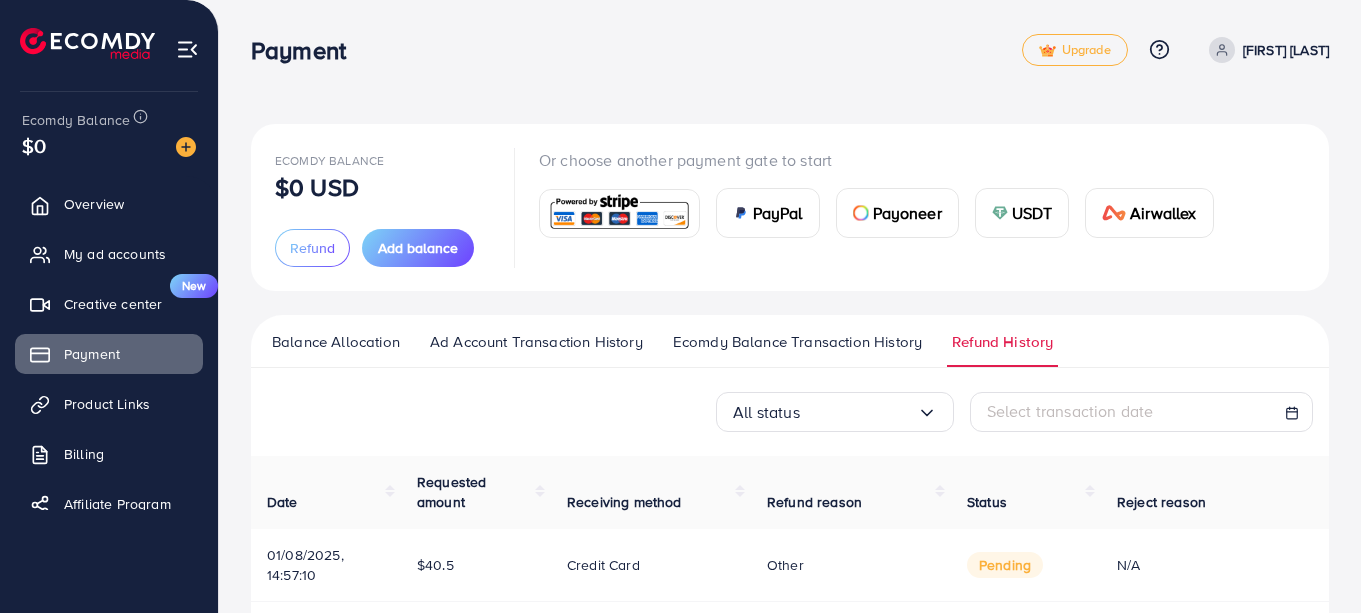scroll, scrollTop: 92, scrollLeft: 0, axis: vertical 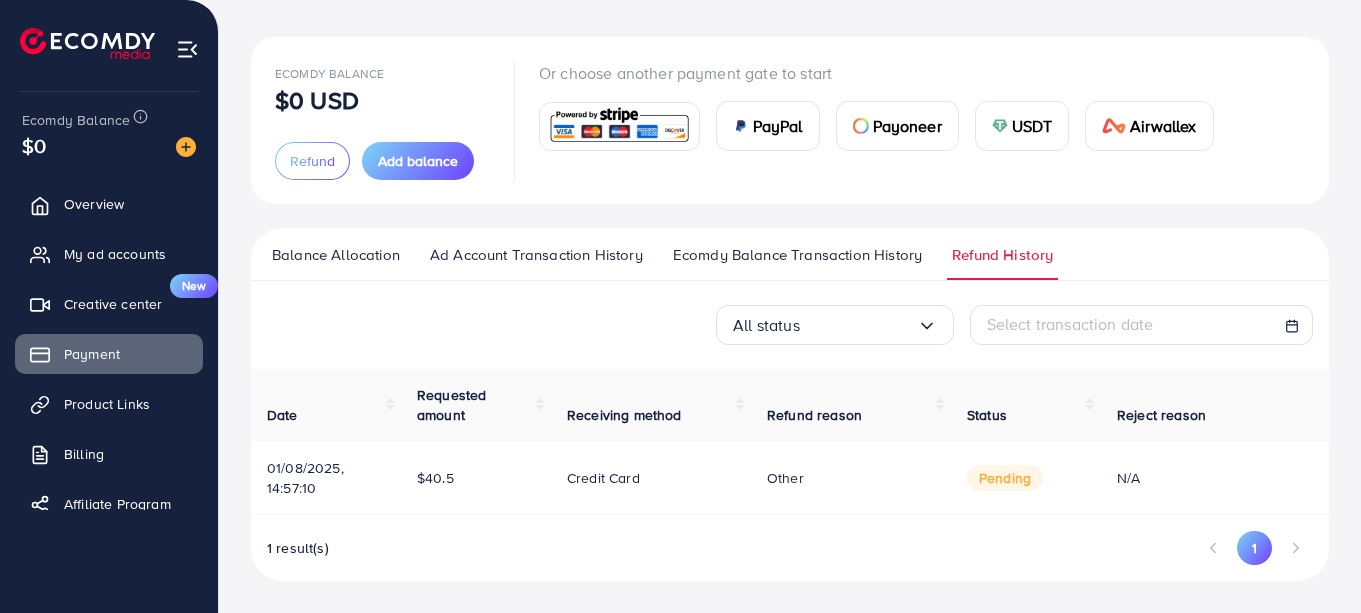 click at bounding box center (1213, 548) 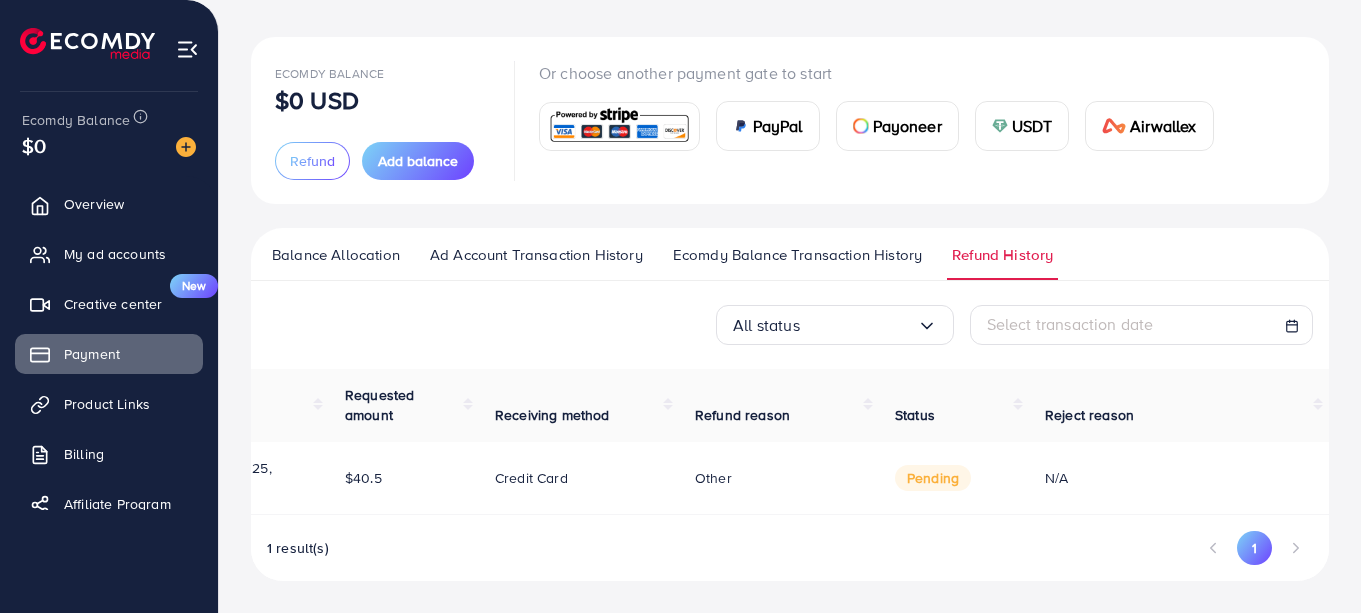drag, startPoint x: 1027, startPoint y: 508, endPoint x: 1360, endPoint y: 506, distance: 333.006 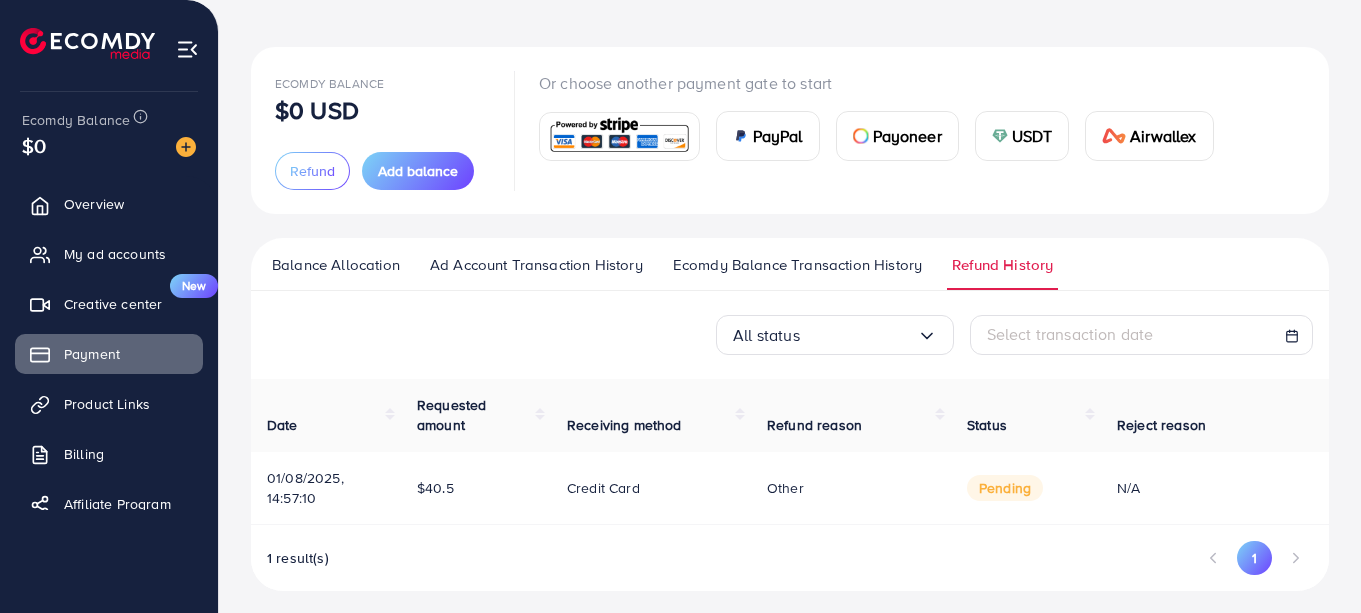 scroll, scrollTop: 79, scrollLeft: 0, axis: vertical 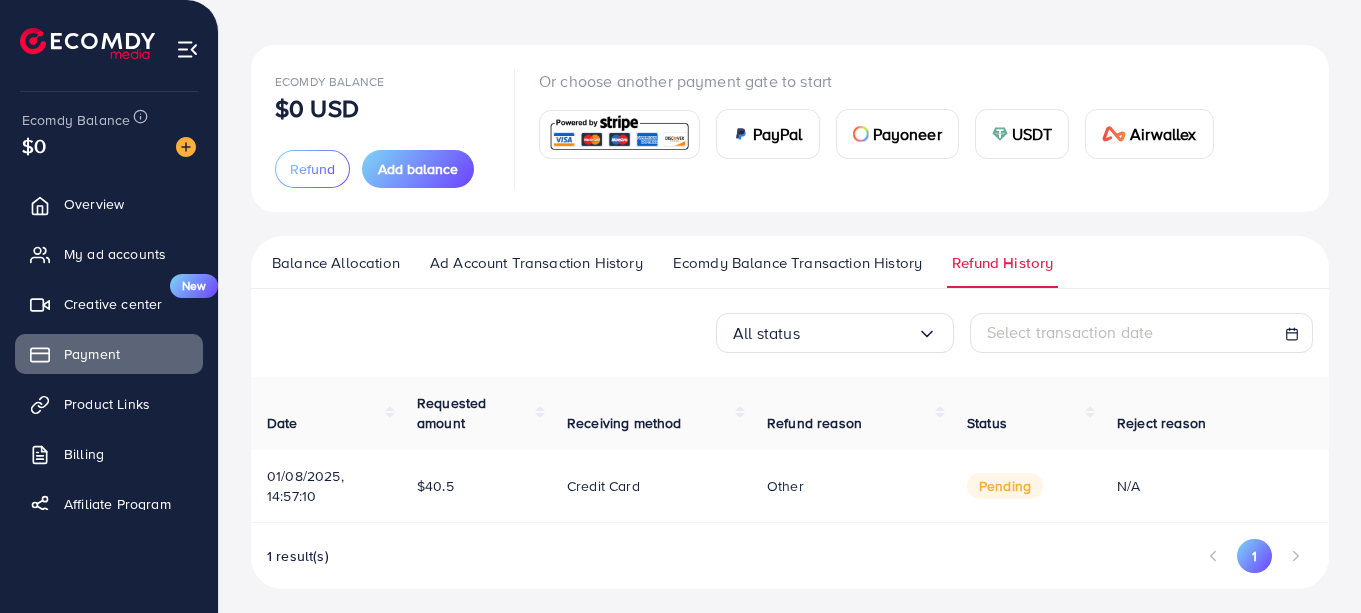 click on "Receiving method" at bounding box center (624, 423) 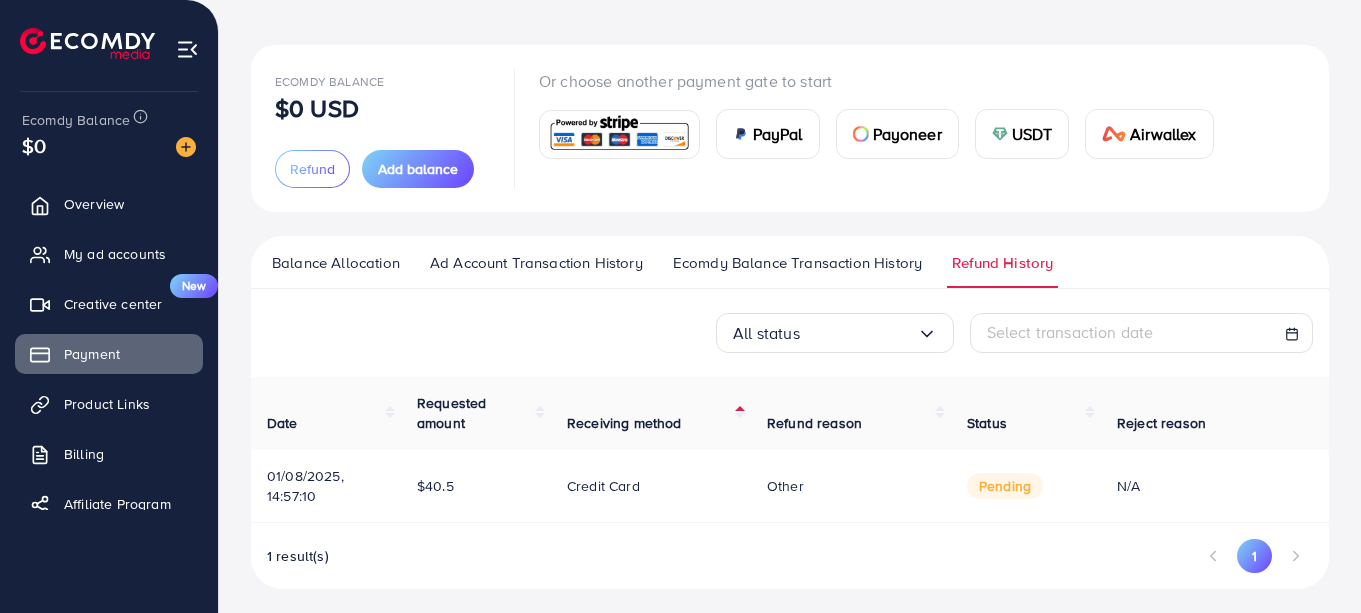 click on "Receiving method" at bounding box center [624, 423] 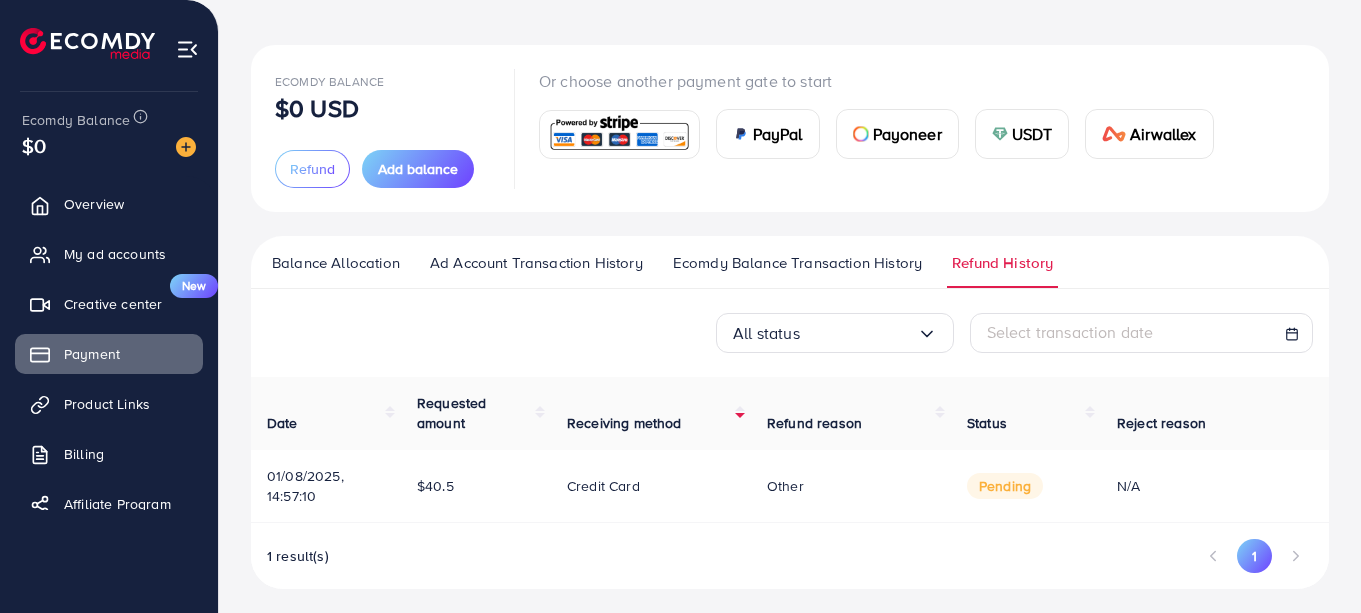 scroll, scrollTop: 92, scrollLeft: 0, axis: vertical 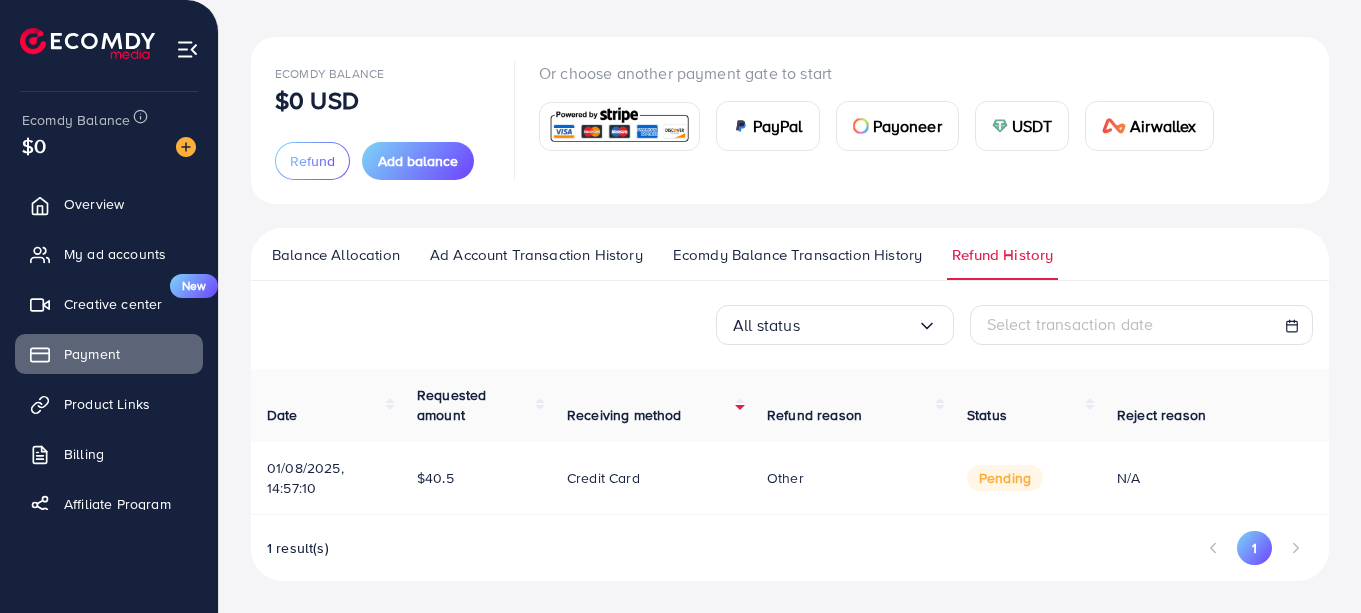 click on "Credit card" at bounding box center (603, 478) 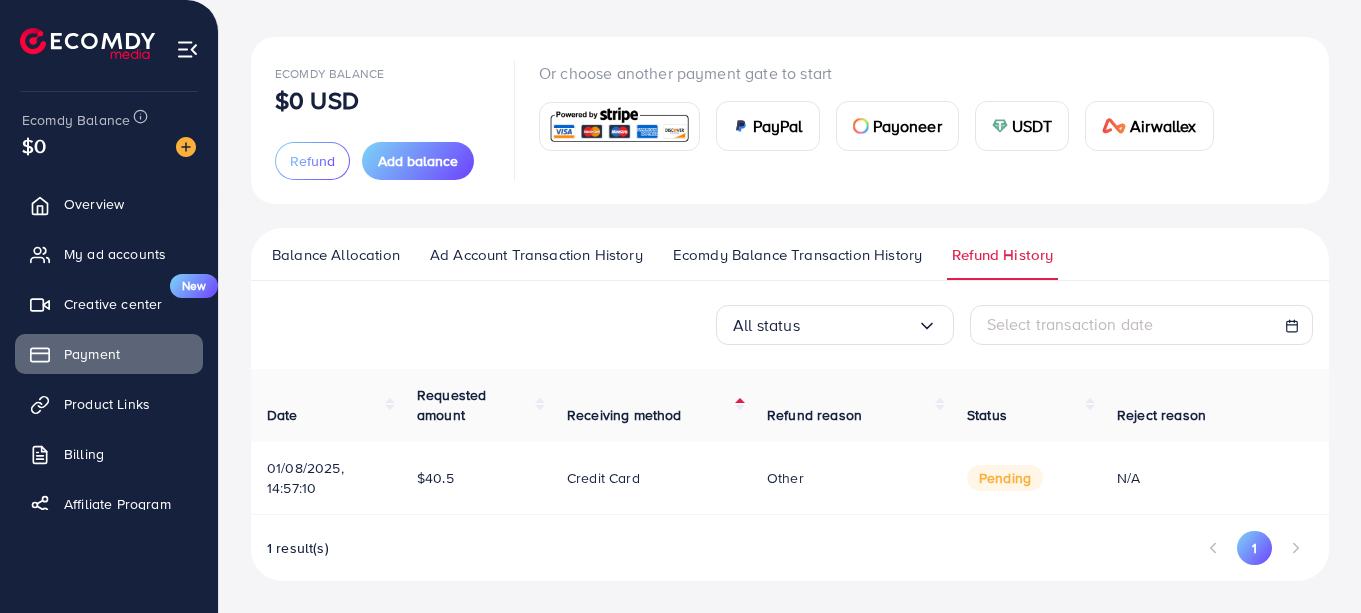 click on "Receiving method" at bounding box center [651, 405] 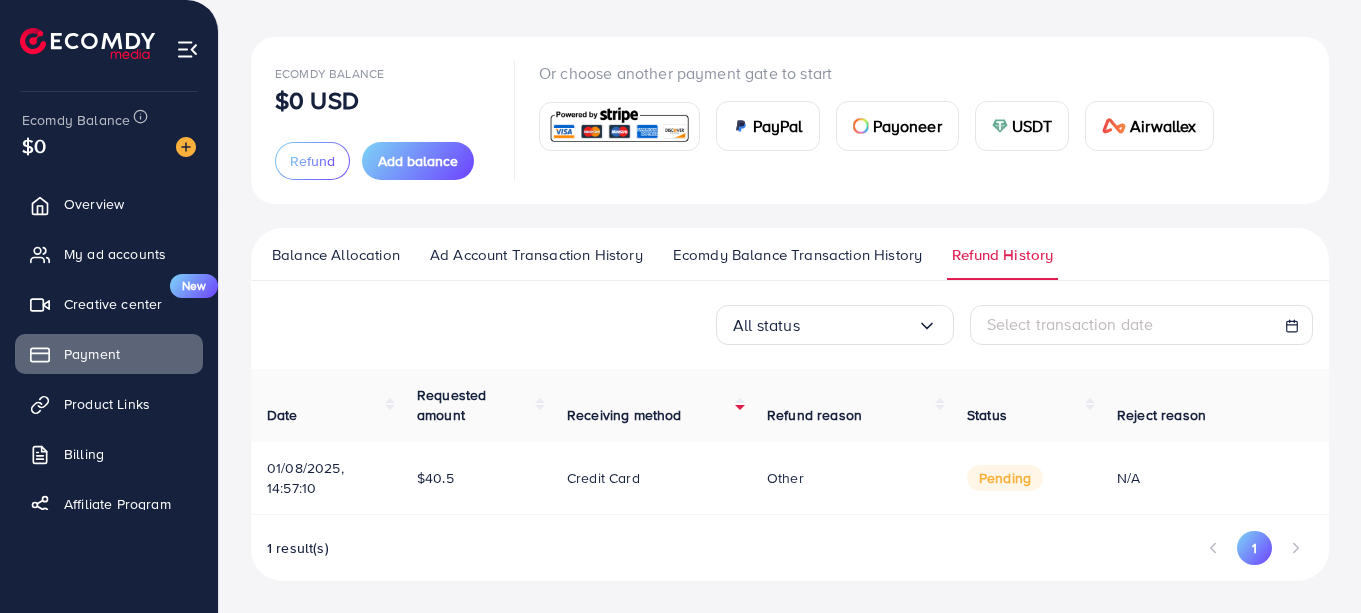 click on "Requested amount" at bounding box center (476, 405) 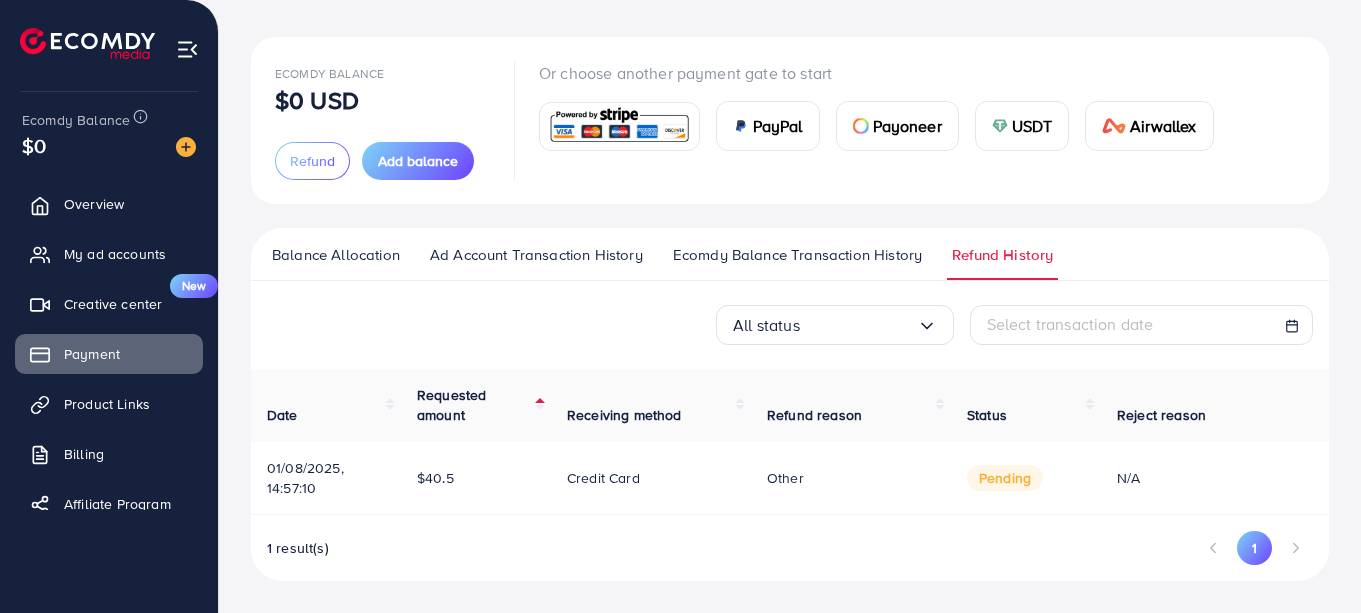 click on "Requested amount" at bounding box center [476, 405] 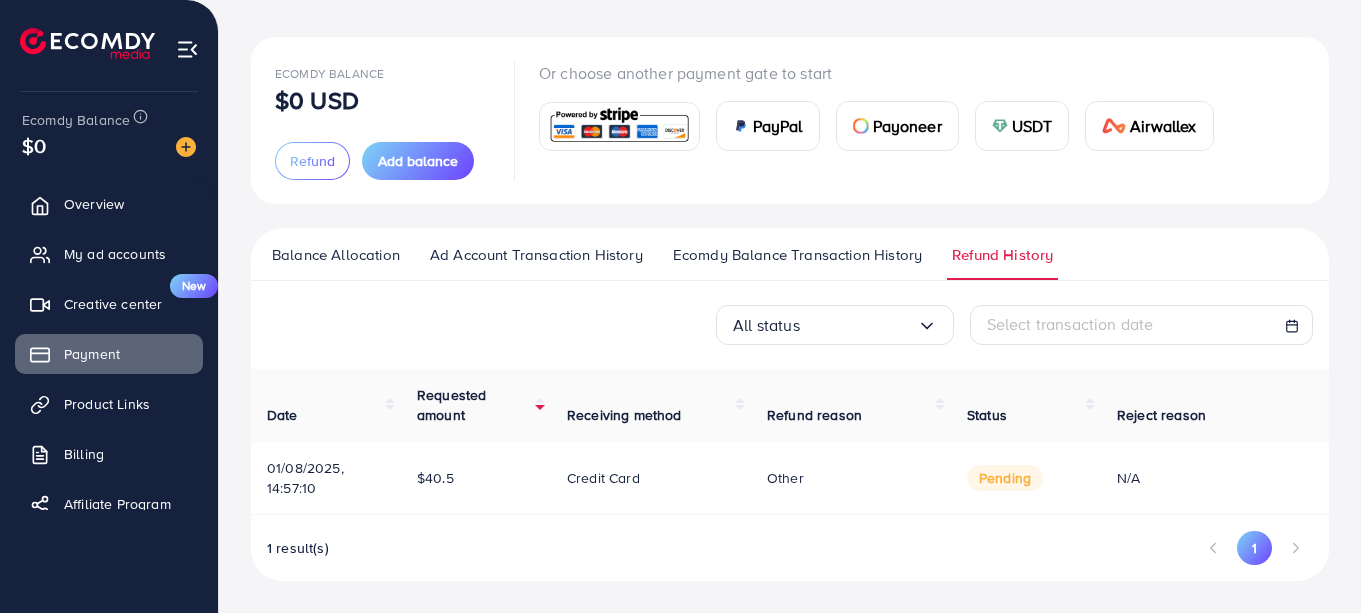 click on "Requested amount" at bounding box center [476, 405] 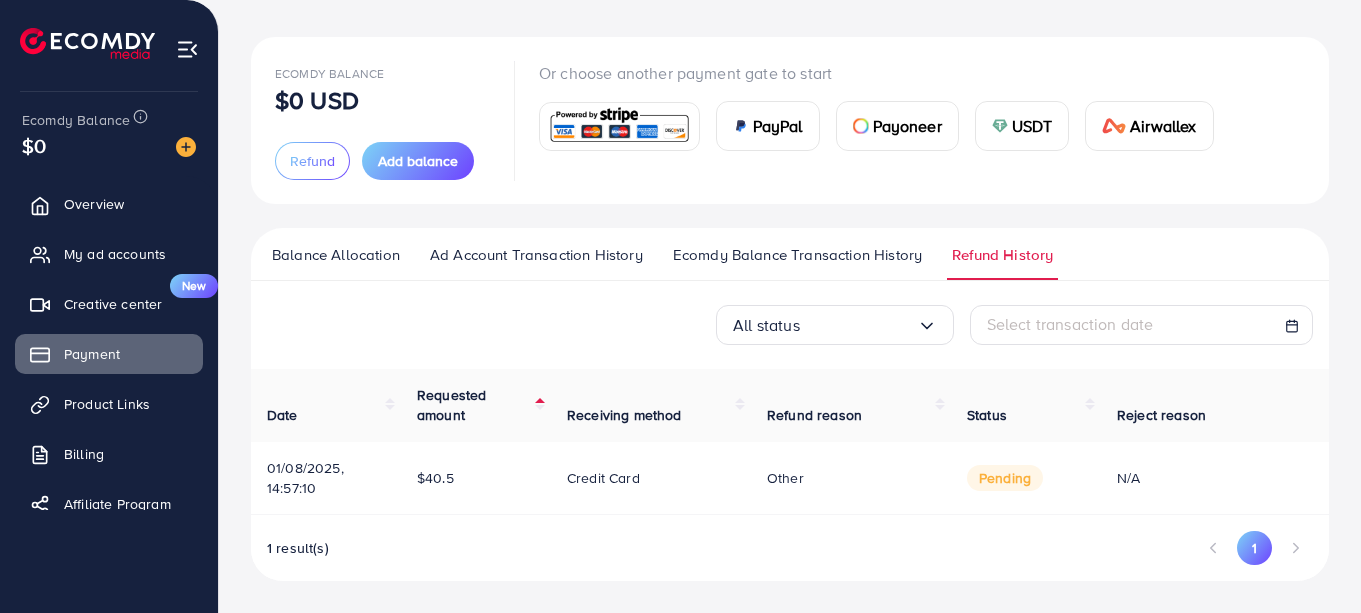 click on "Requested amount" at bounding box center [476, 405] 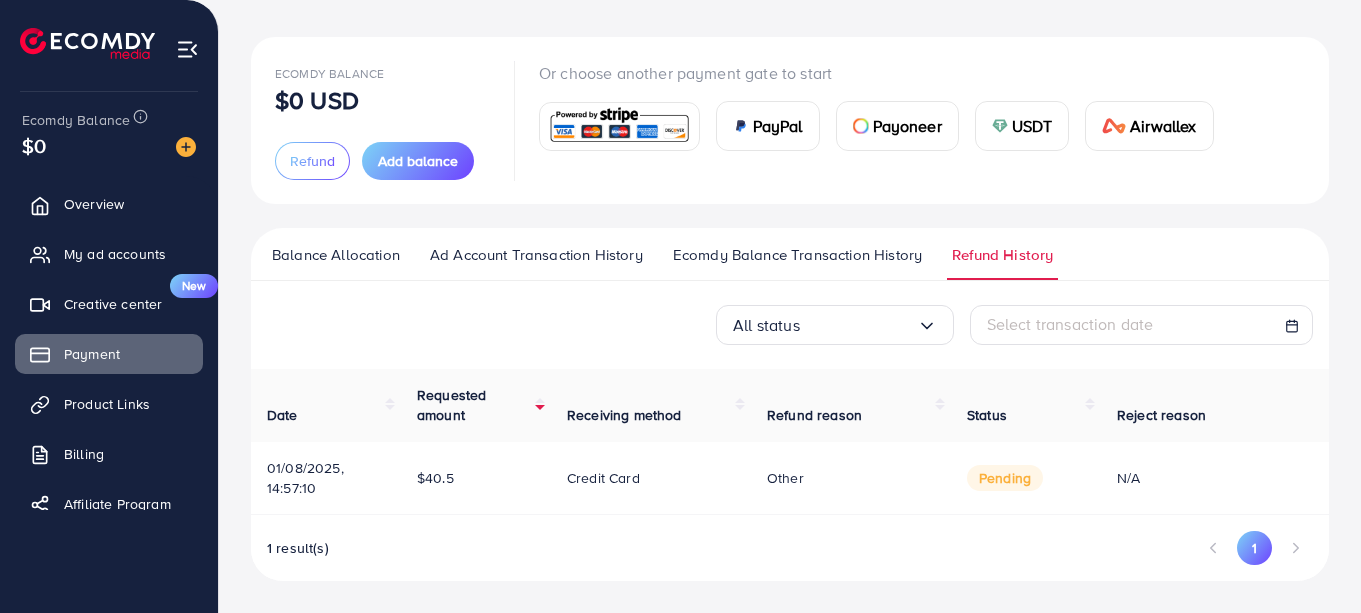 click on "Ecomdy Balance  $0 USD   Refund   Add balance   Or choose another payment gate to start   PayPal   Payoneer   USDT   Airwallex" at bounding box center [790, 120] 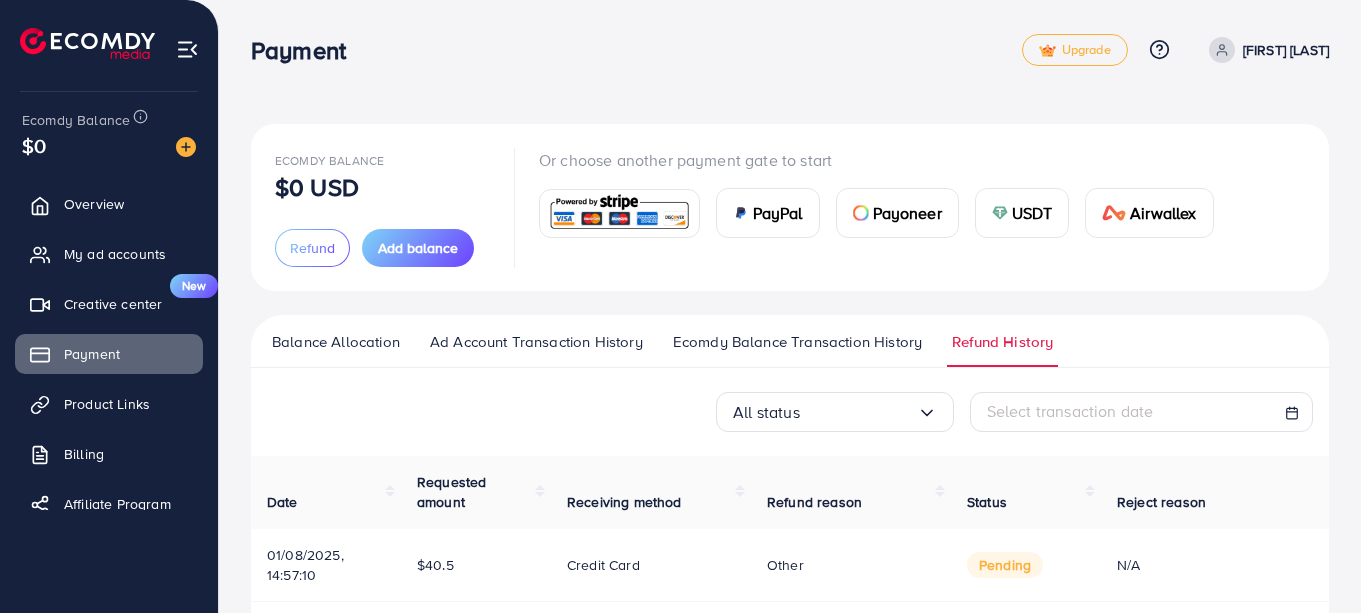 scroll, scrollTop: 92, scrollLeft: 0, axis: vertical 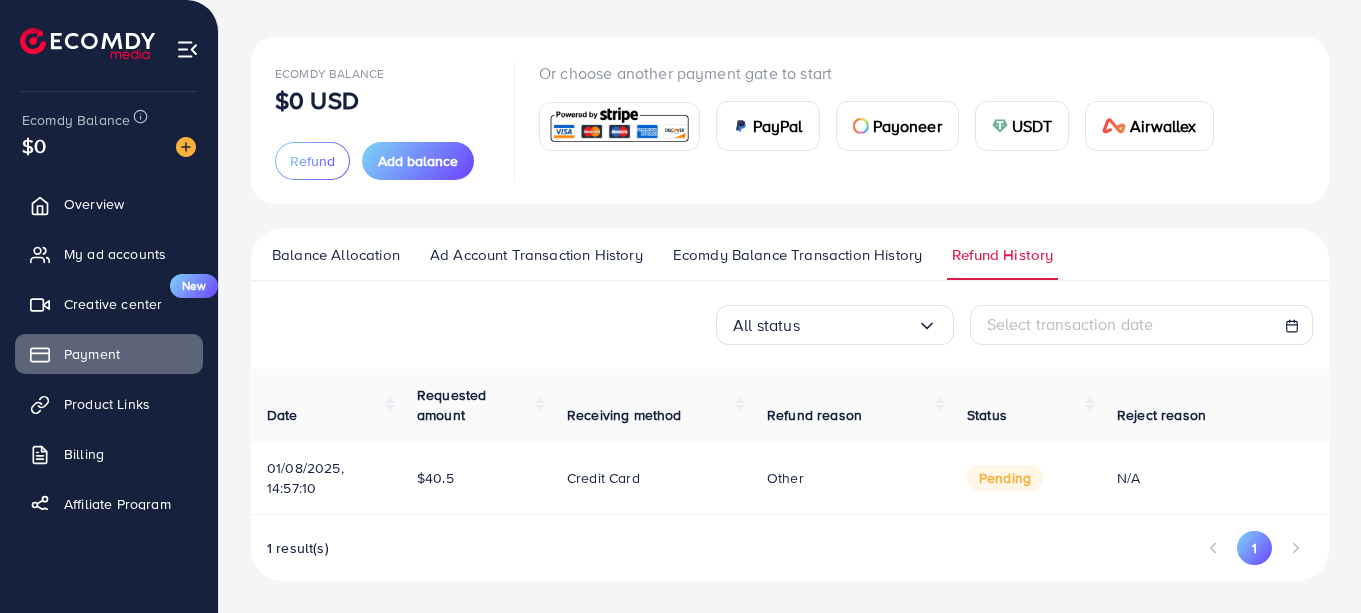 click at bounding box center [1295, 548] 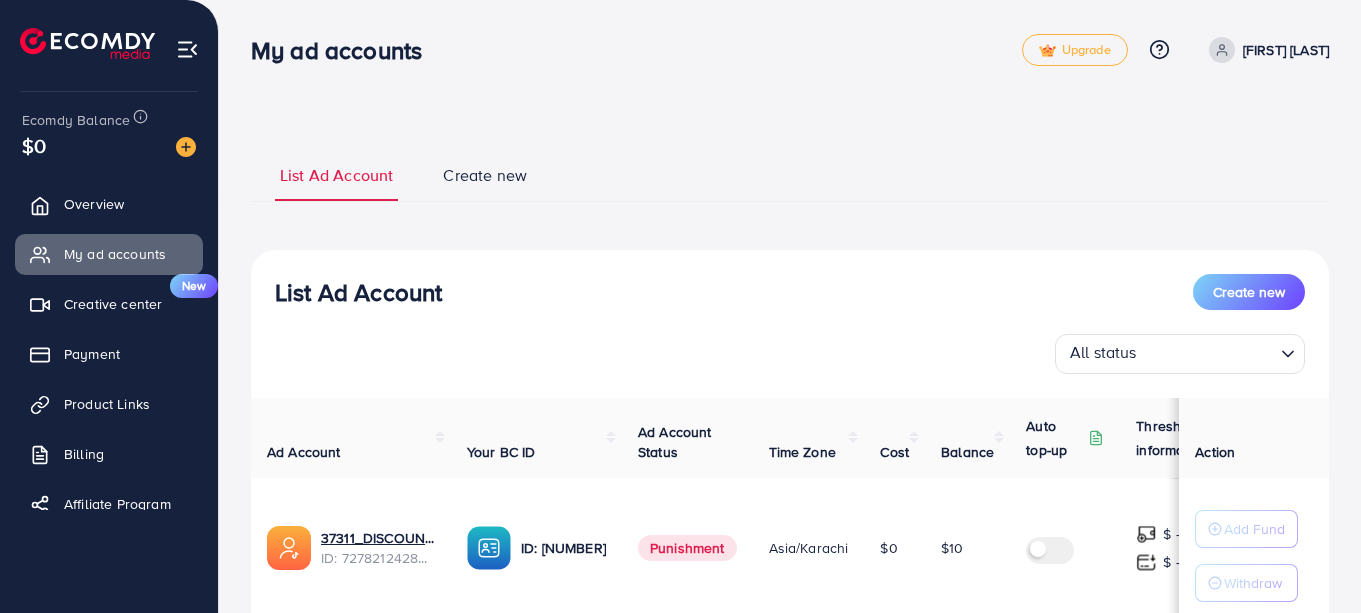 scroll, scrollTop: 155, scrollLeft: 0, axis: vertical 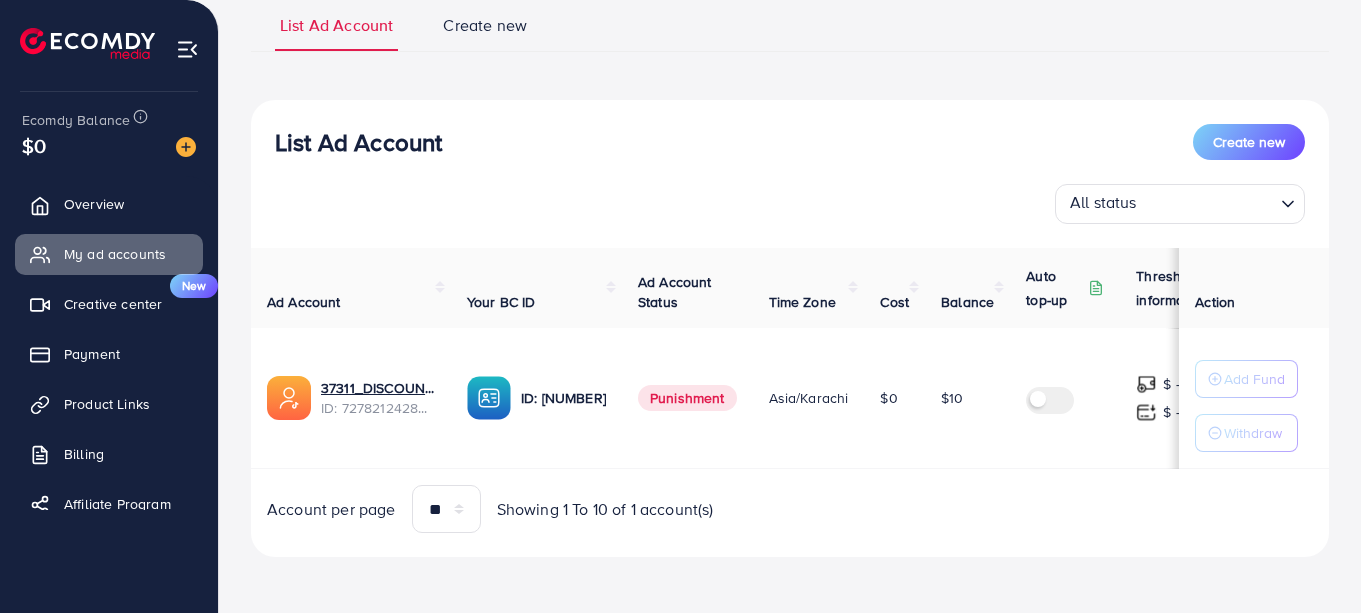 drag, startPoint x: 403, startPoint y: 387, endPoint x: 344, endPoint y: 265, distance: 135.51753 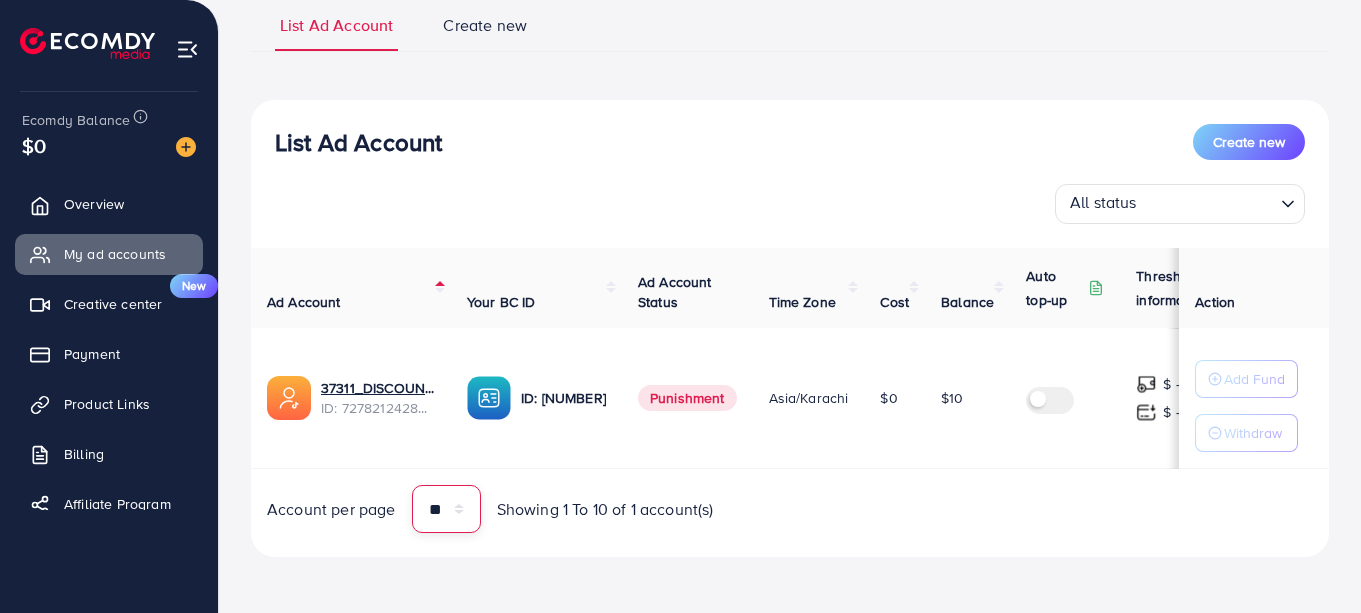 click on "** ** ** ***" at bounding box center (446, 509) 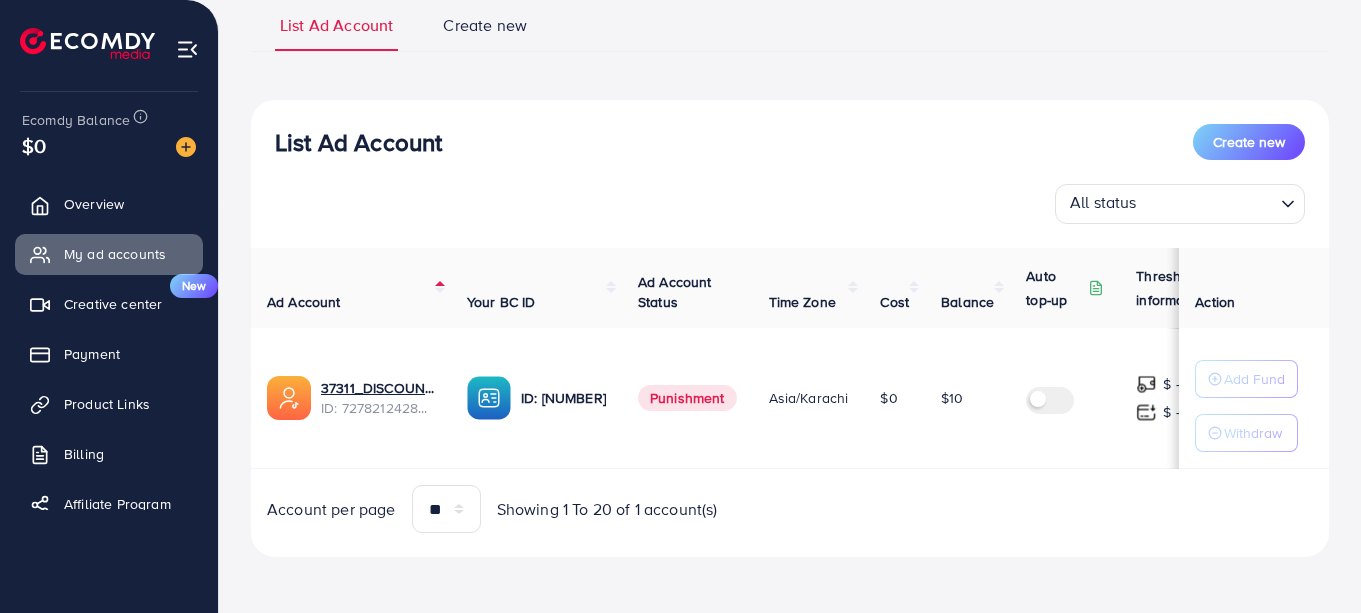 click on "Your BC ID" at bounding box center [501, 302] 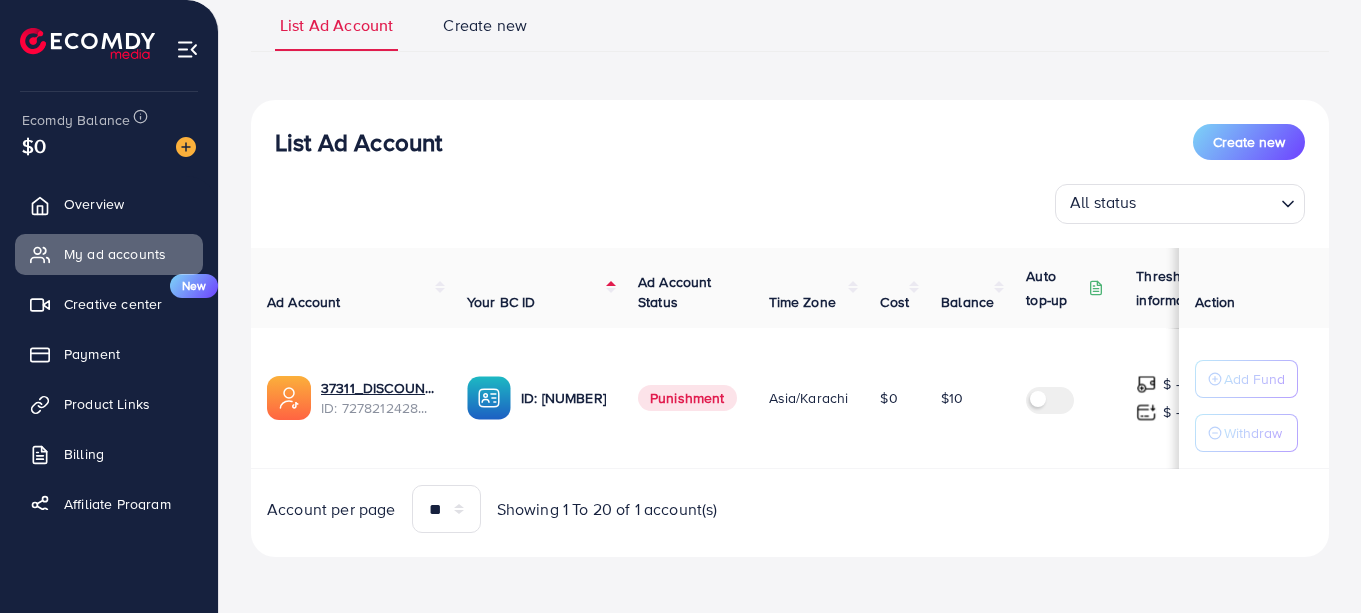 click on "Your BC ID" at bounding box center [536, 288] 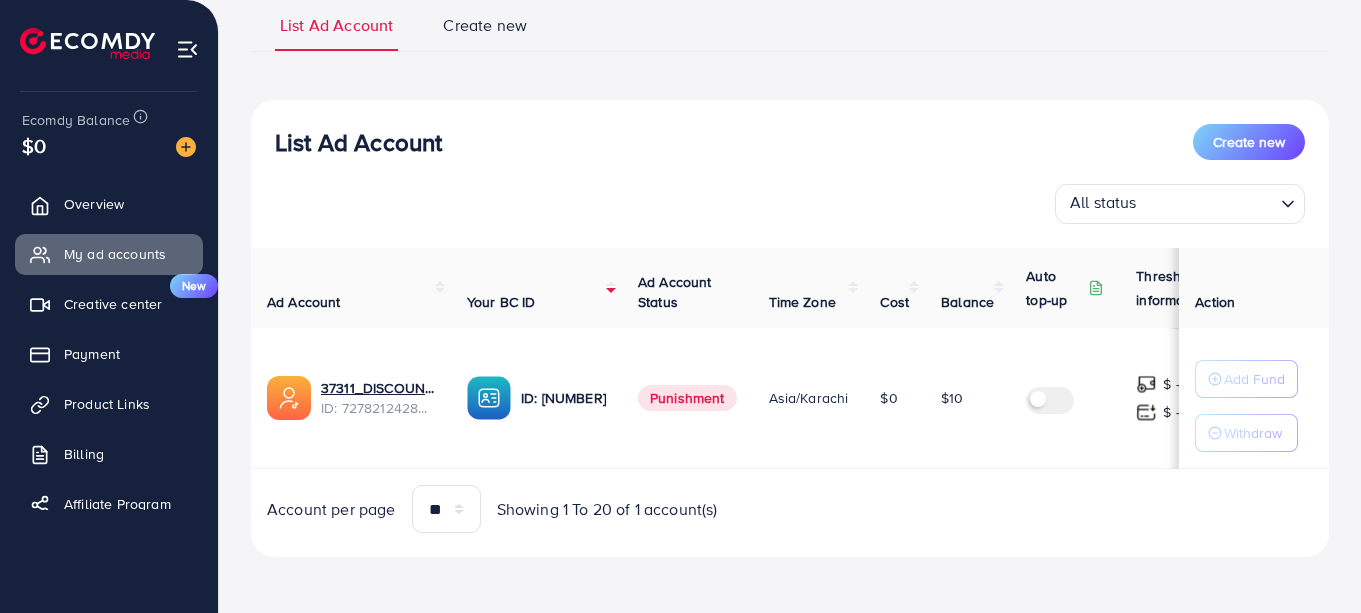 click on "Your BC ID" at bounding box center (536, 288) 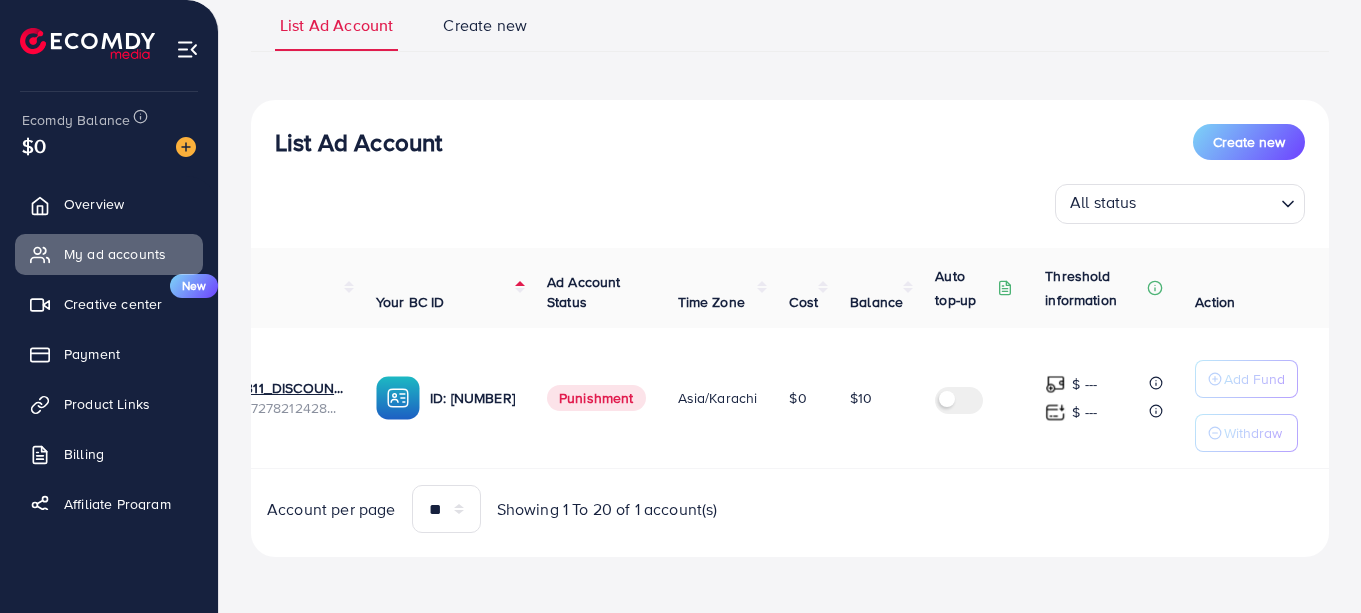 scroll, scrollTop: 0, scrollLeft: 0, axis: both 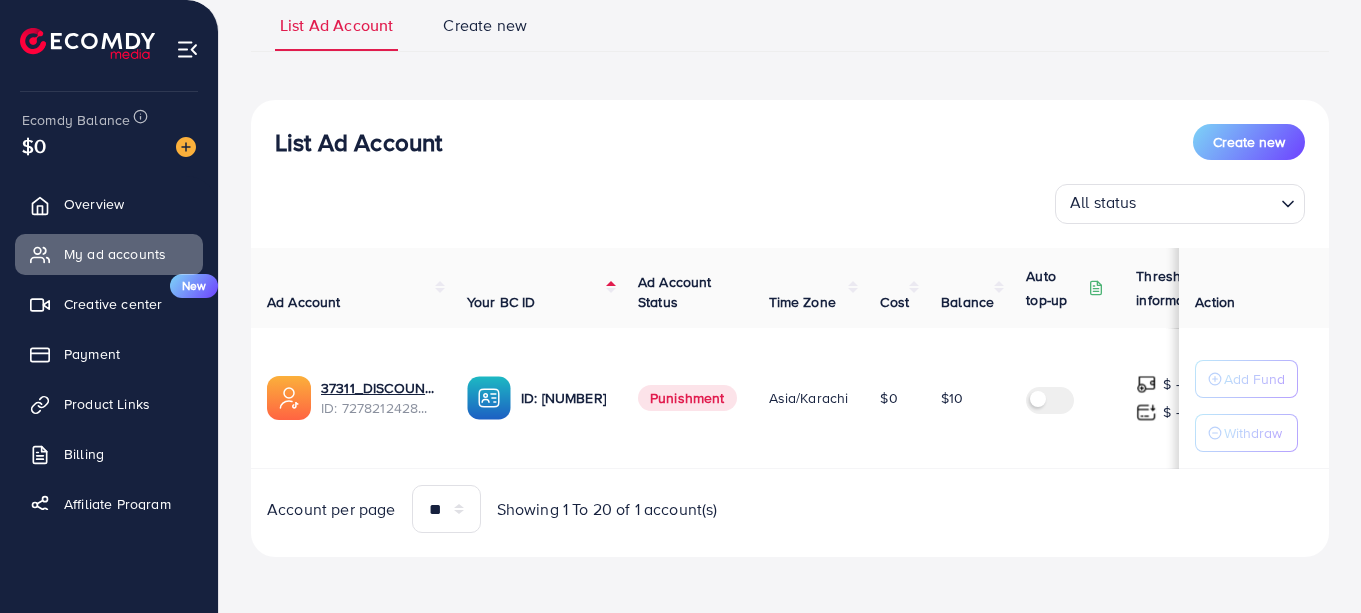 click on "Payment" at bounding box center (92, 354) 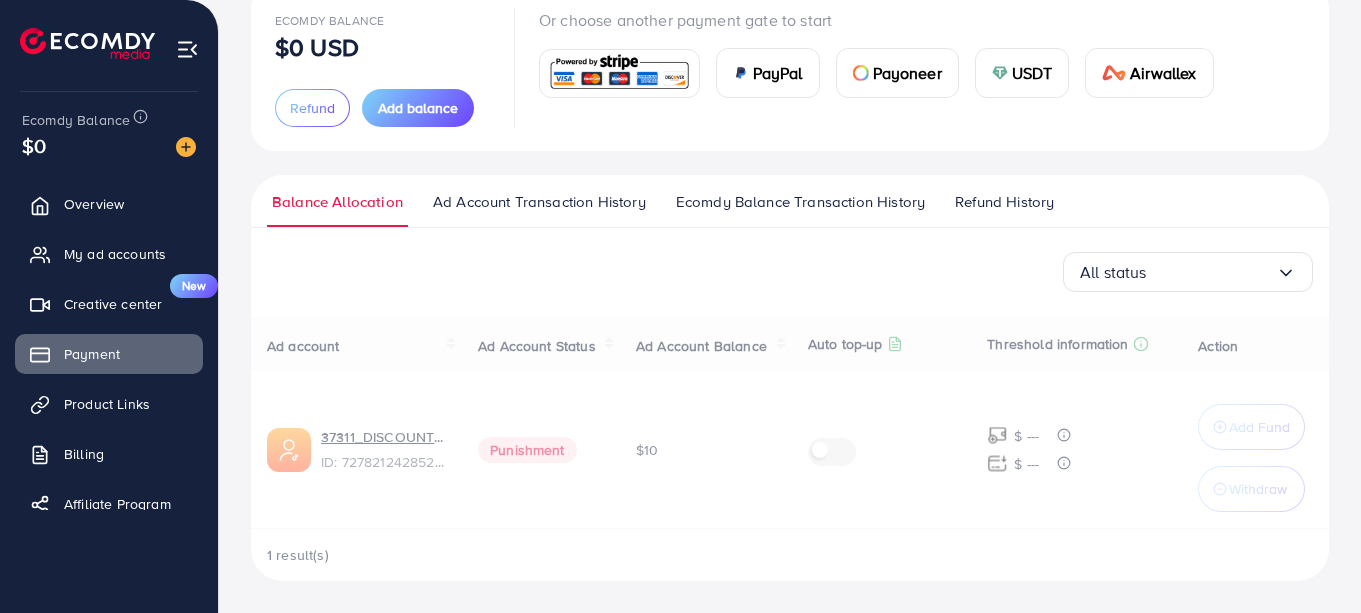 scroll, scrollTop: 0, scrollLeft: 0, axis: both 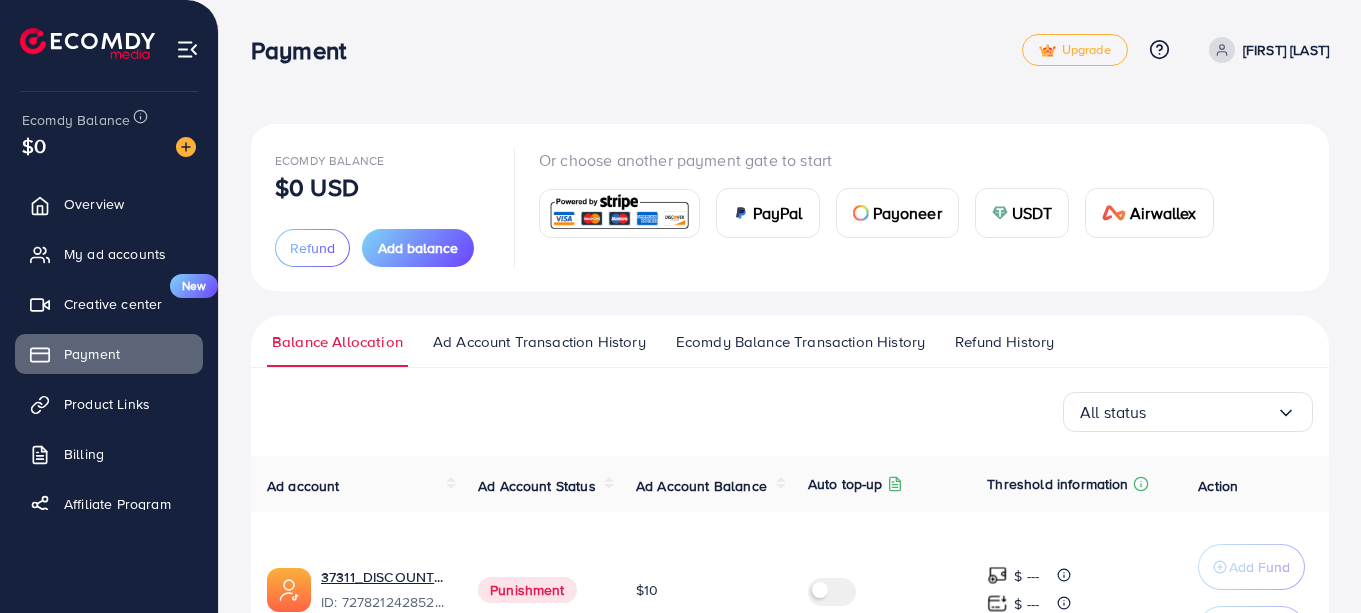 click on "Billing" at bounding box center [84, 454] 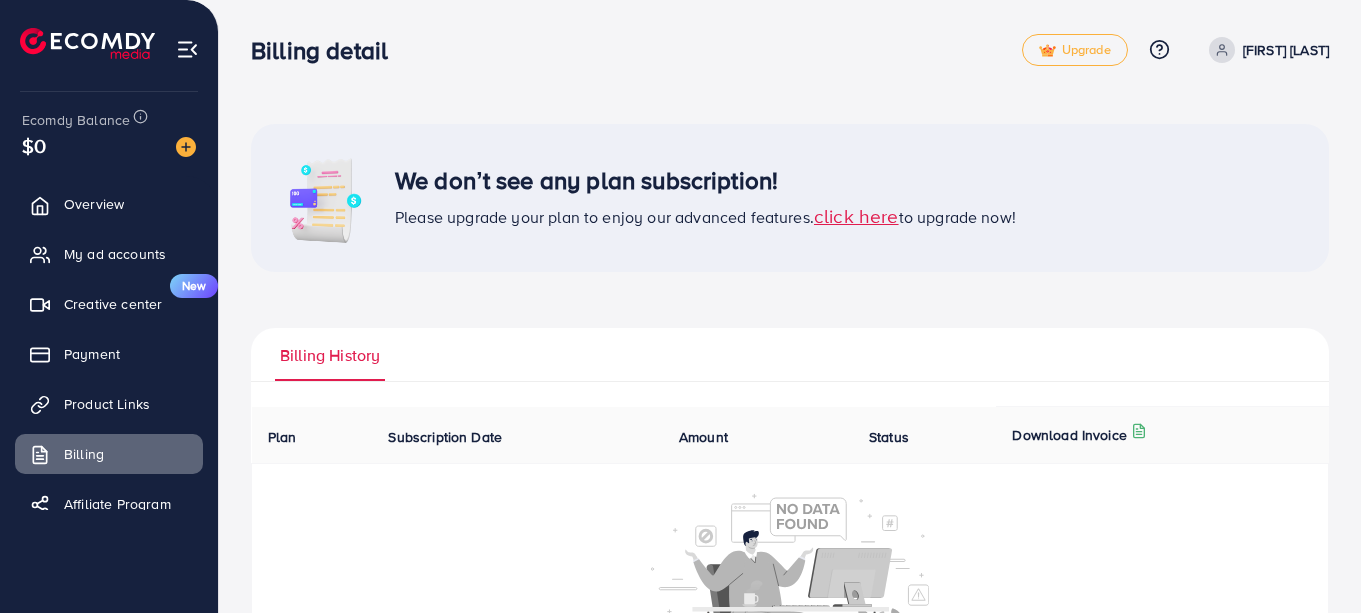 scroll, scrollTop: 96, scrollLeft: 0, axis: vertical 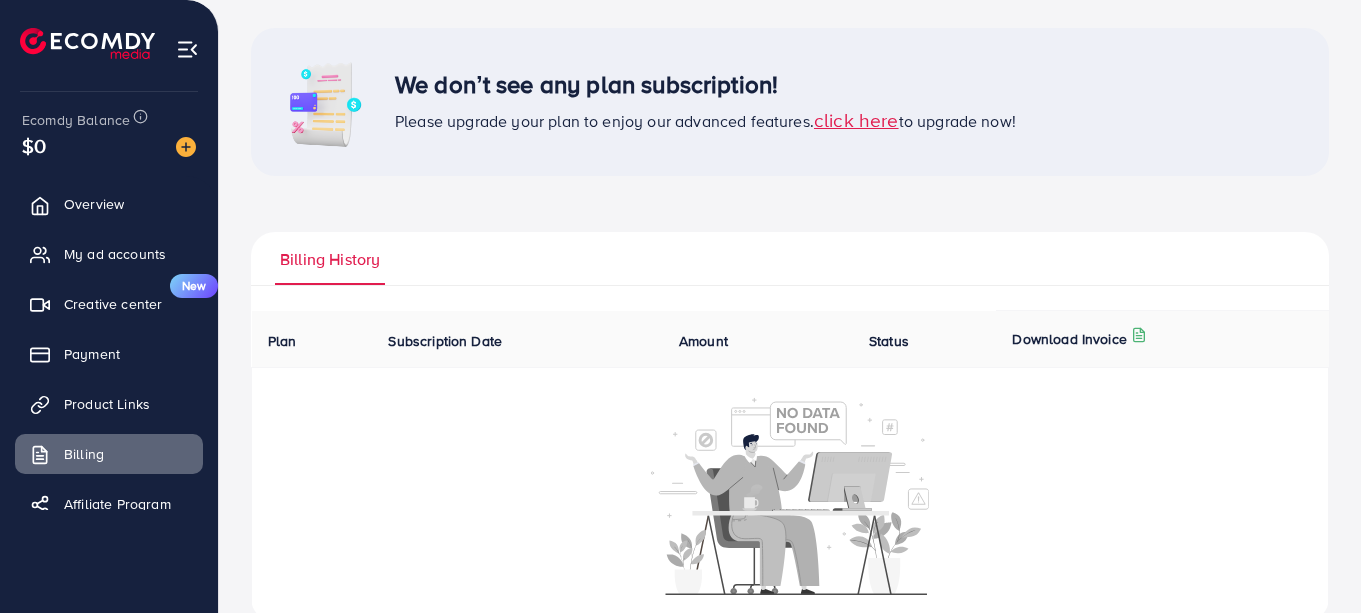 click on "Payment" at bounding box center (92, 354) 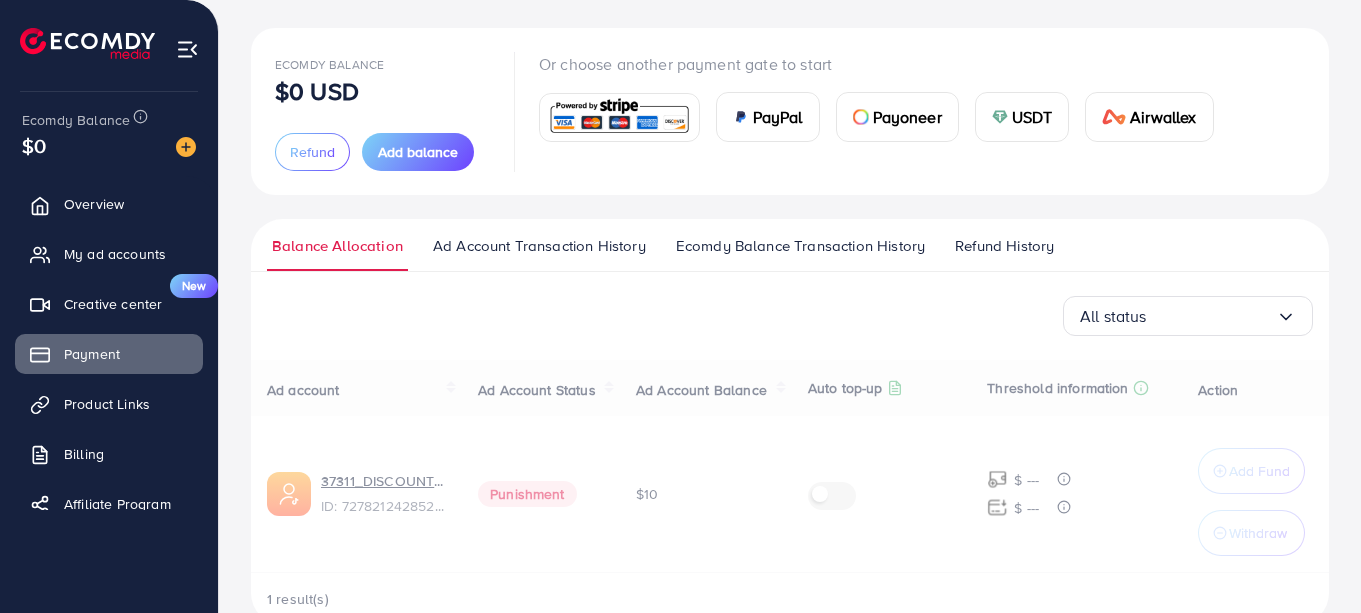 scroll, scrollTop: 0, scrollLeft: 0, axis: both 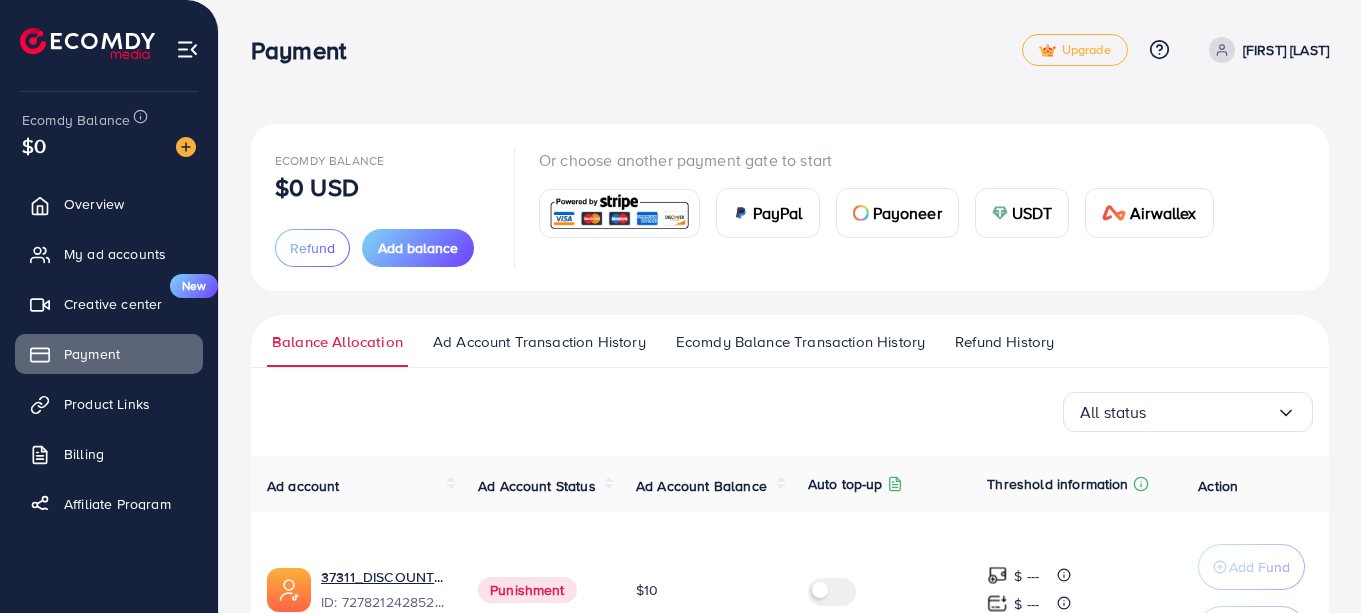 click on "Refund History" at bounding box center [1004, 342] 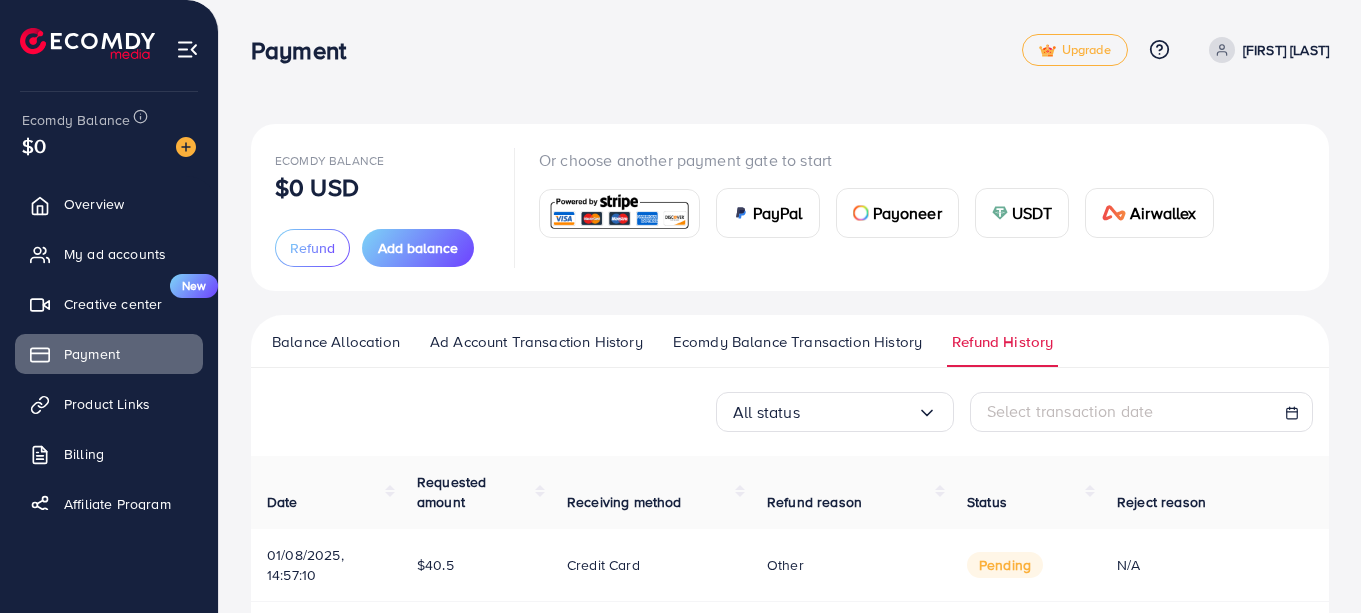 scroll, scrollTop: 92, scrollLeft: 0, axis: vertical 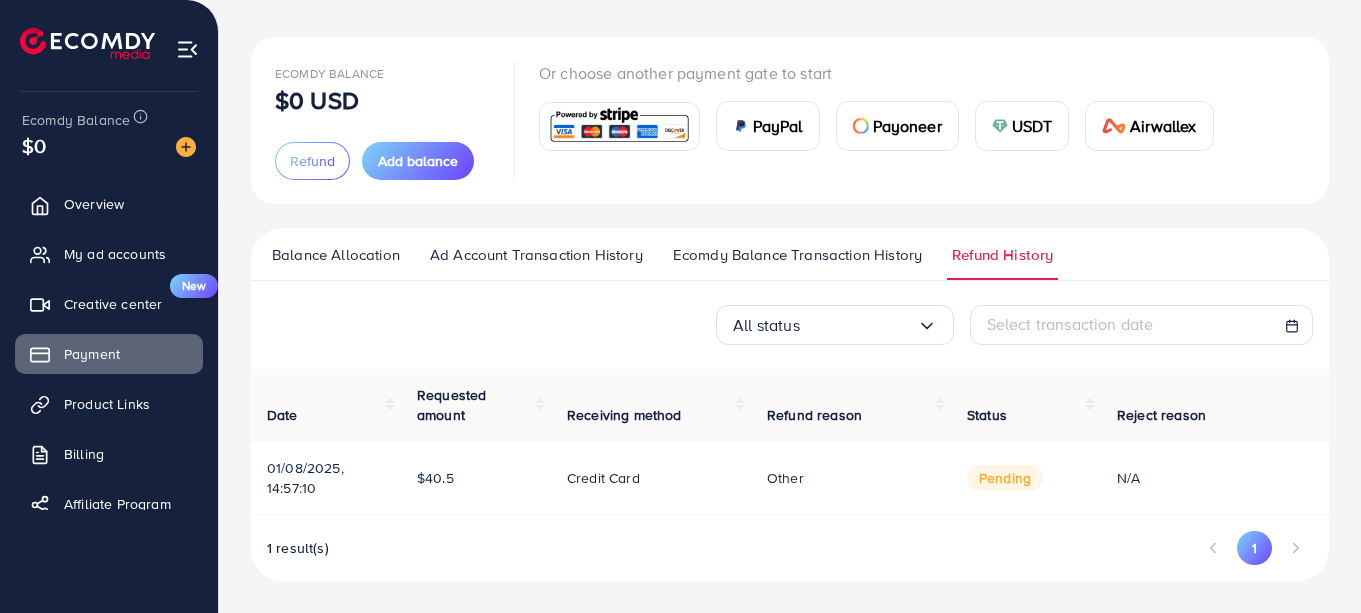 click on "Credit card" at bounding box center (603, 478) 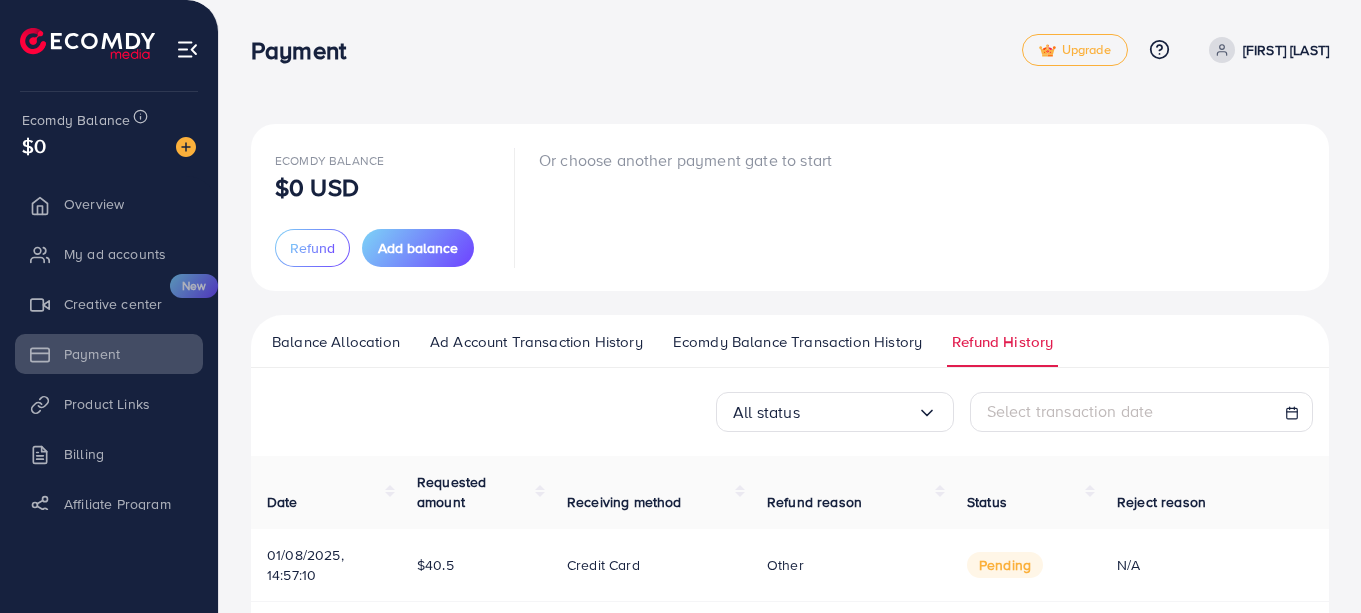 scroll, scrollTop: 0, scrollLeft: 0, axis: both 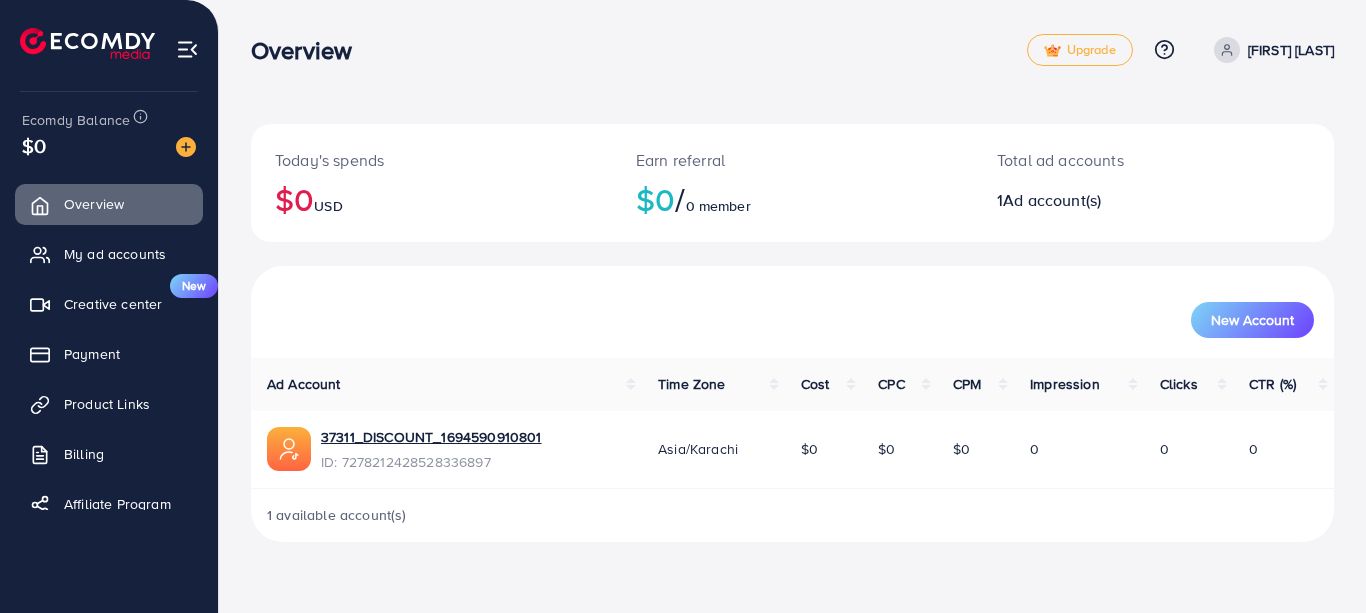 click on "[FIRST] [LAST]" at bounding box center [1270, 50] 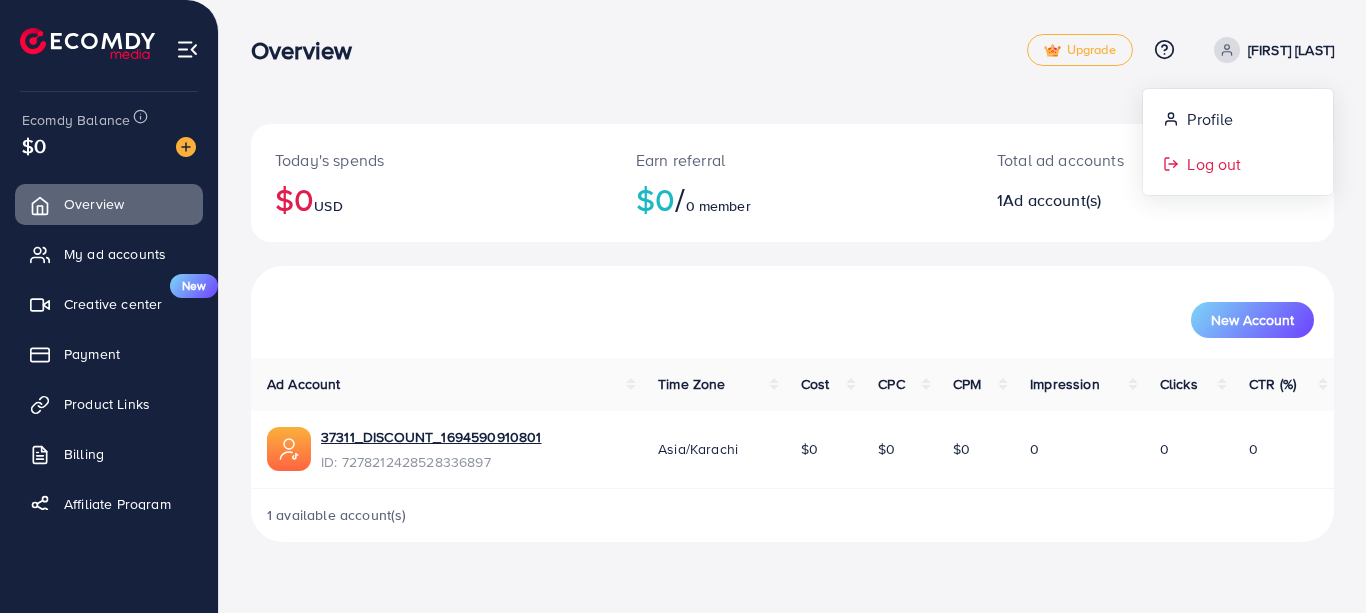 click on "Log out" at bounding box center [1238, 164] 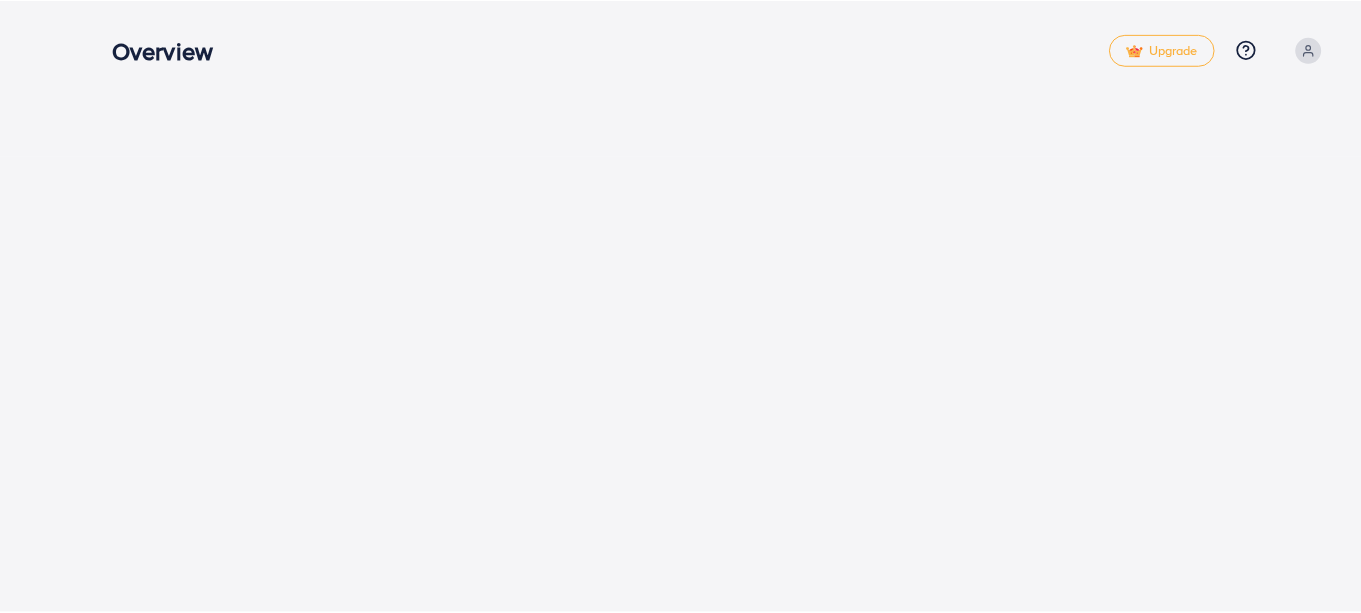 scroll, scrollTop: 0, scrollLeft: 0, axis: both 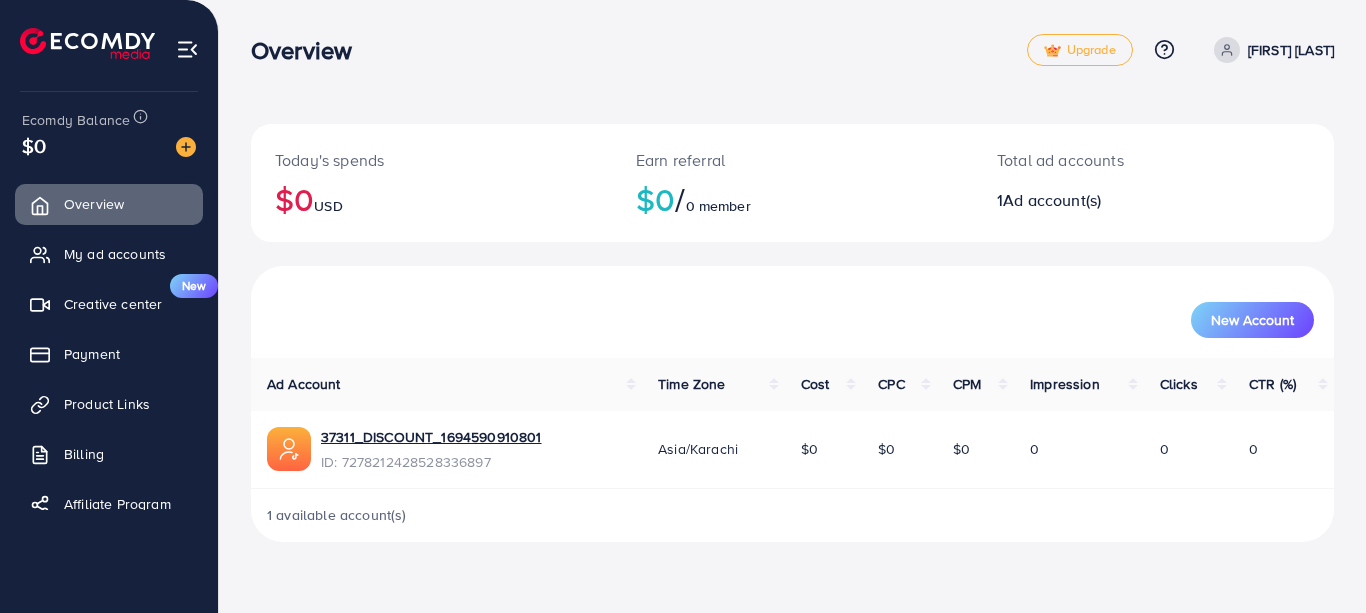 click on "Time Zone" at bounding box center (691, 384) 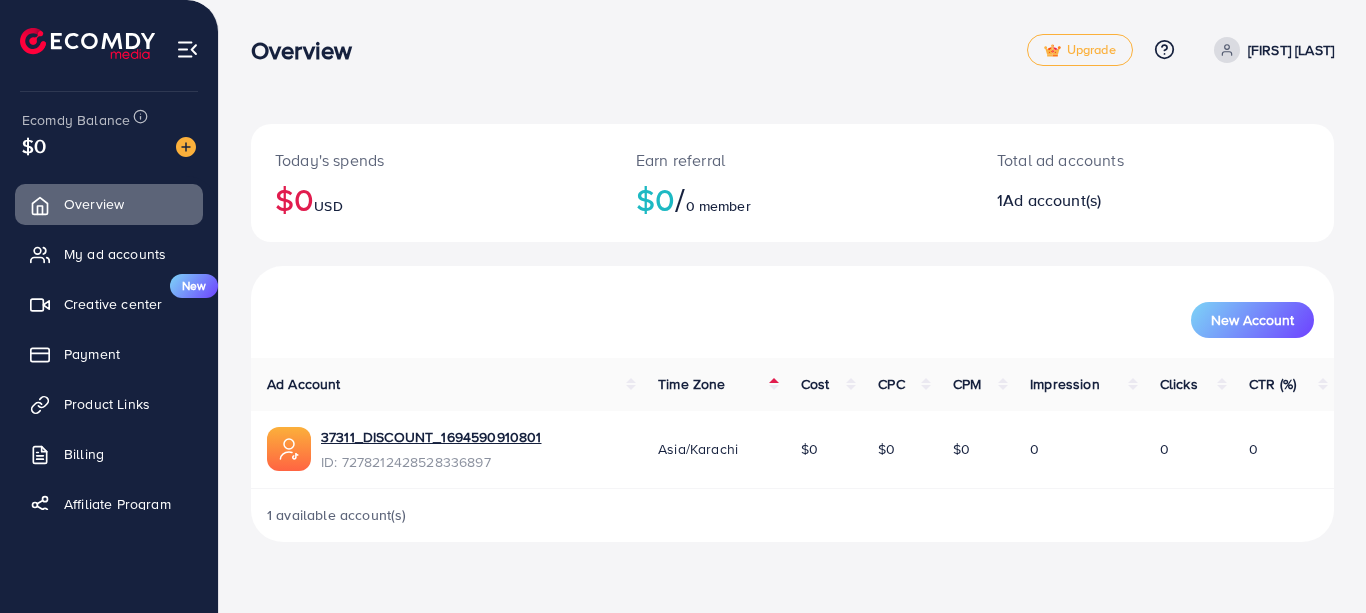 click on "My ad accounts" at bounding box center [115, 254] 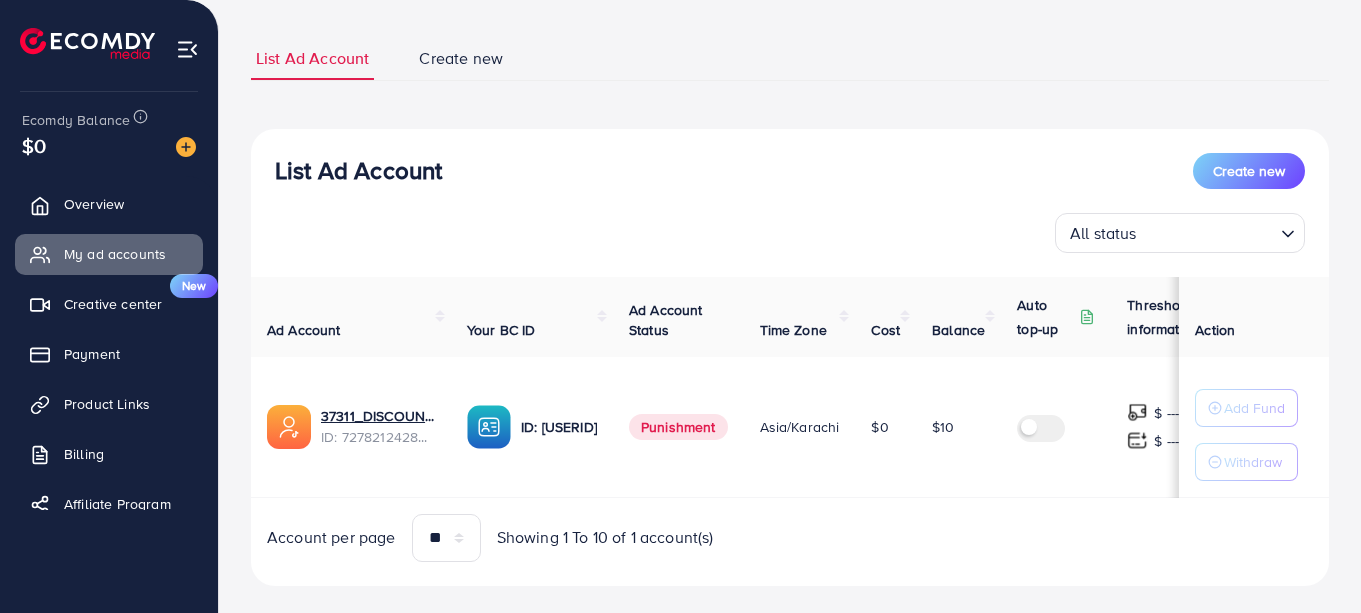 scroll, scrollTop: 145, scrollLeft: 0, axis: vertical 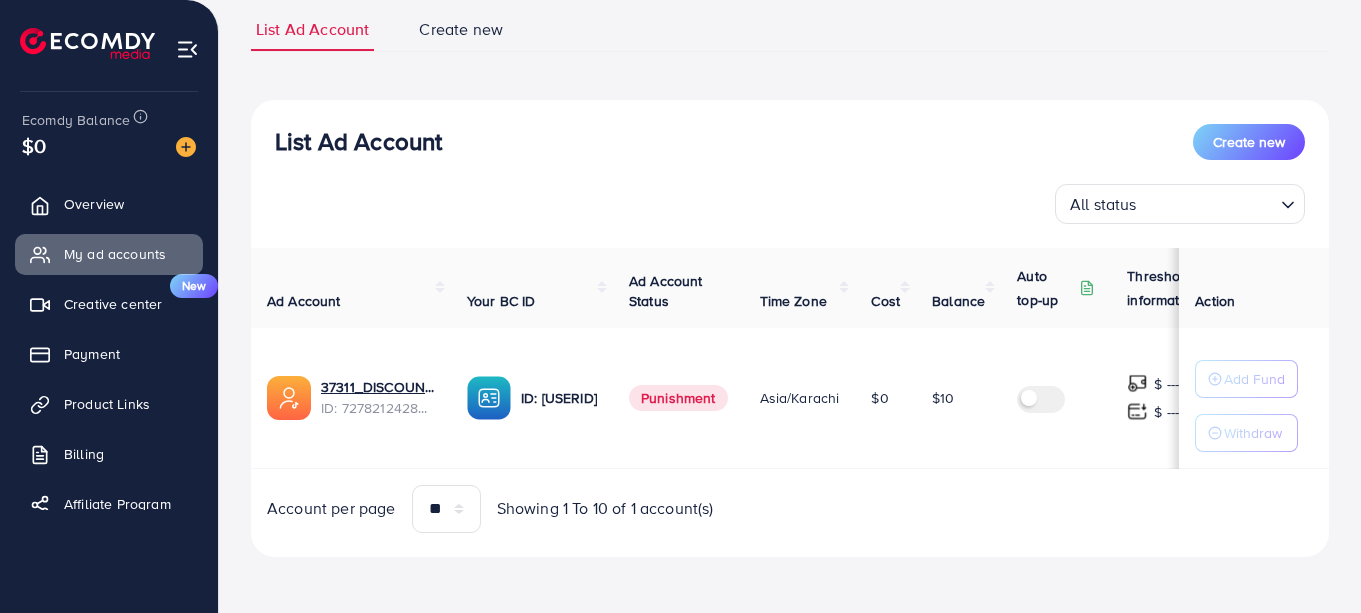 click on "Payment" at bounding box center (92, 354) 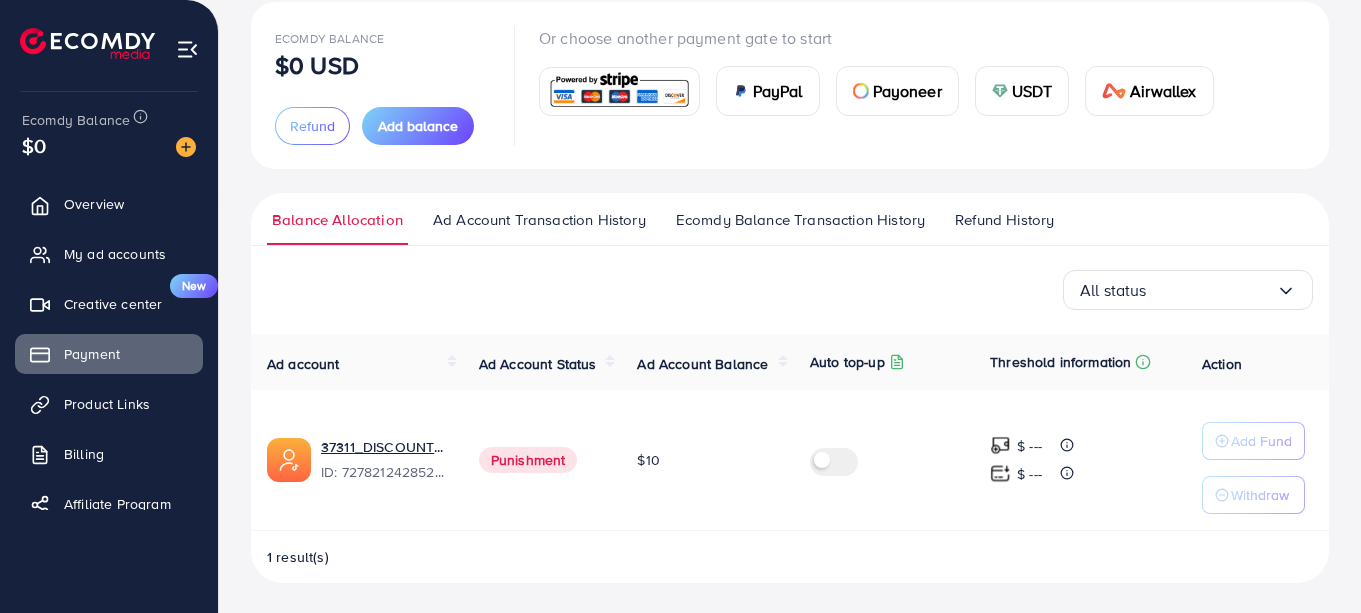scroll, scrollTop: 124, scrollLeft: 0, axis: vertical 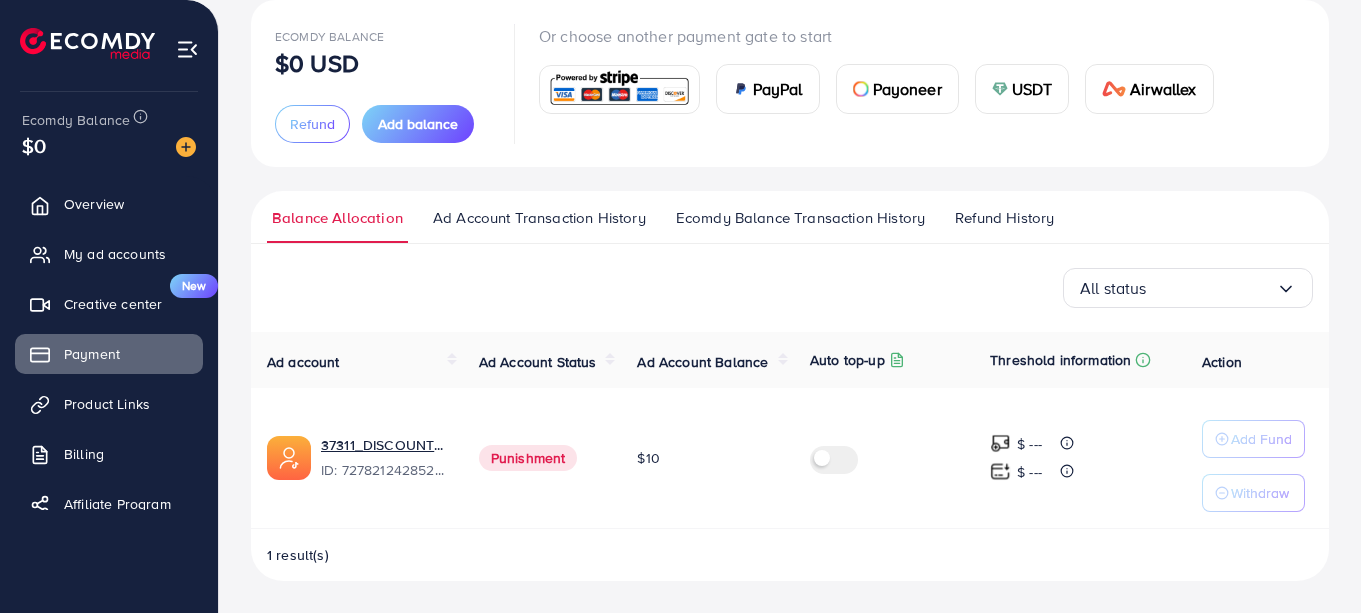 click on "Refund History" at bounding box center [1004, 218] 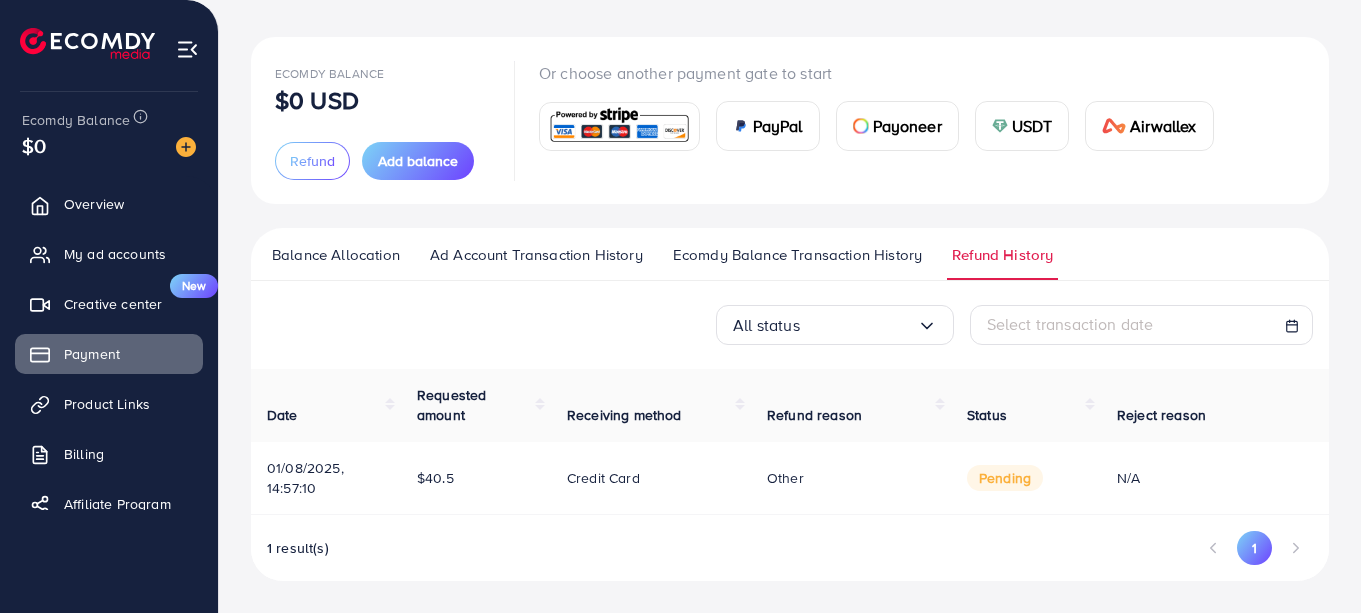 scroll, scrollTop: 0, scrollLeft: 0, axis: both 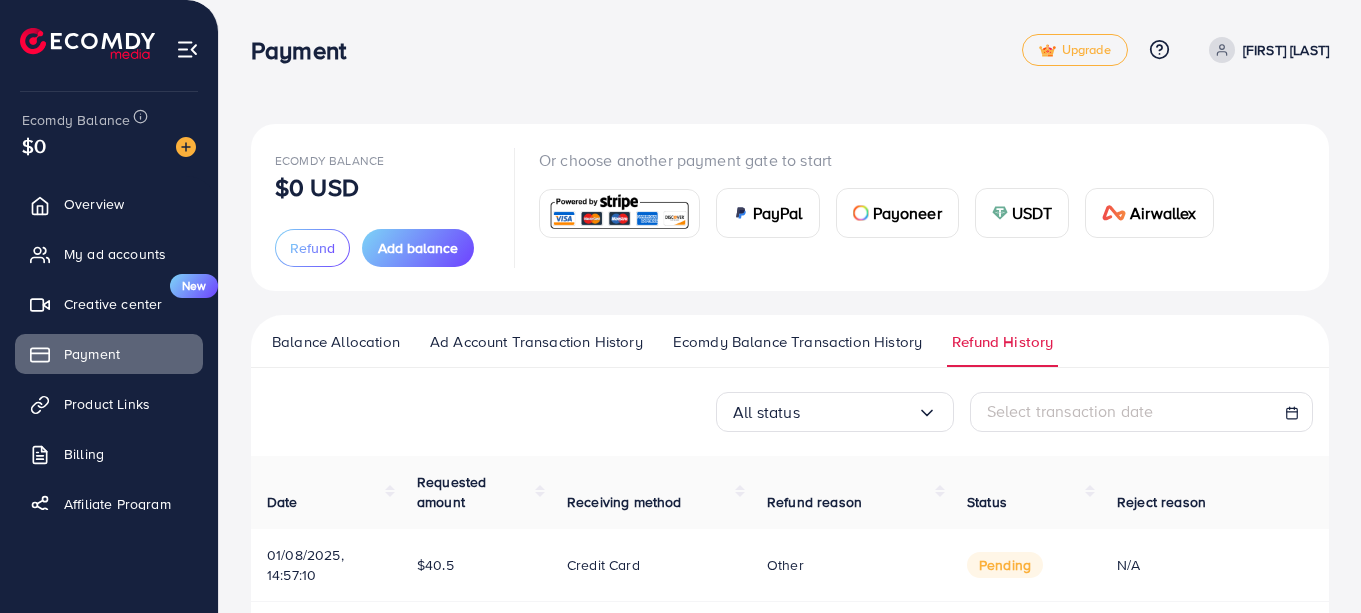 click on "Payment" at bounding box center [636, 50] 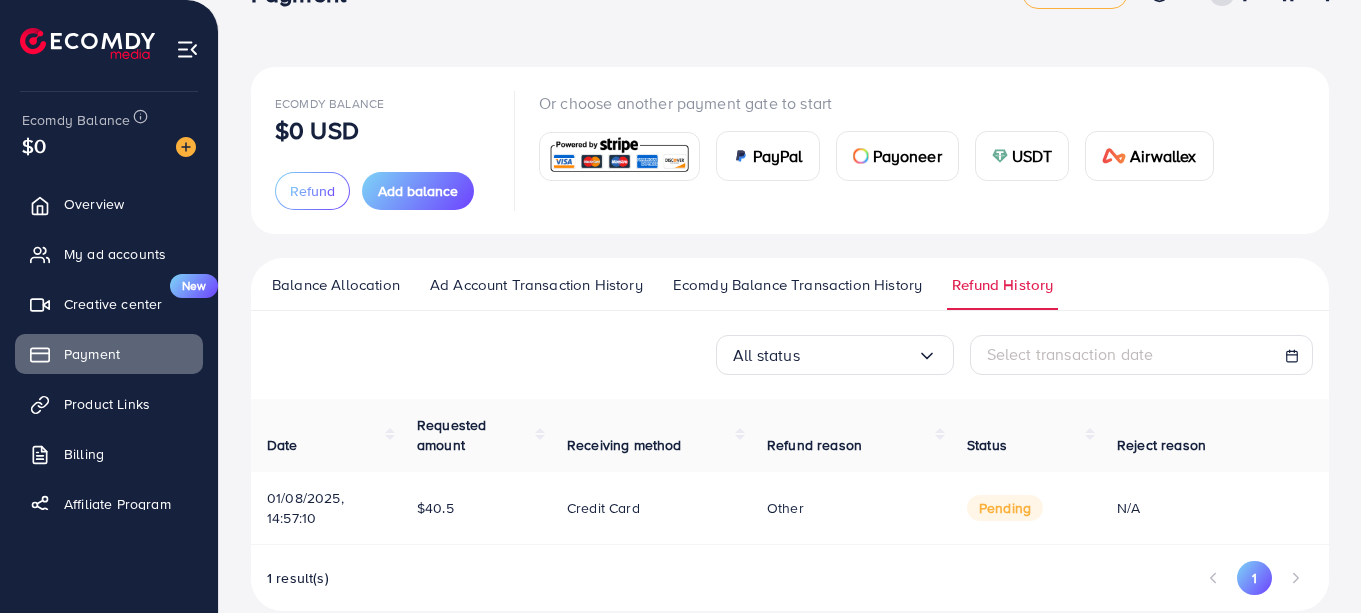 scroll, scrollTop: 92, scrollLeft: 0, axis: vertical 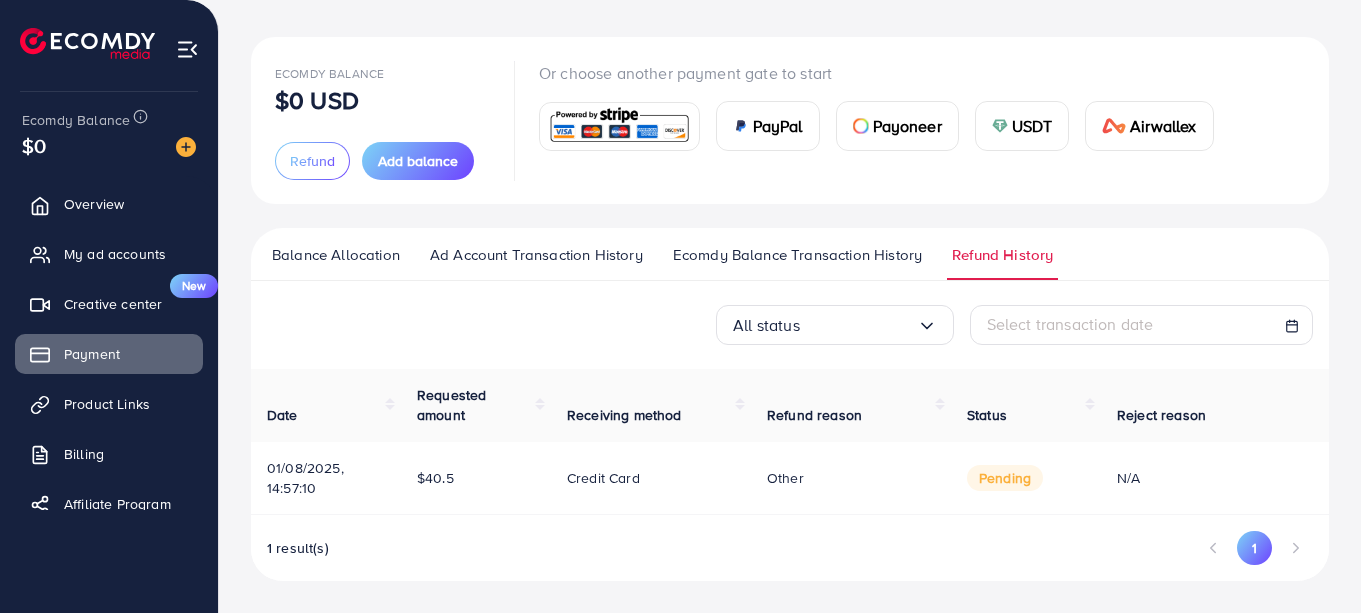 click on "pending" at bounding box center [1005, 478] 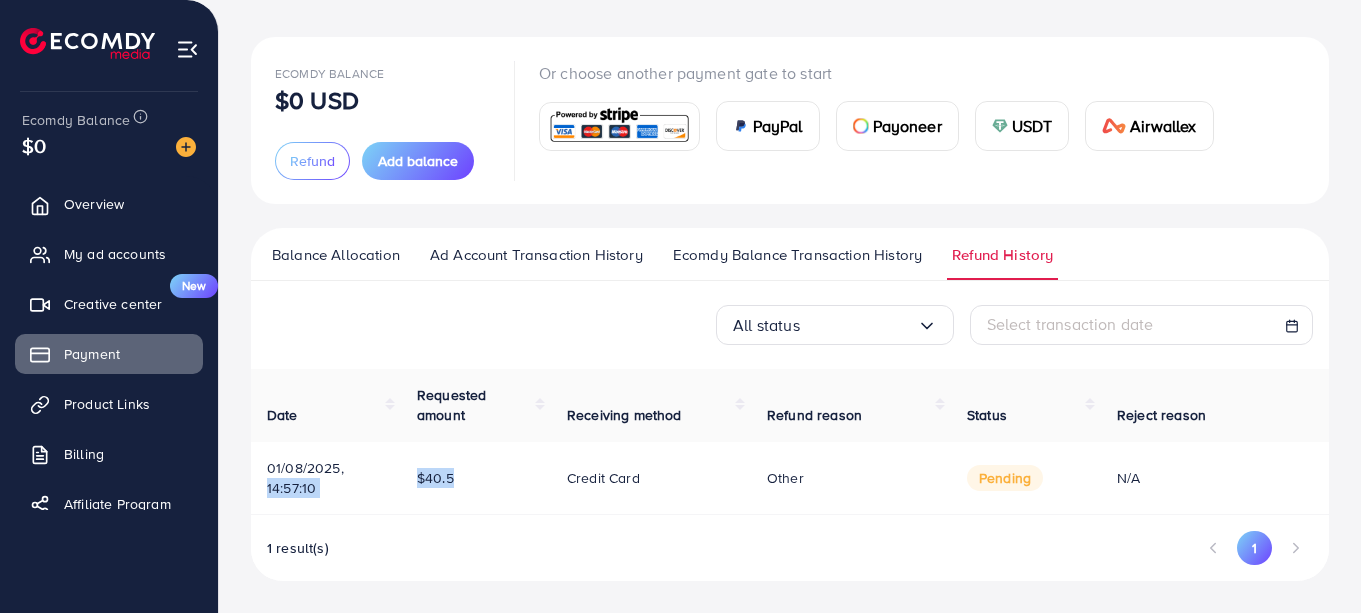 drag, startPoint x: 453, startPoint y: 473, endPoint x: 398, endPoint y: 469, distance: 55.145264 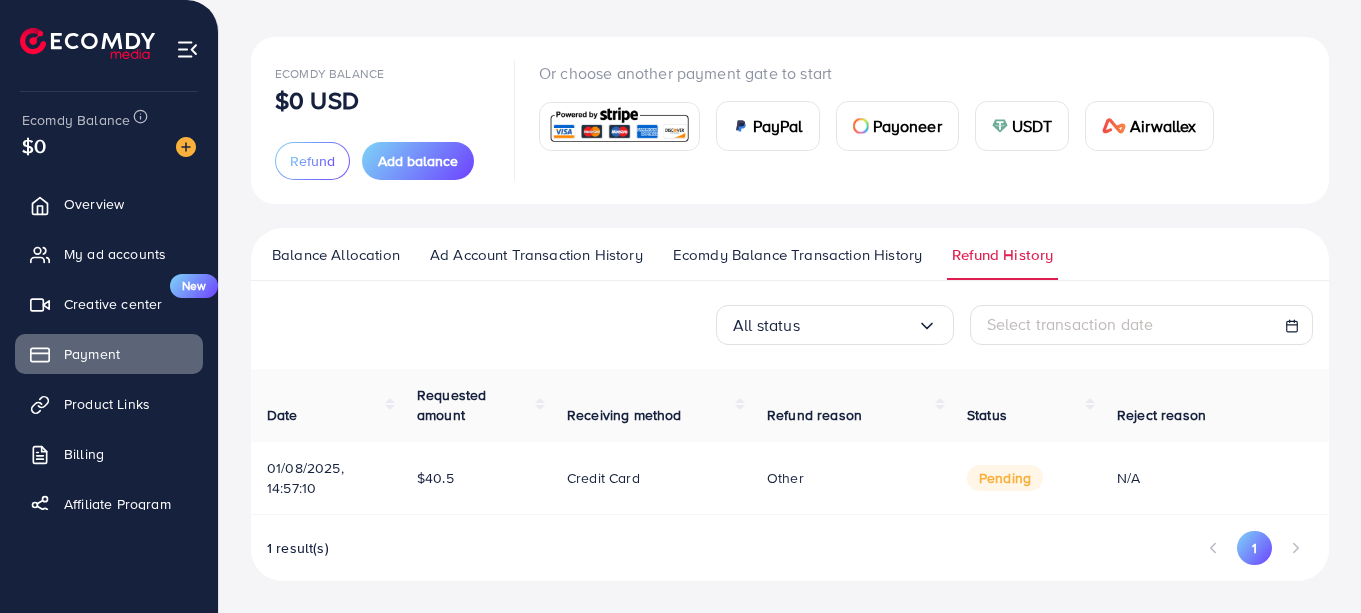 click on "All status
Loading...     Select transaction date" at bounding box center (790, 325) 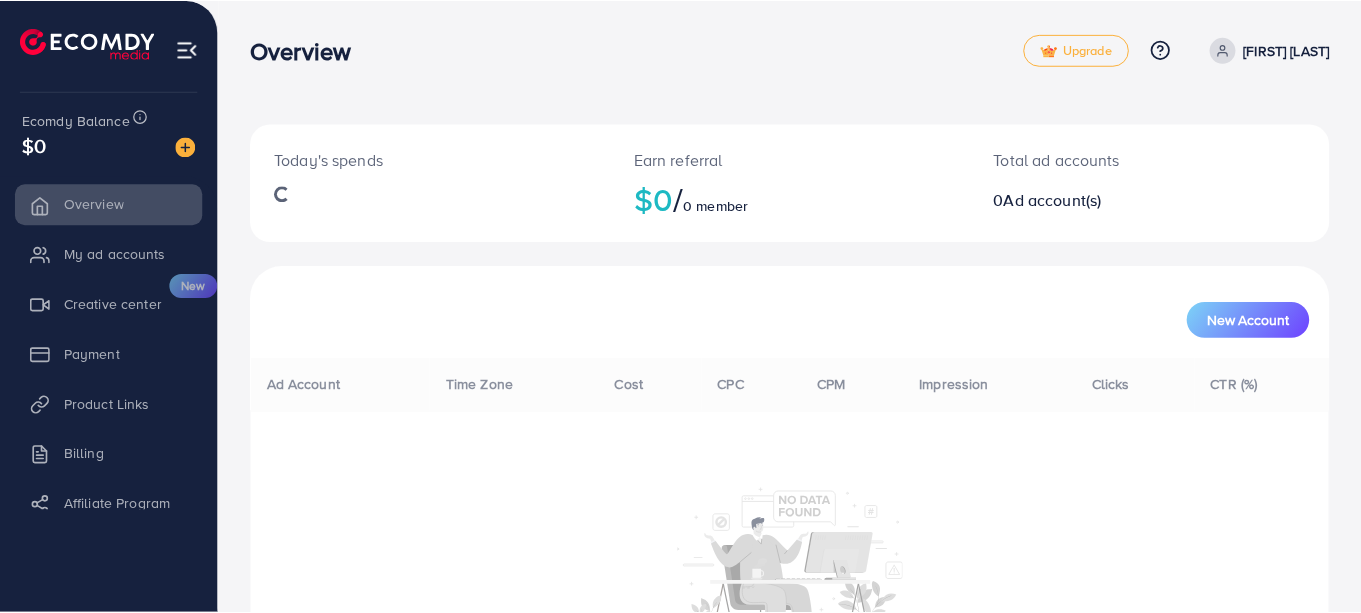 scroll, scrollTop: 0, scrollLeft: 0, axis: both 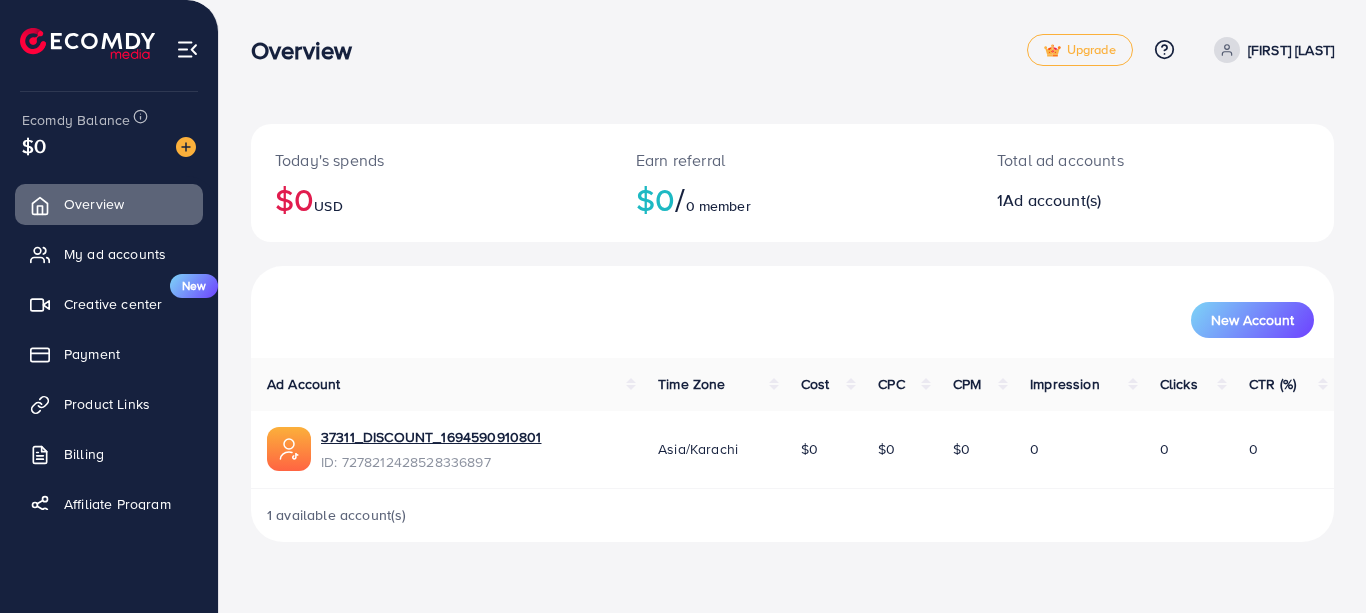 click on "My ad accounts" at bounding box center (115, 254) 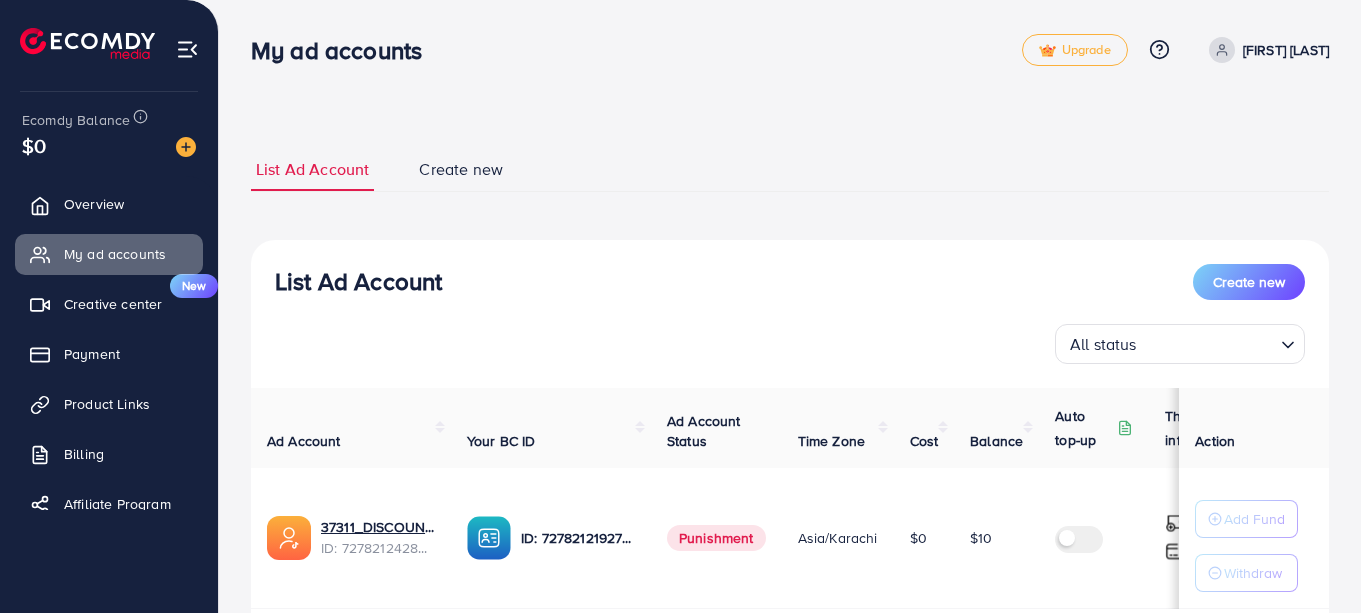 scroll, scrollTop: 145, scrollLeft: 0, axis: vertical 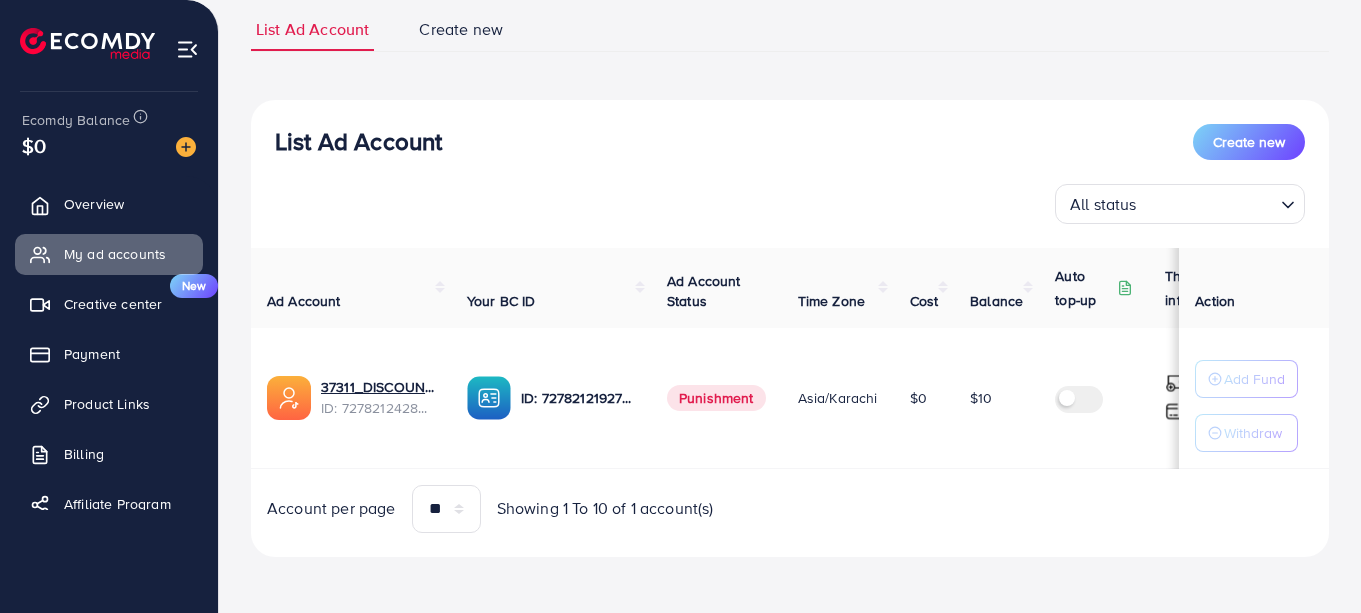 click on "Billing" at bounding box center (109, 454) 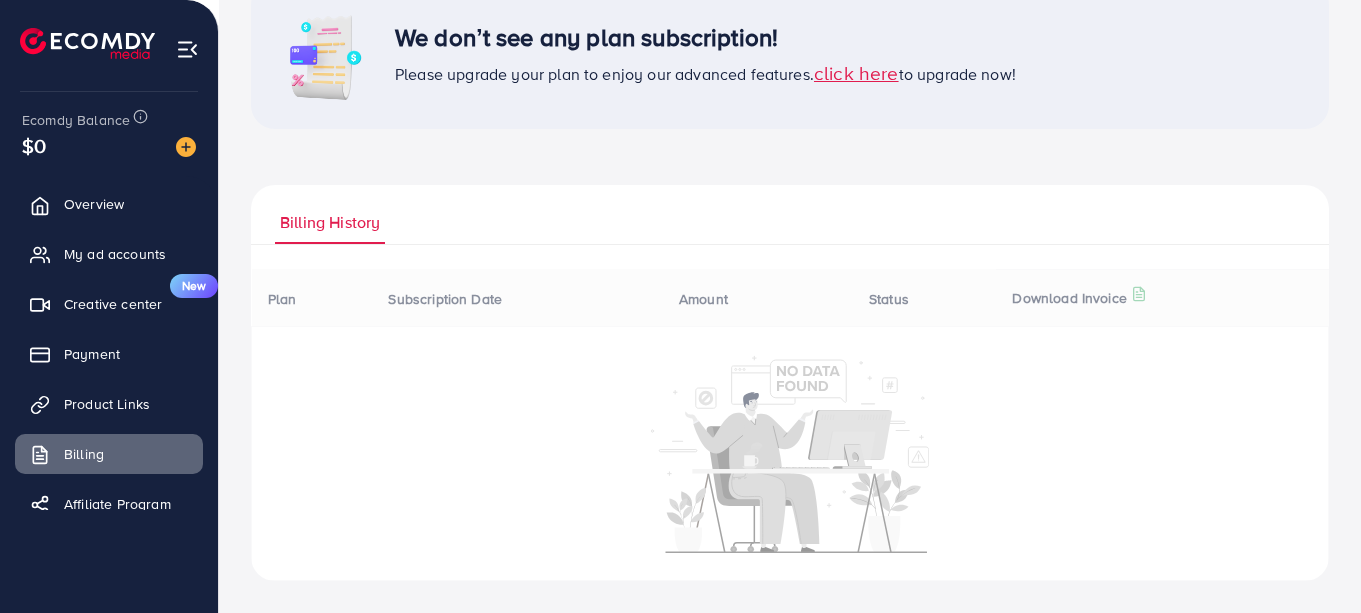 scroll, scrollTop: 0, scrollLeft: 0, axis: both 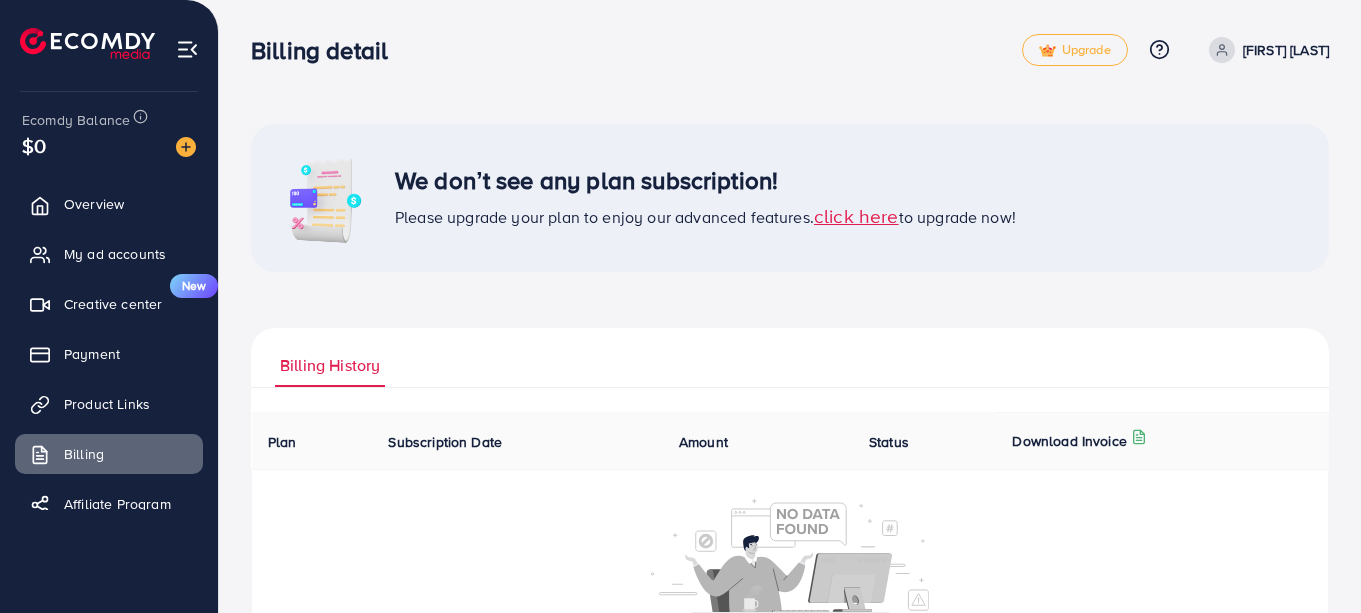 click on "Payment" at bounding box center (92, 354) 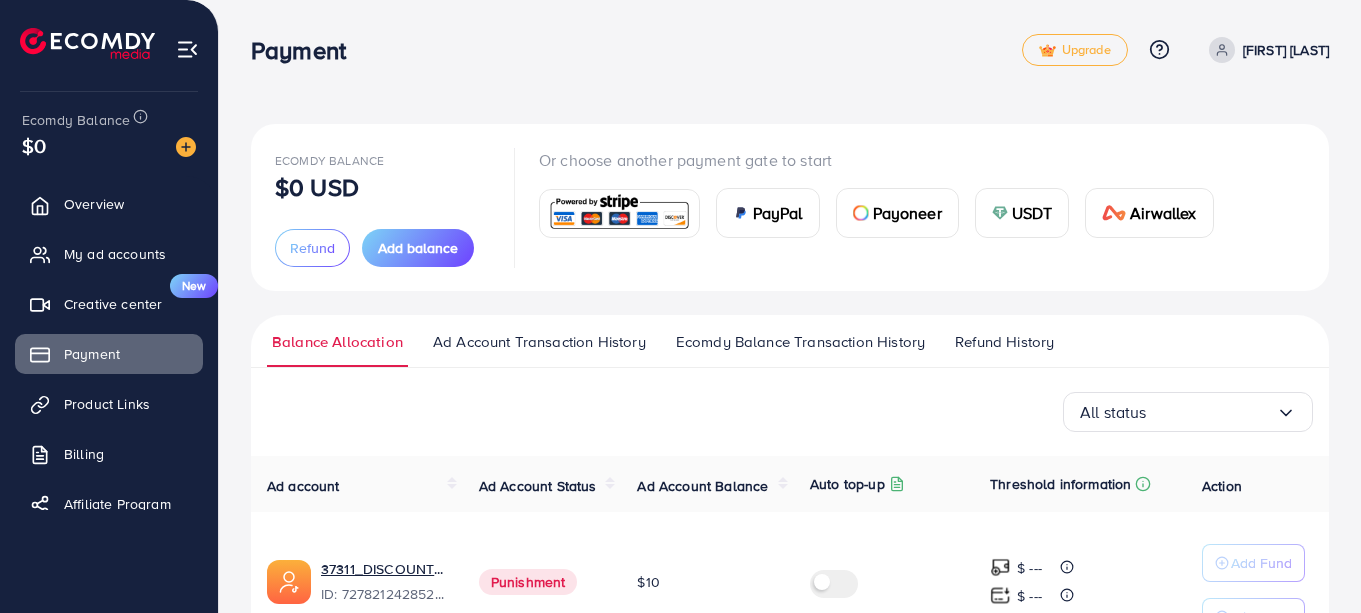 click on "Refund History" at bounding box center (1004, 342) 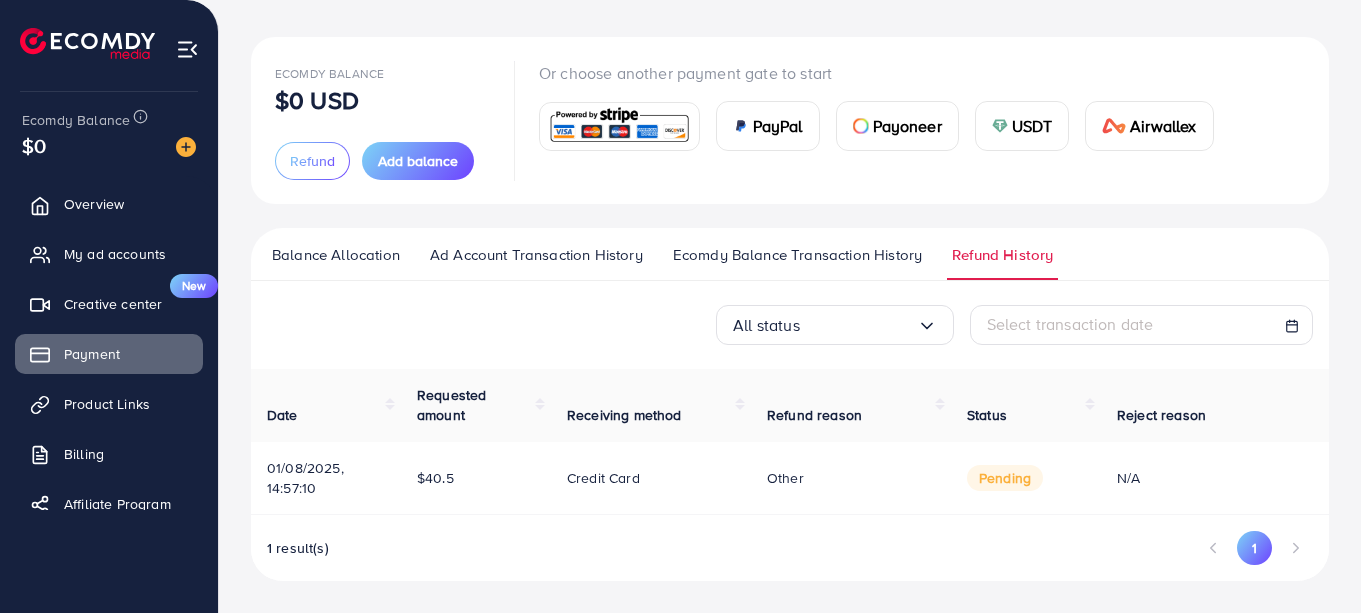scroll, scrollTop: 0, scrollLeft: 0, axis: both 